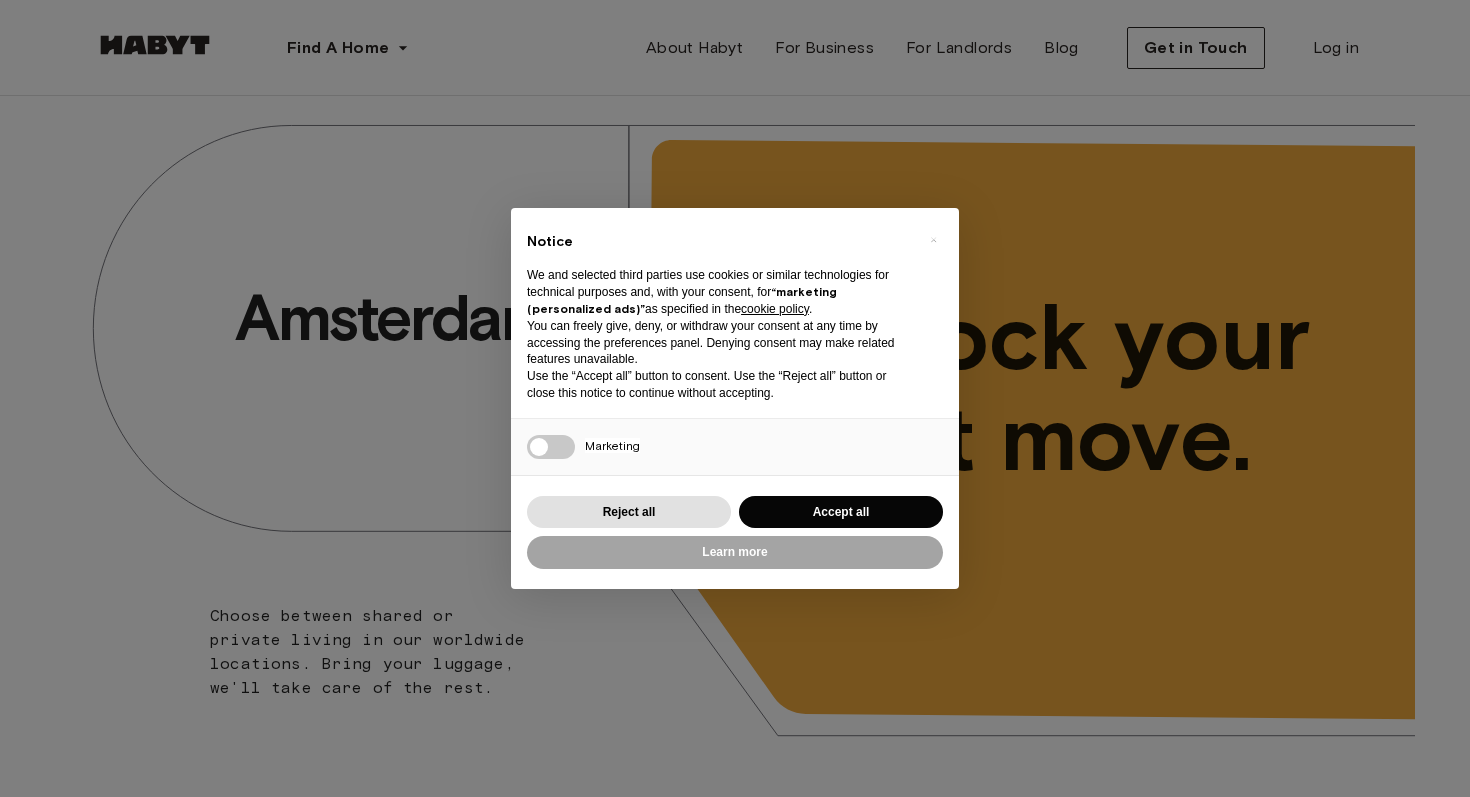 scroll, scrollTop: 0, scrollLeft: 0, axis: both 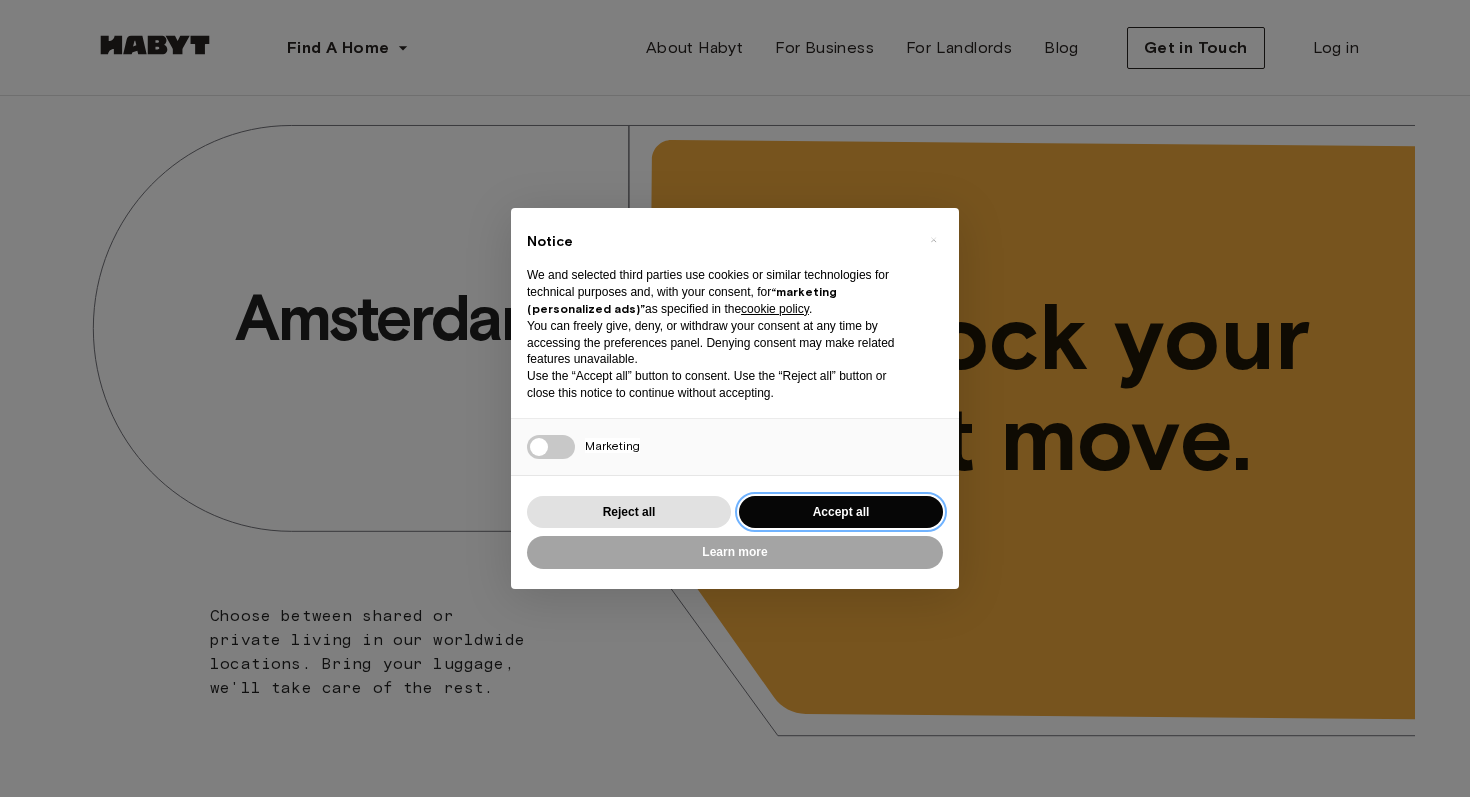 click on "Accept all" at bounding box center [841, 512] 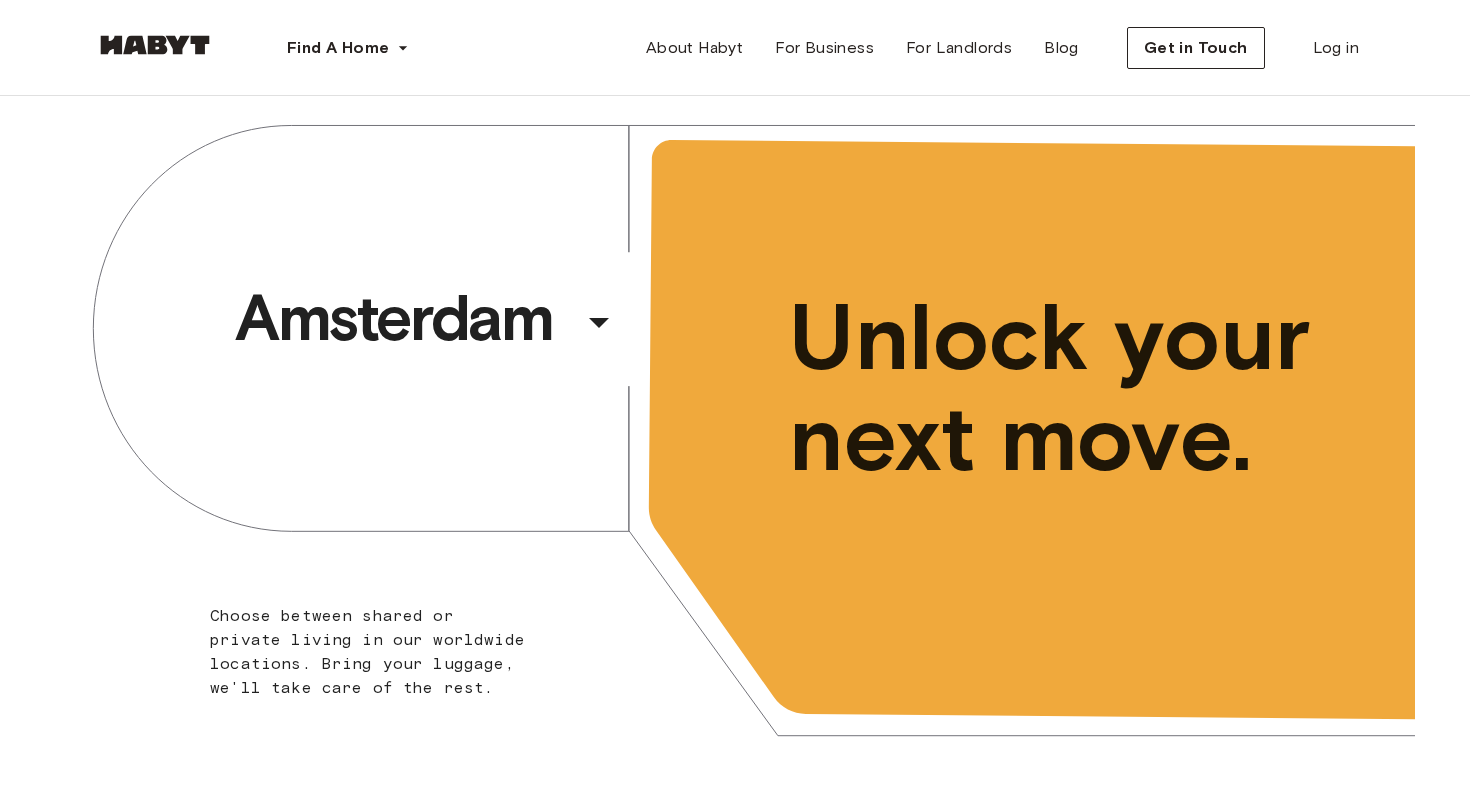 scroll, scrollTop: 0, scrollLeft: 0, axis: both 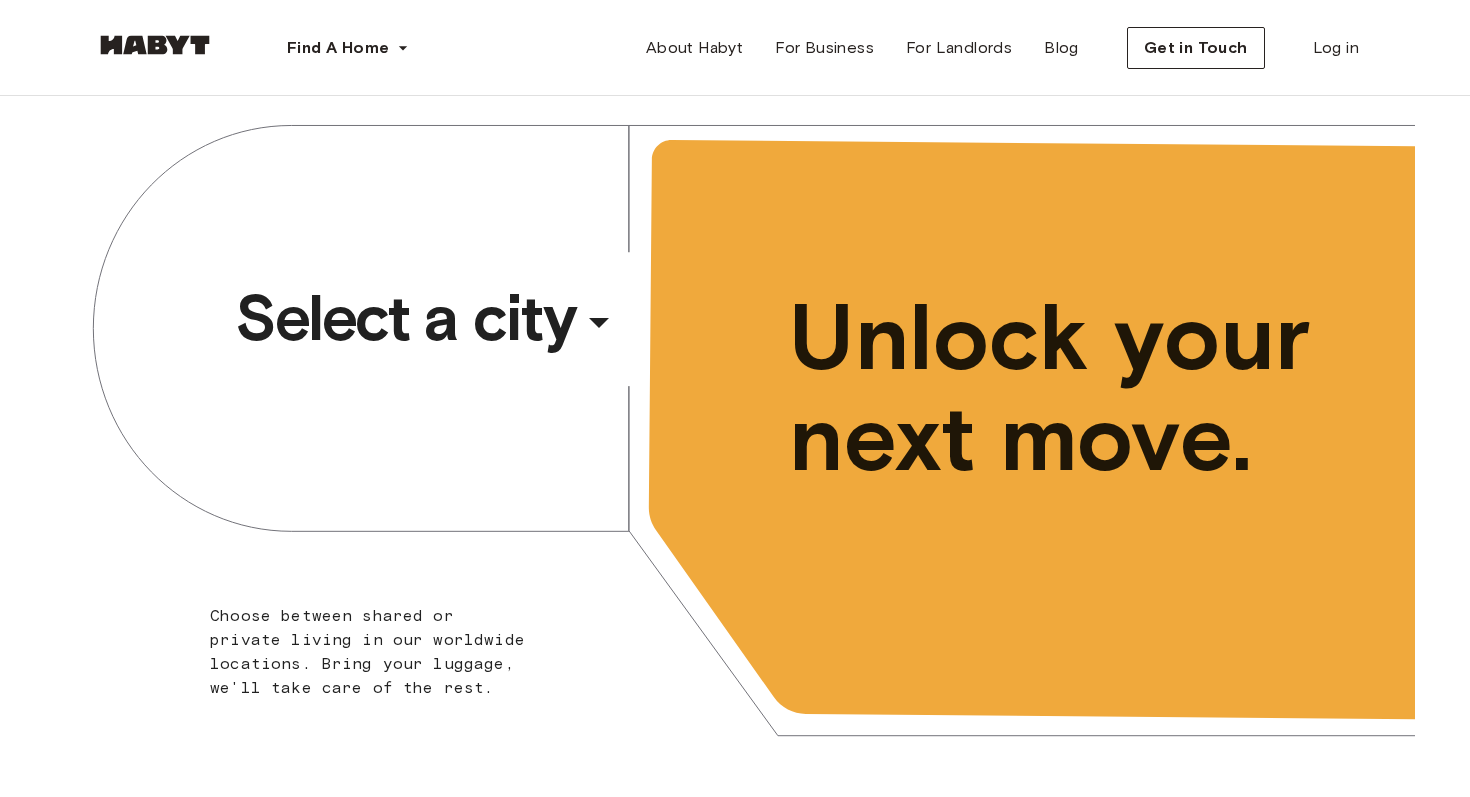 click on "​" at bounding box center (626, 338) 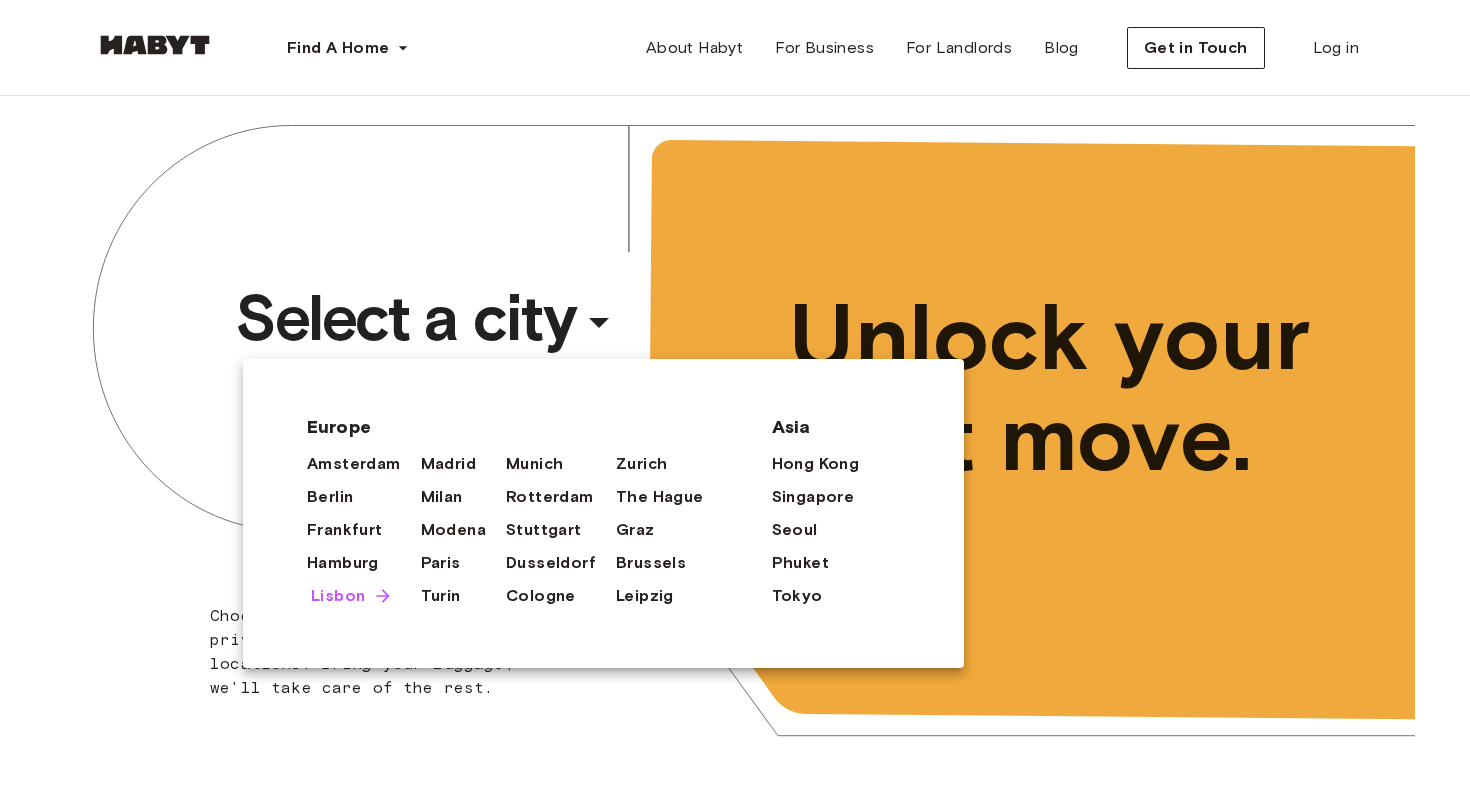 click on "Lisbon" at bounding box center [338, 596] 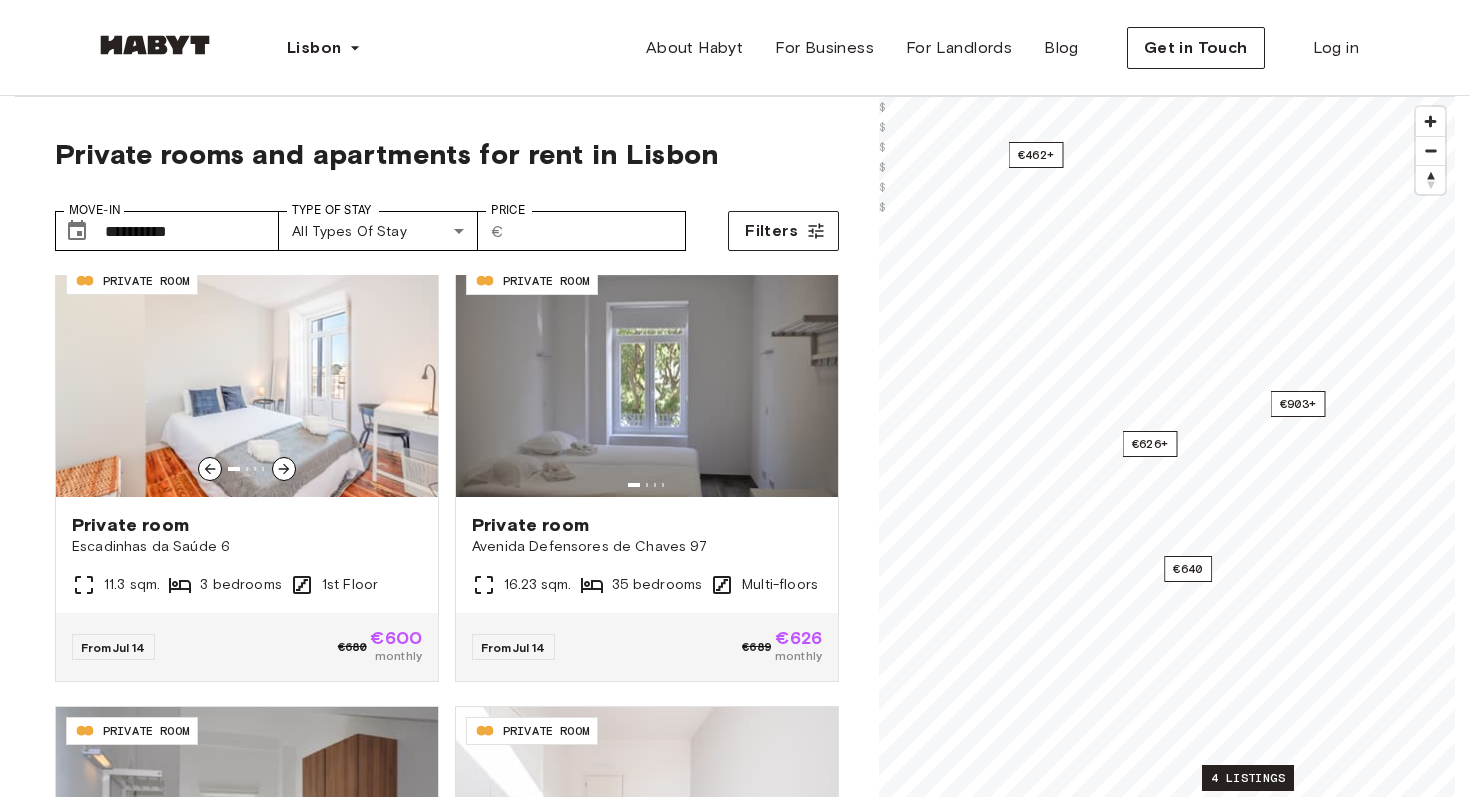 scroll, scrollTop: 14, scrollLeft: 0, axis: vertical 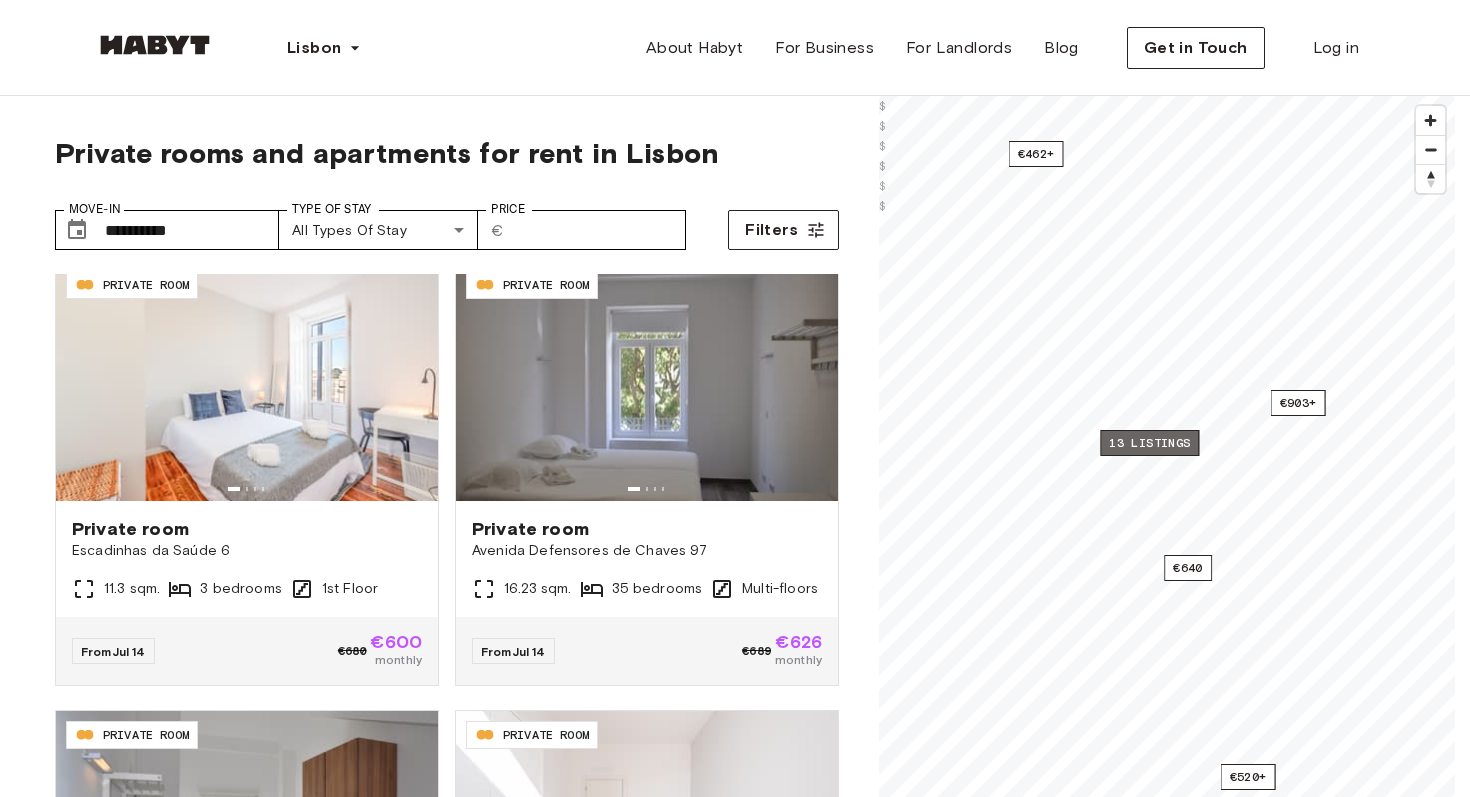 click on "13 listings" at bounding box center (1149, 443) 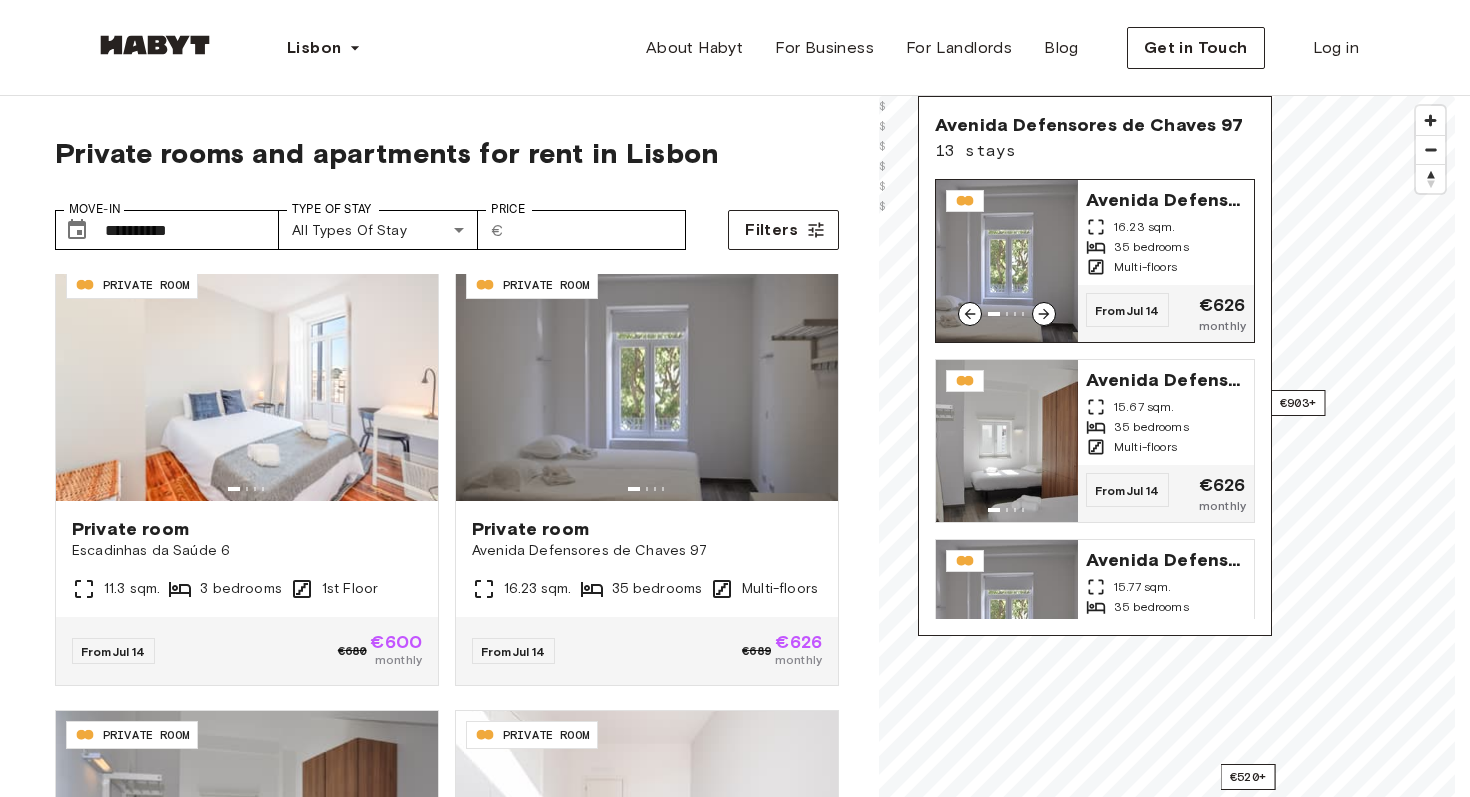 click on "16.23 sqm." at bounding box center [1166, 227] 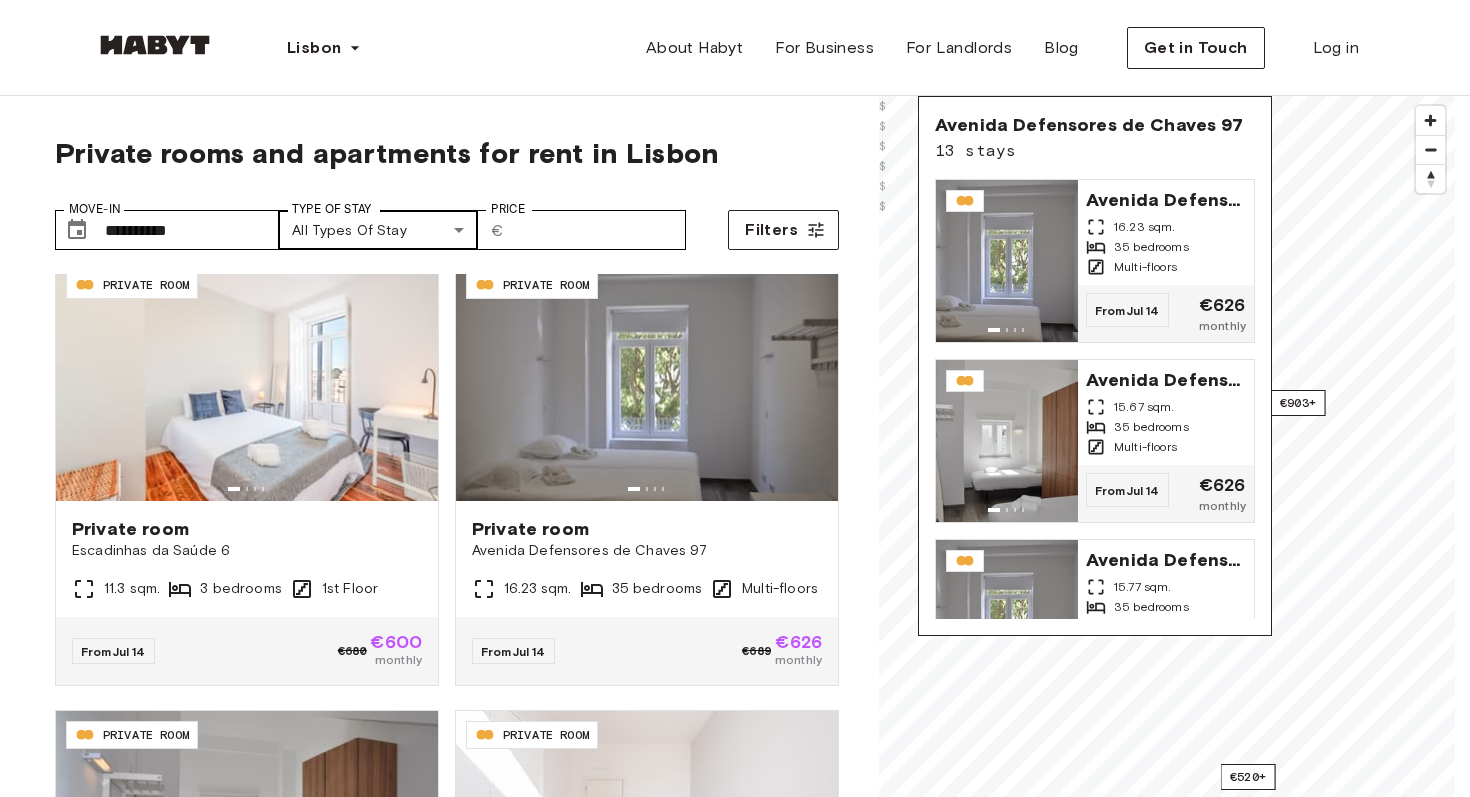 click on "Type of Stay" at bounding box center [332, 209] 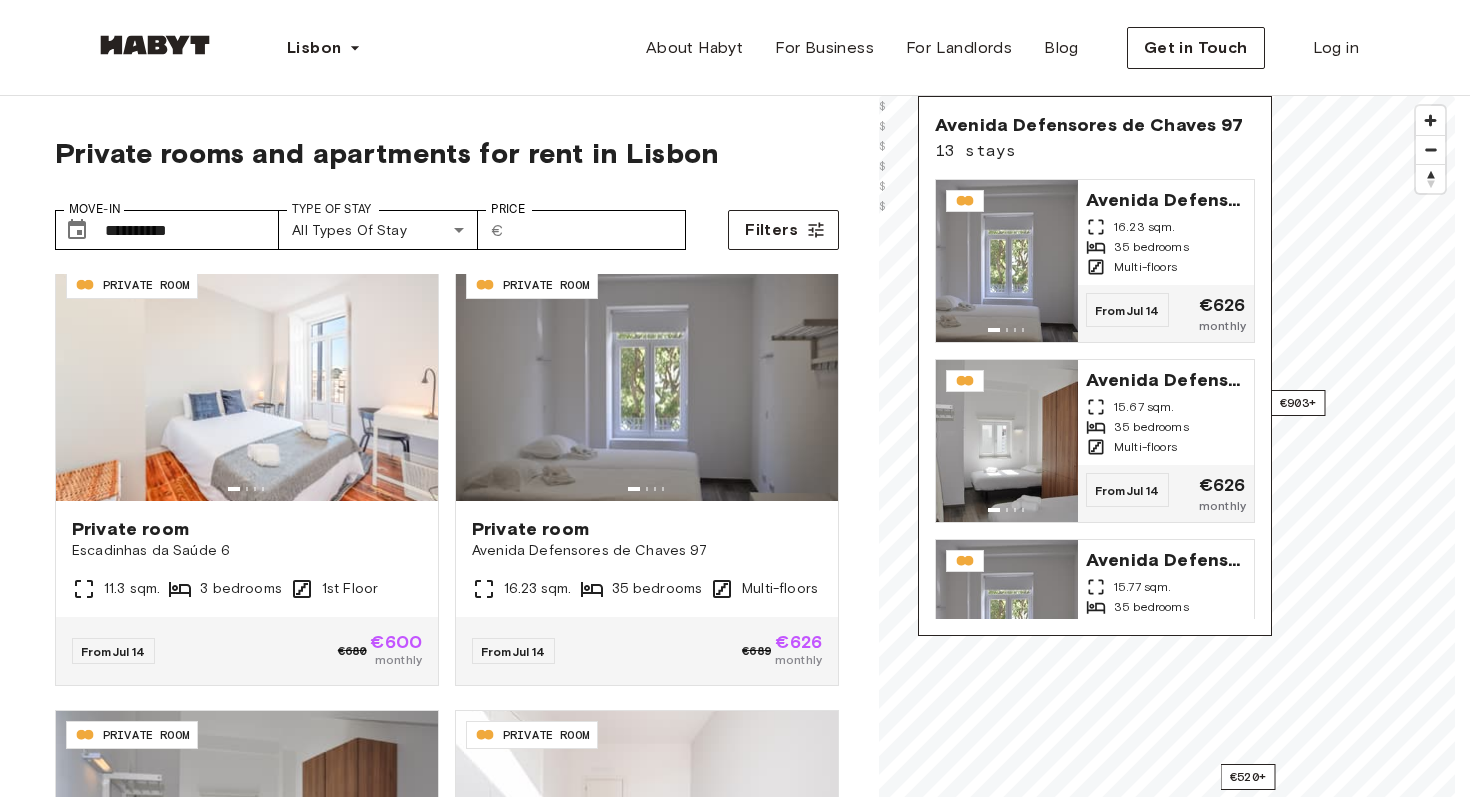 click on "Avenida Defensores de Chaves 97" at bounding box center (1089, 125) 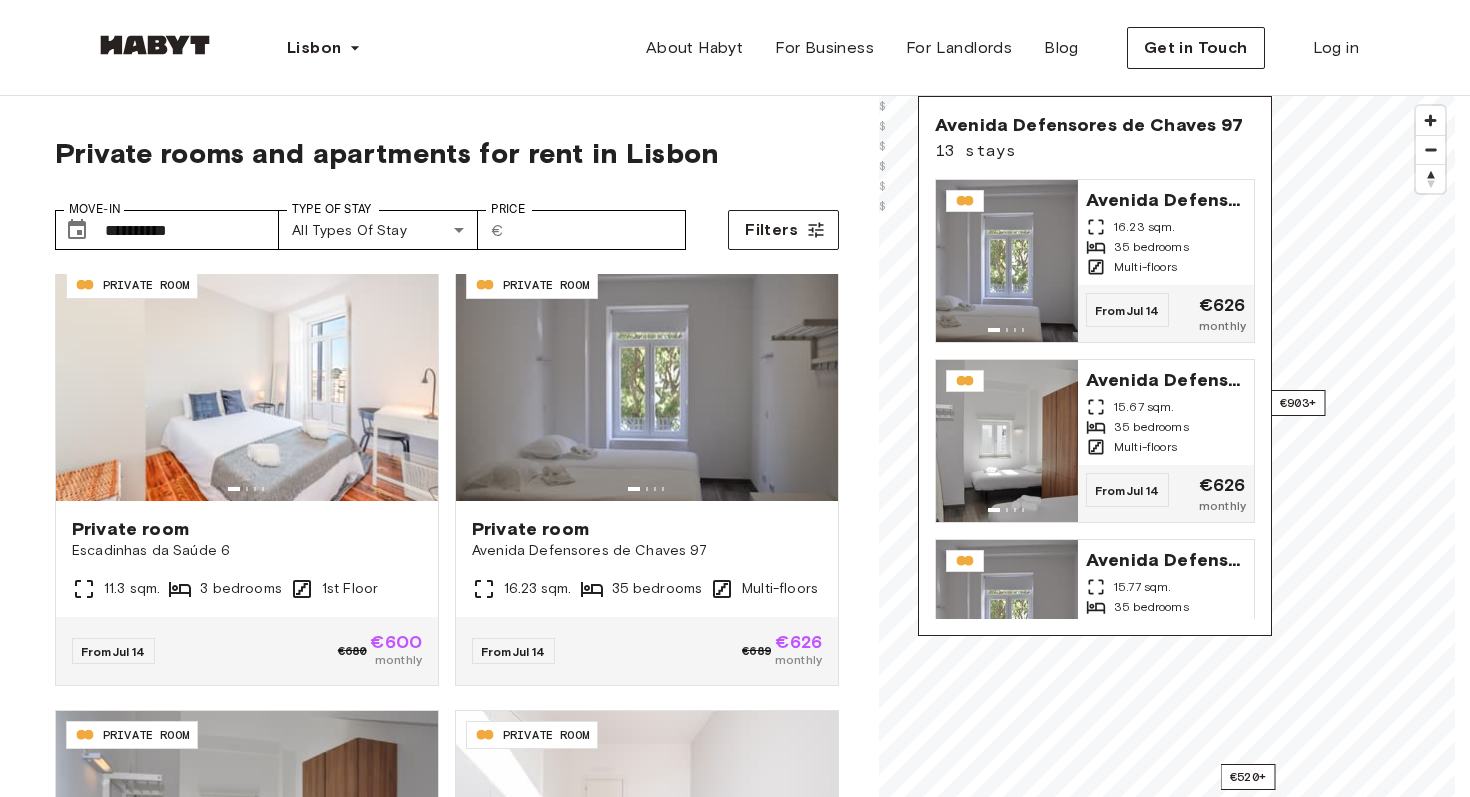 click on "Avenida Defensores de Chaves 97" at bounding box center [1089, 125] 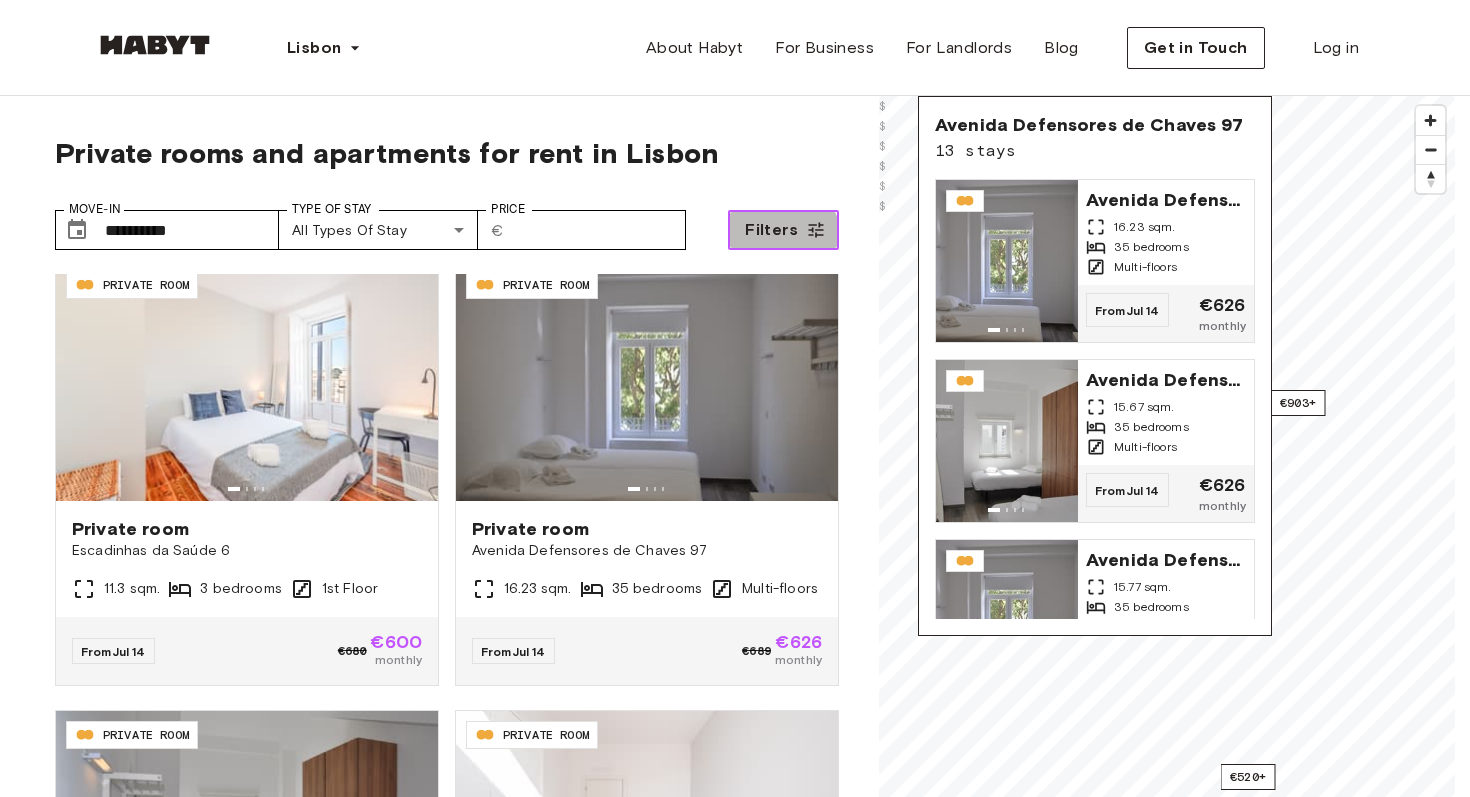 click on "Filters" at bounding box center (771, 230) 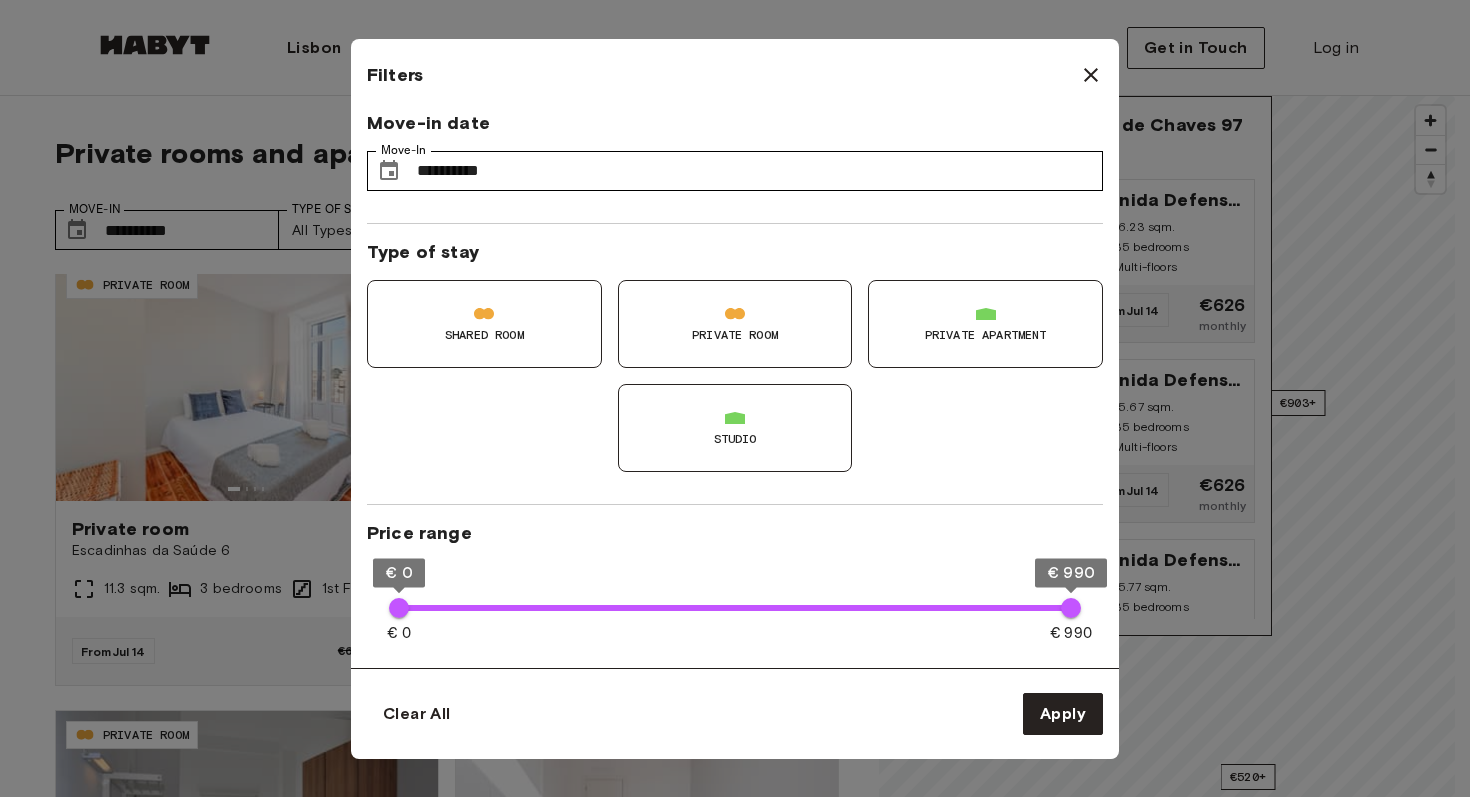 click on "Private Room" at bounding box center (735, 324) 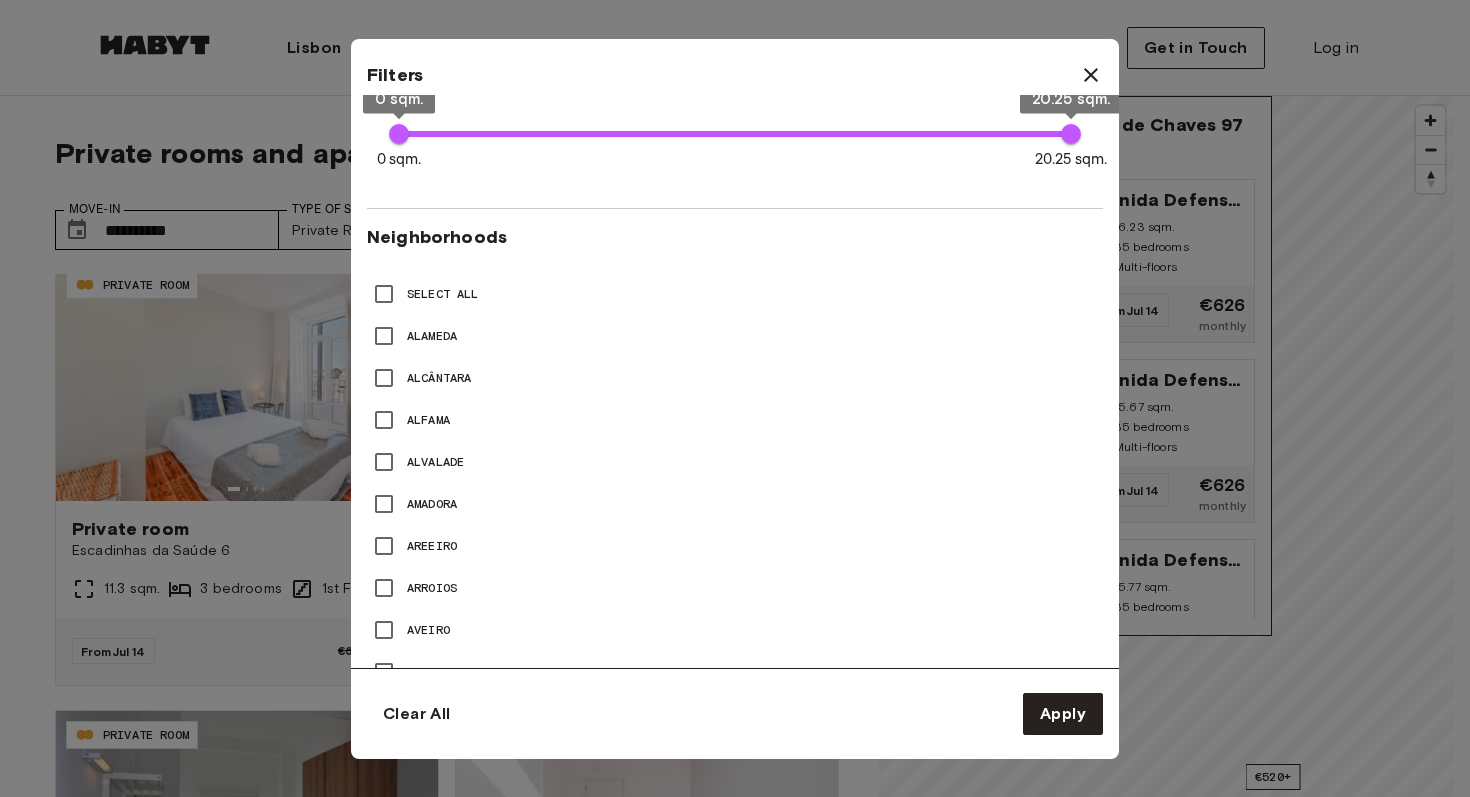 scroll, scrollTop: 860, scrollLeft: 0, axis: vertical 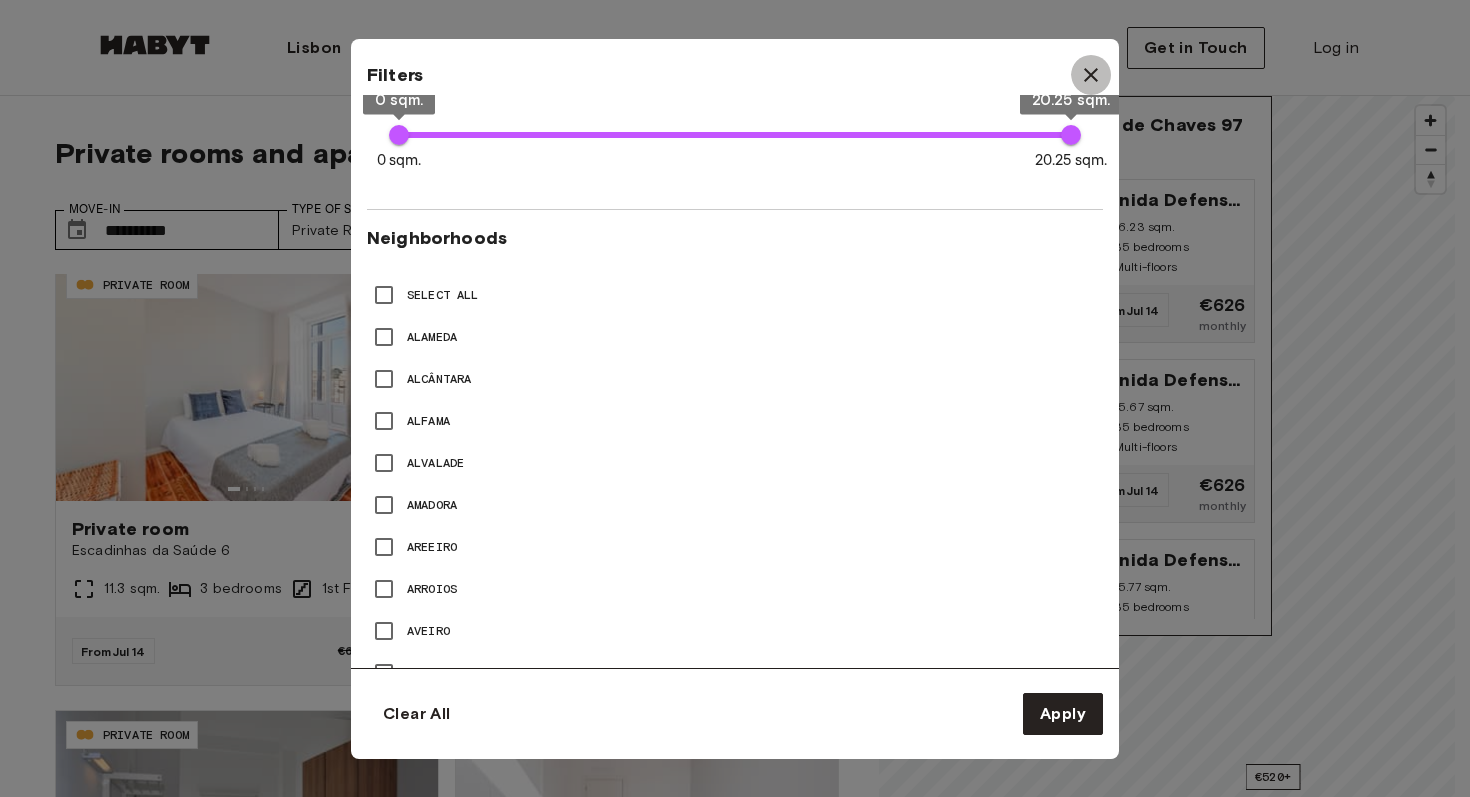 click 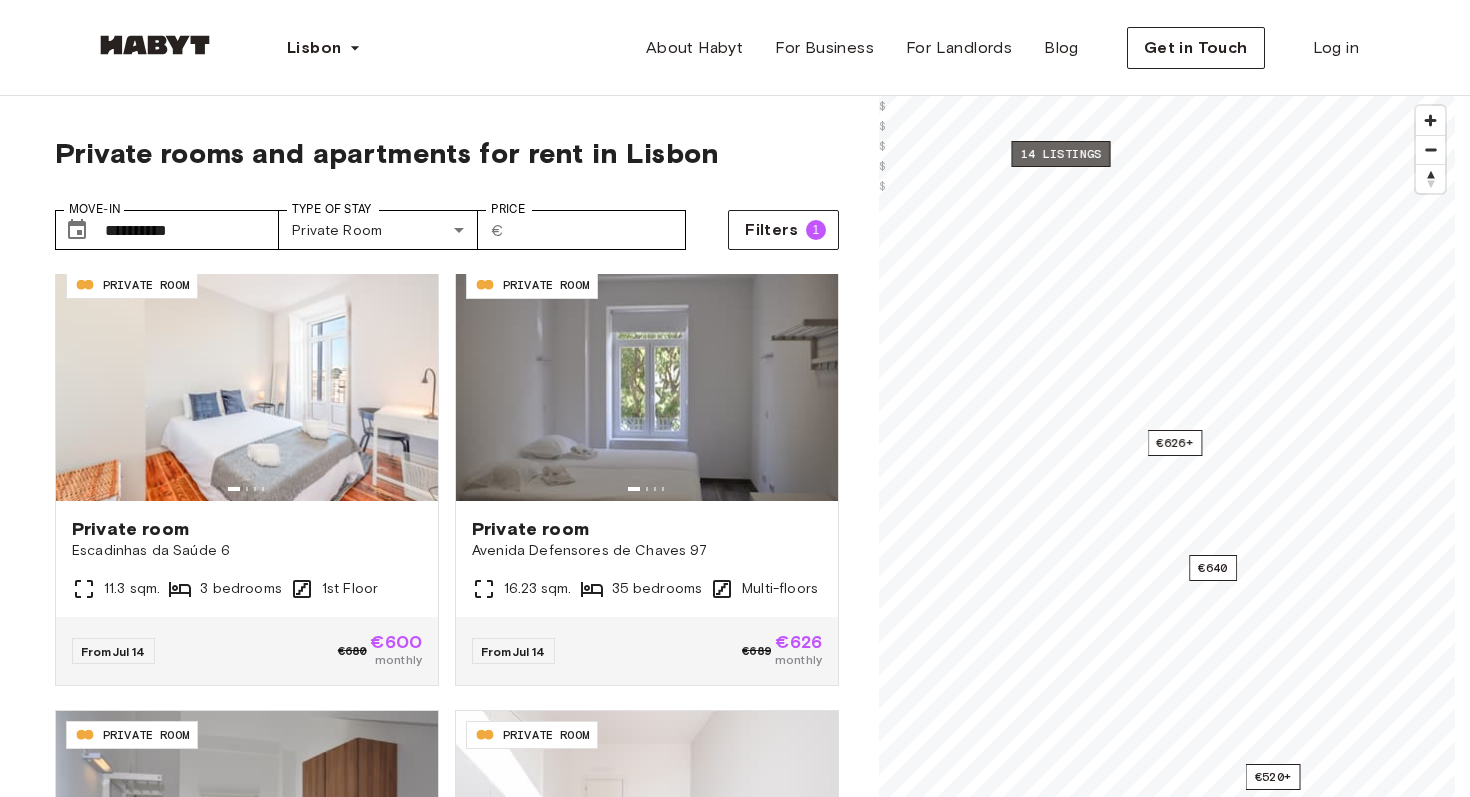 click on "14 listings" at bounding box center [1060, 154] 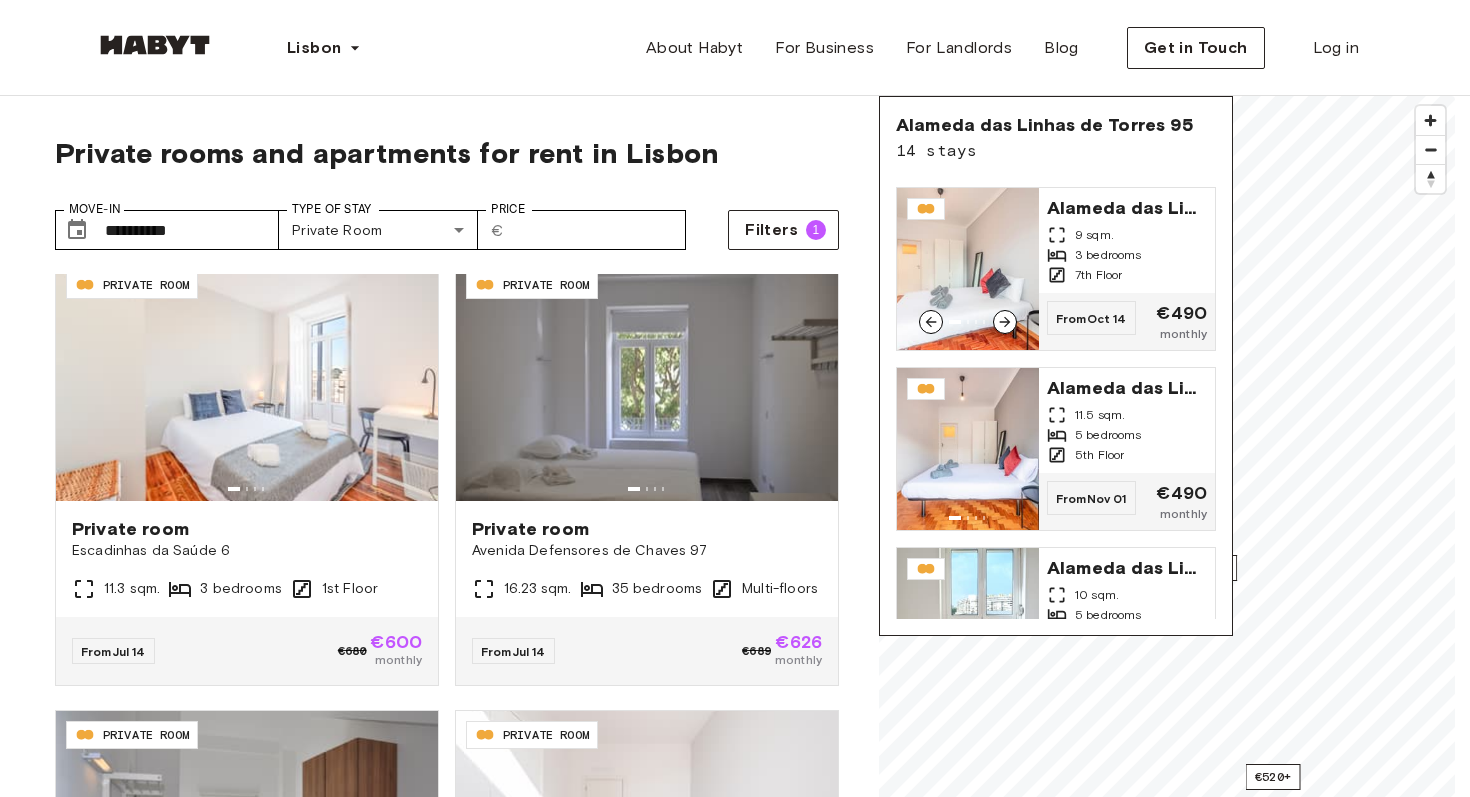 scroll, scrollTop: 713, scrollLeft: 0, axis: vertical 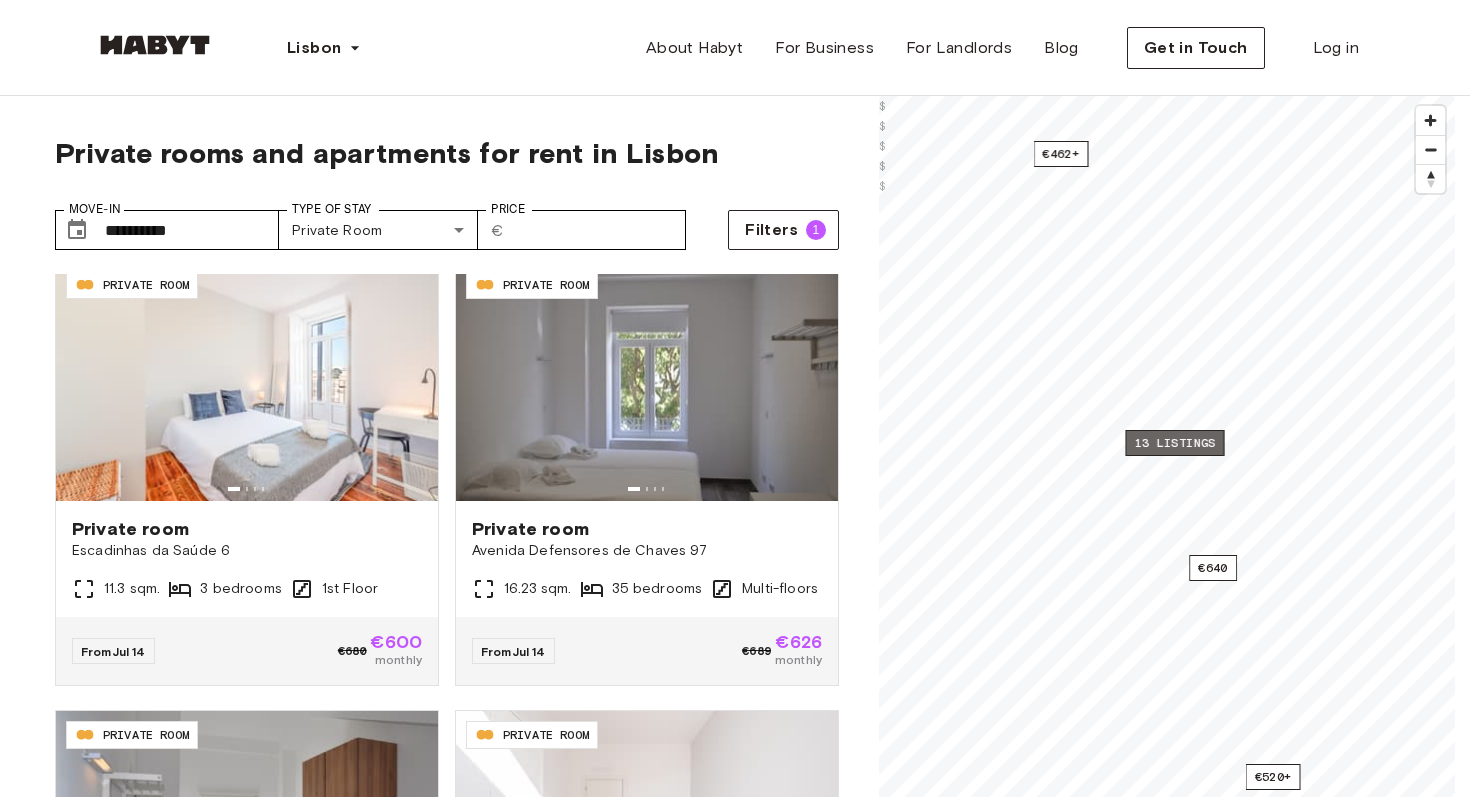 click on "13 listings" at bounding box center (1174, 443) 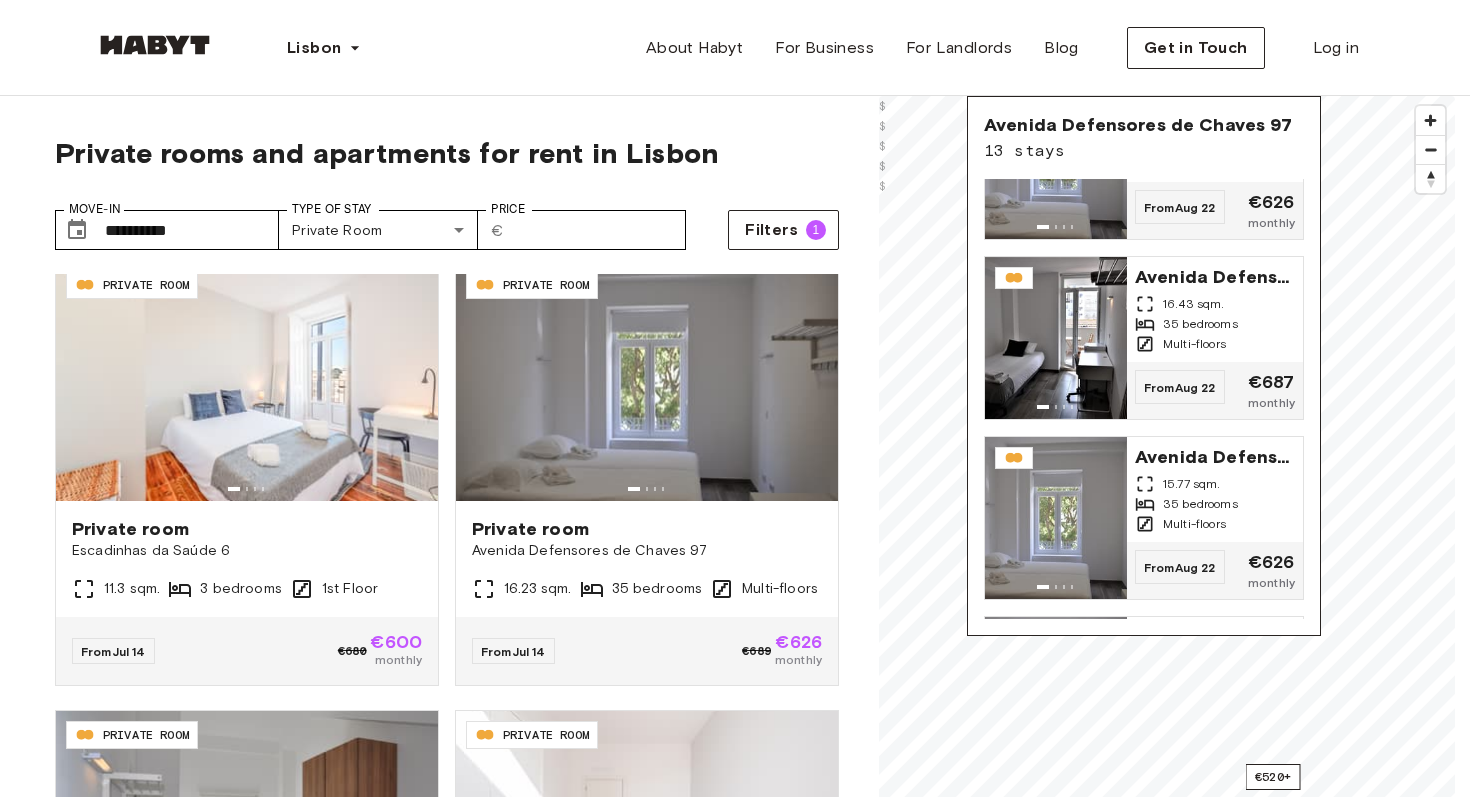 scroll, scrollTop: 1364, scrollLeft: 0, axis: vertical 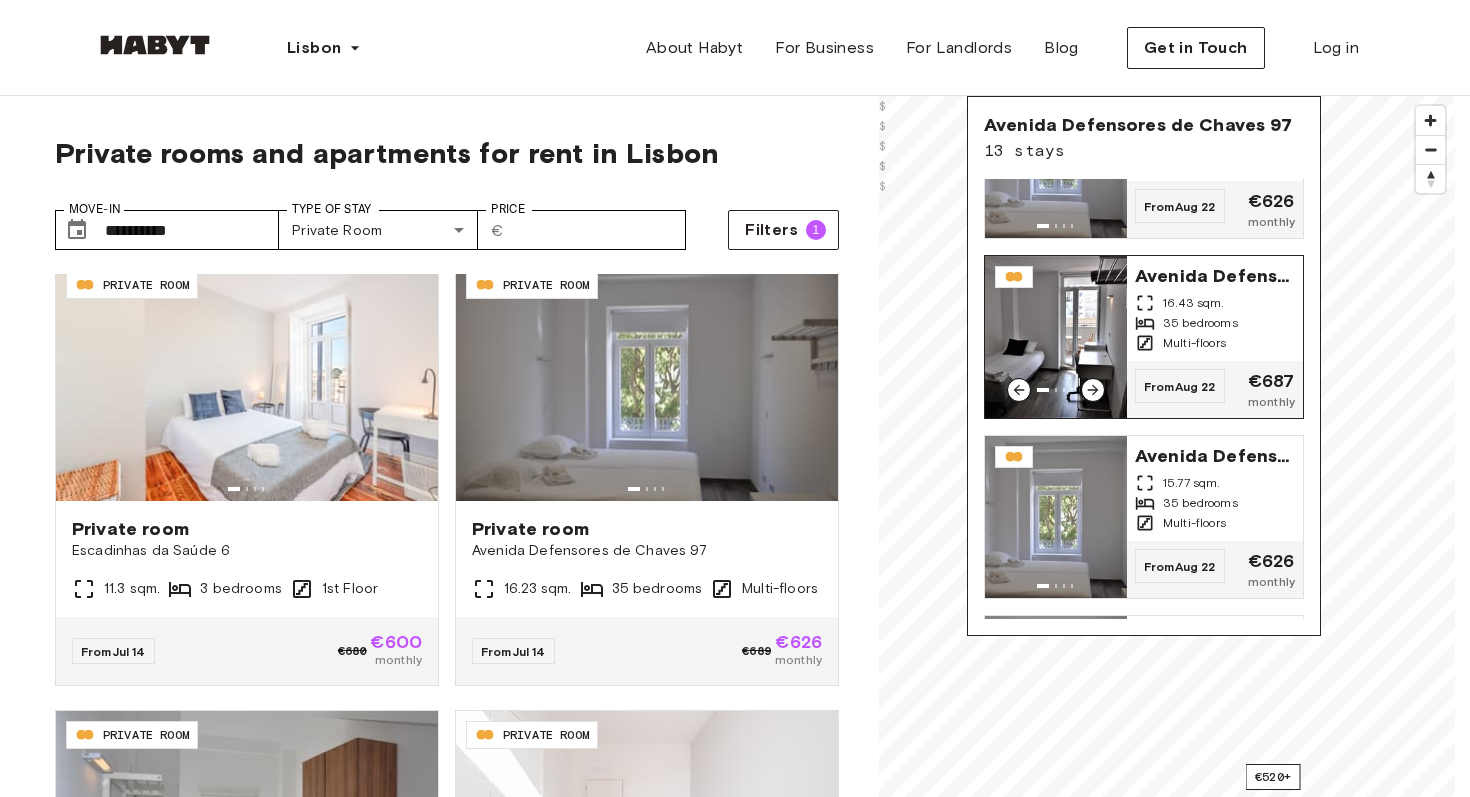 click on "16.43 sqm." at bounding box center (1194, 303) 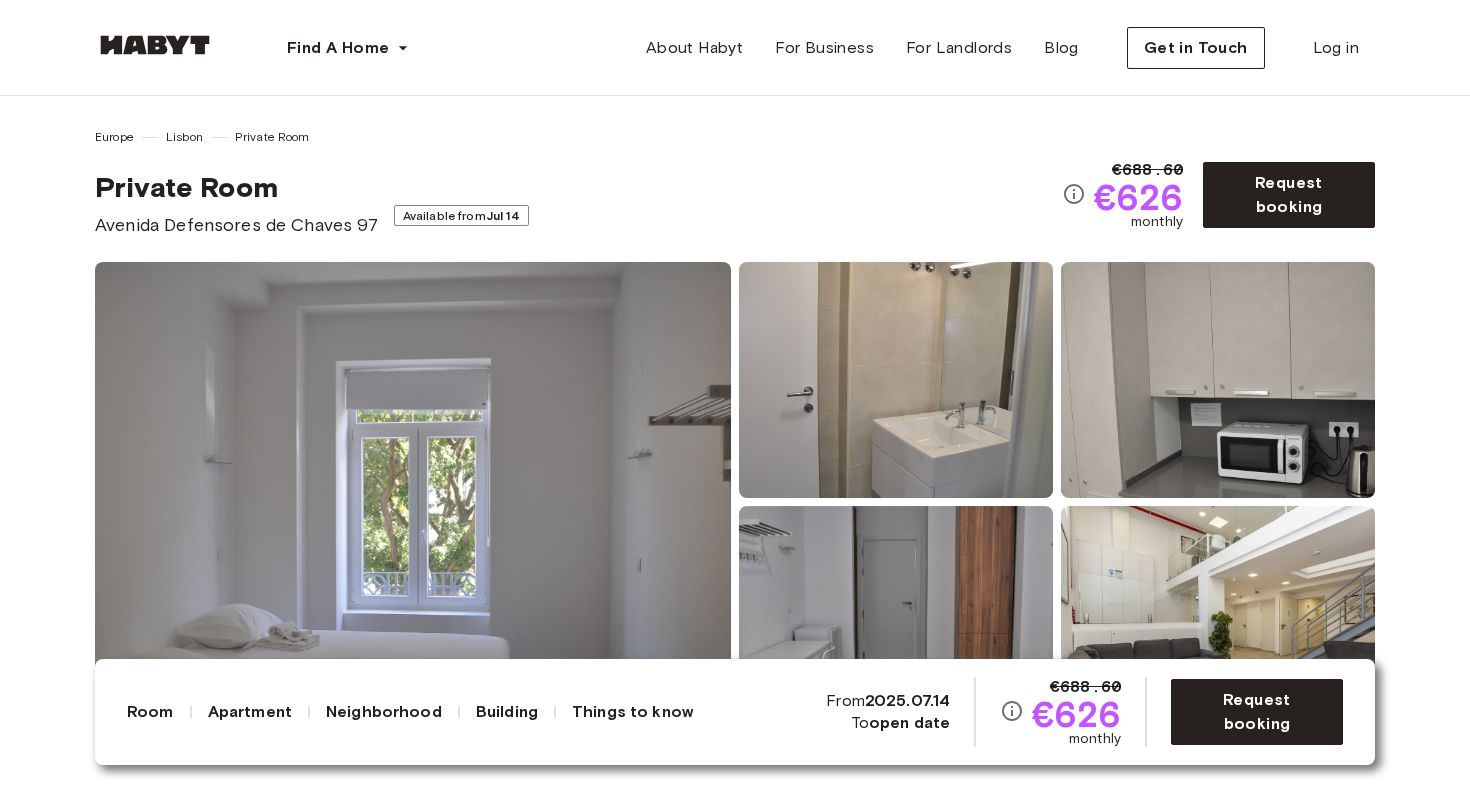 scroll, scrollTop: 0, scrollLeft: 0, axis: both 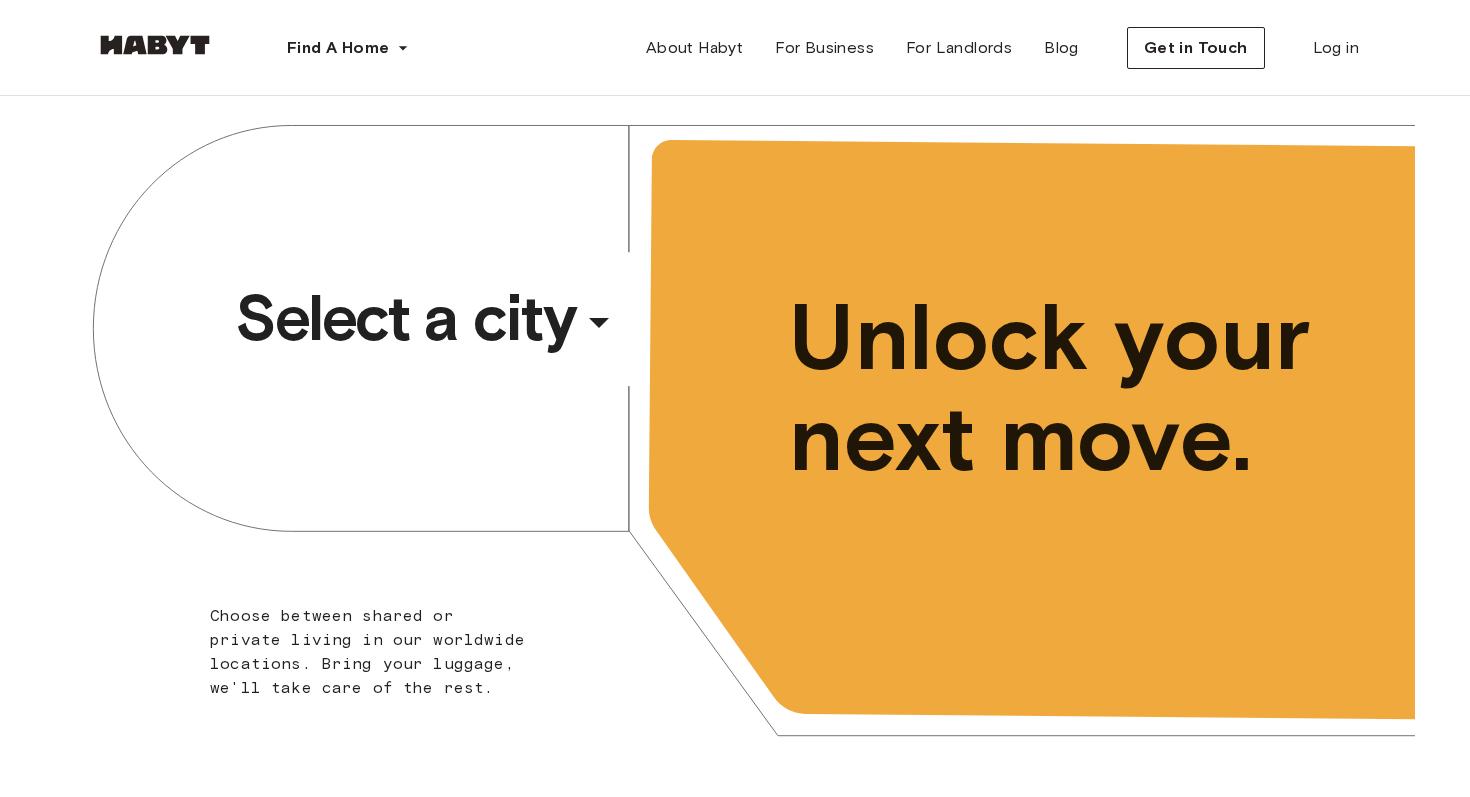 click on "Select a city" at bounding box center [405, 318] 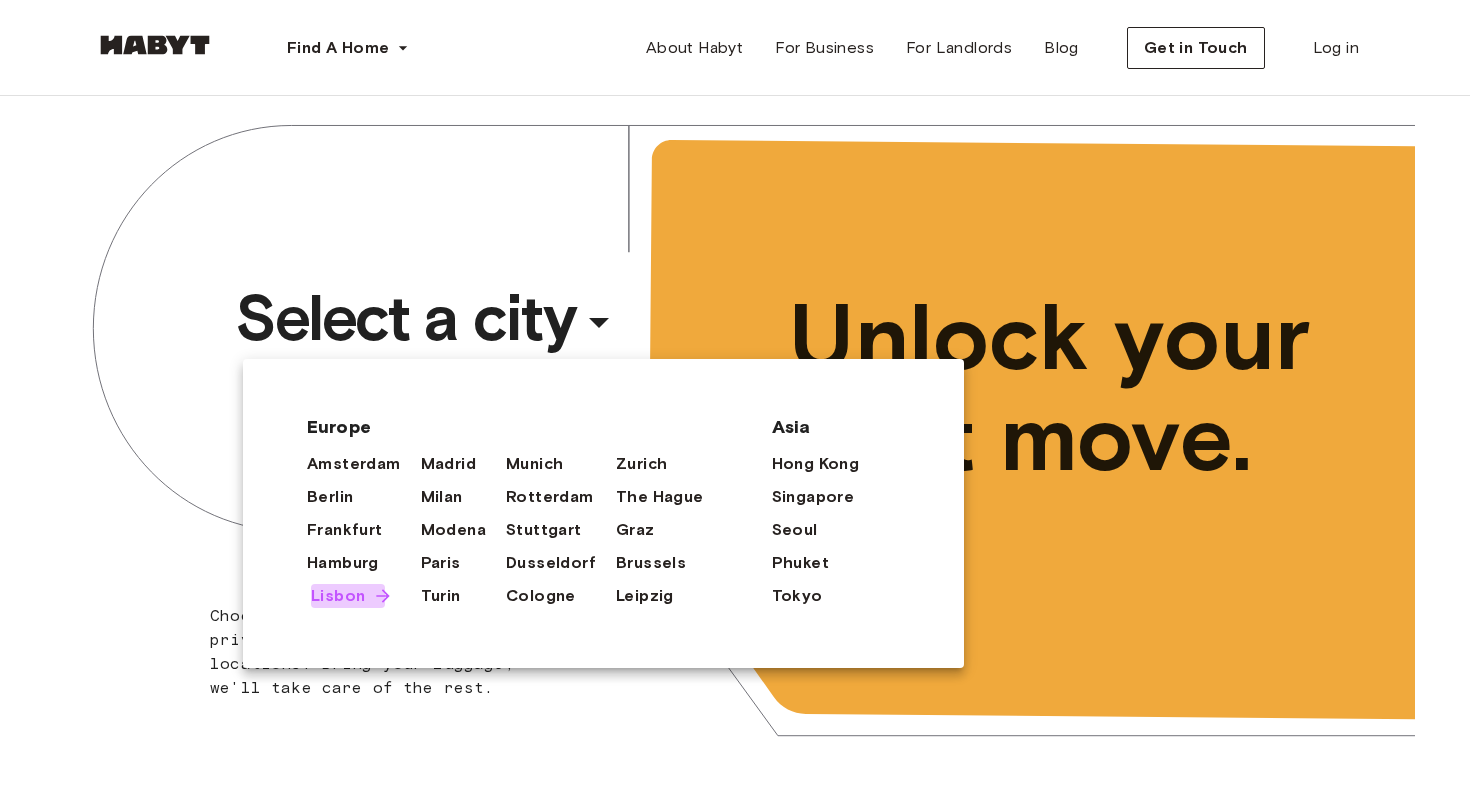 click on "Lisbon" at bounding box center [338, 596] 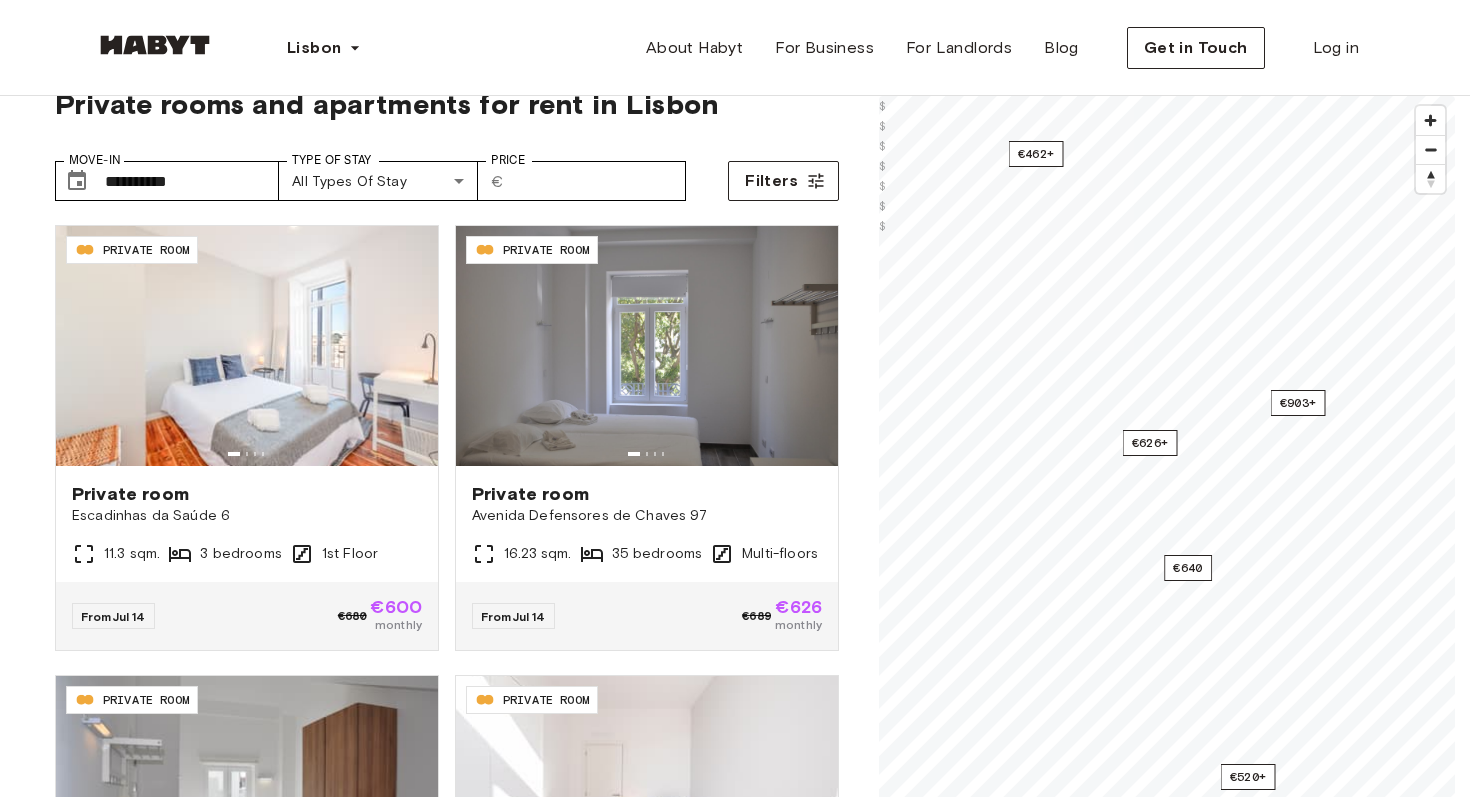 scroll, scrollTop: 49, scrollLeft: 0, axis: vertical 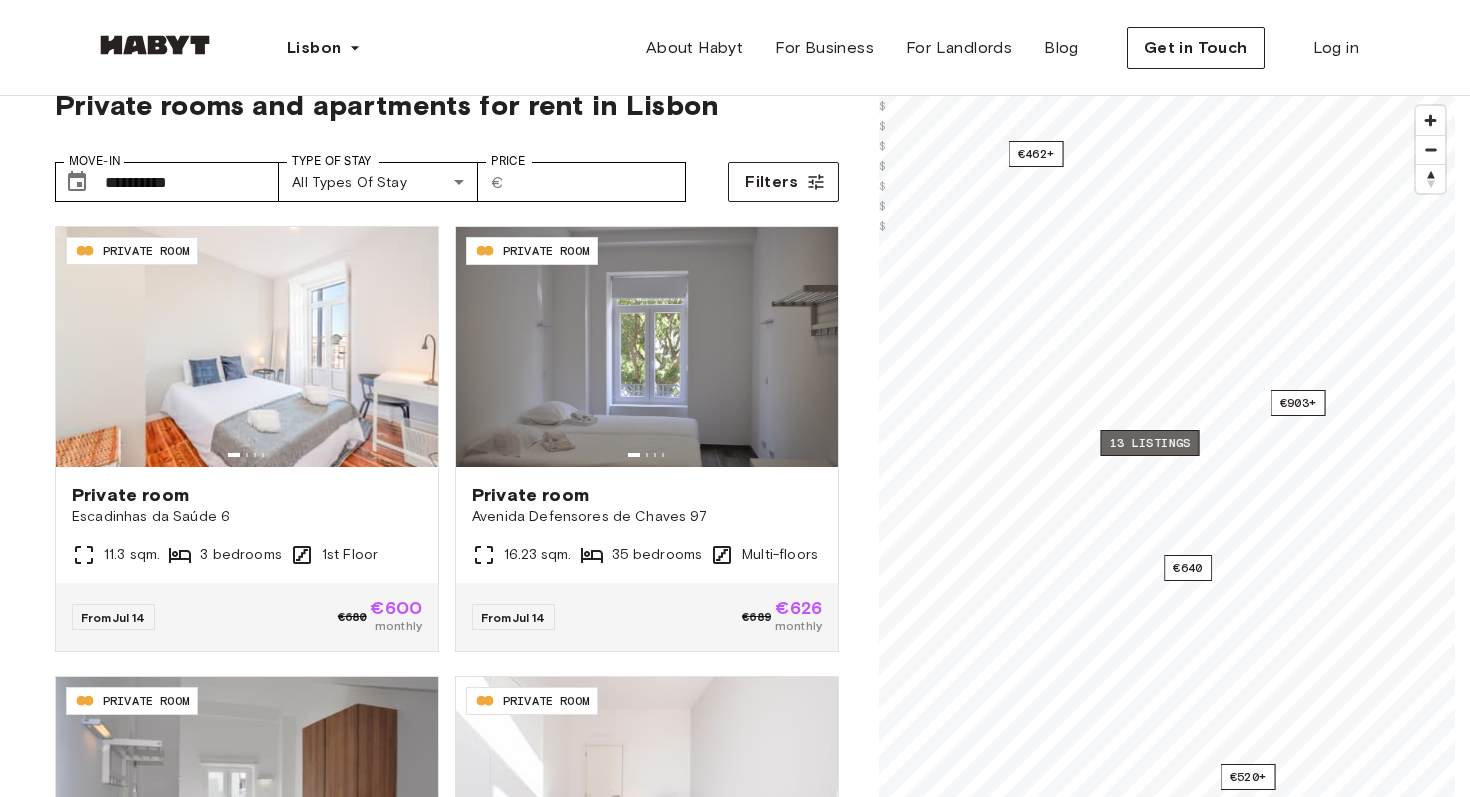 click on "13 listings" at bounding box center [1149, 443] 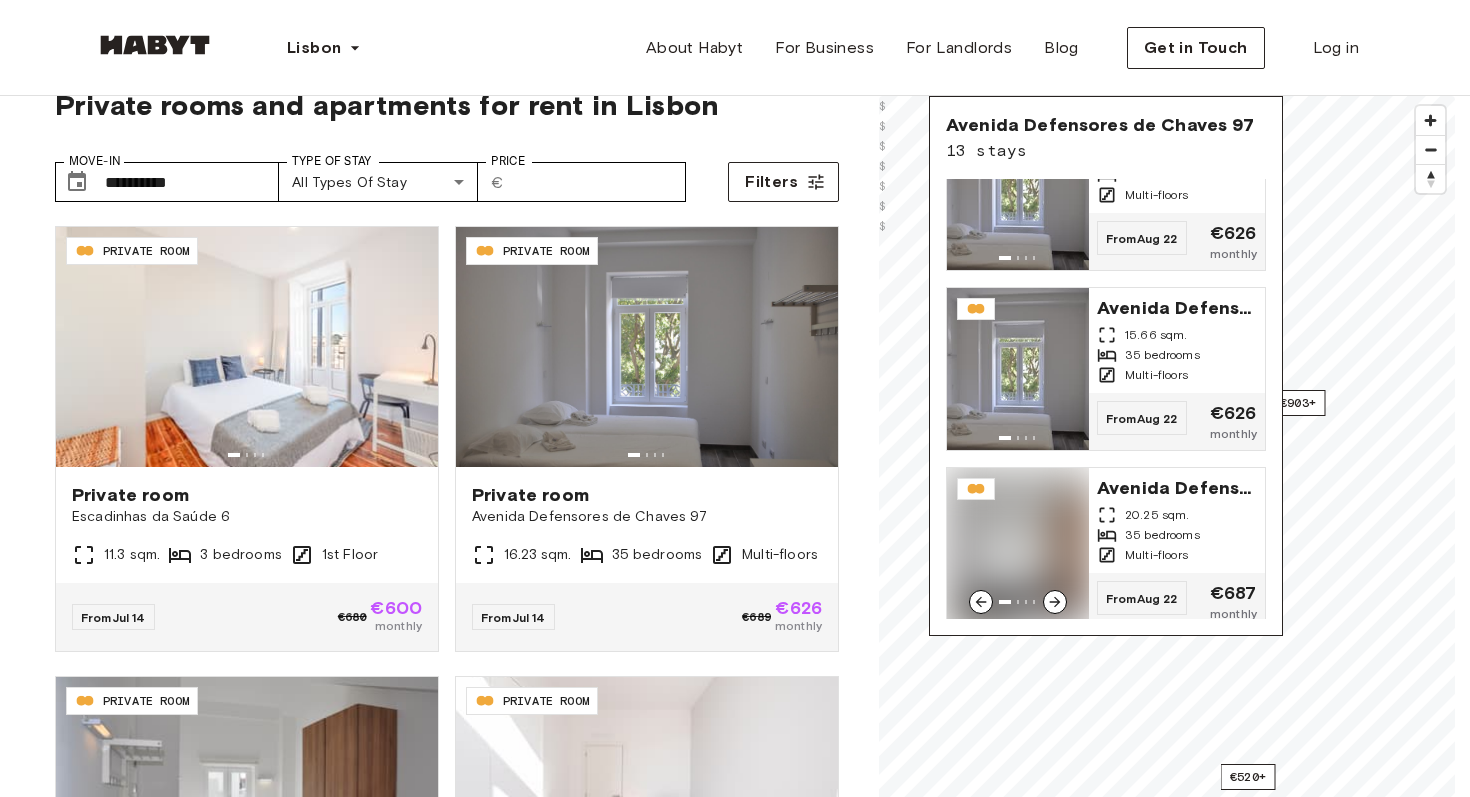 scroll, scrollTop: 1883, scrollLeft: 0, axis: vertical 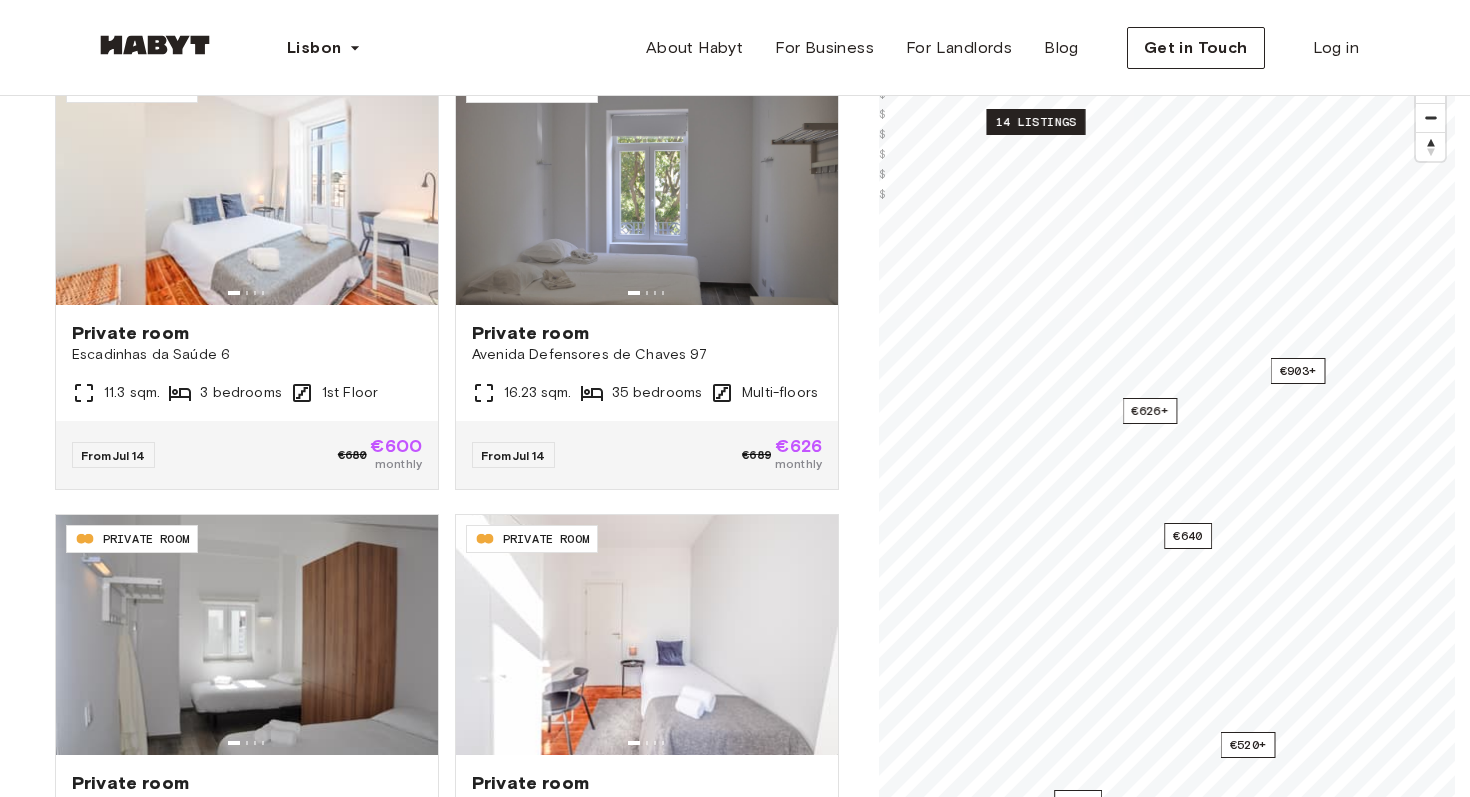 click on "14 listings" at bounding box center [1035, 122] 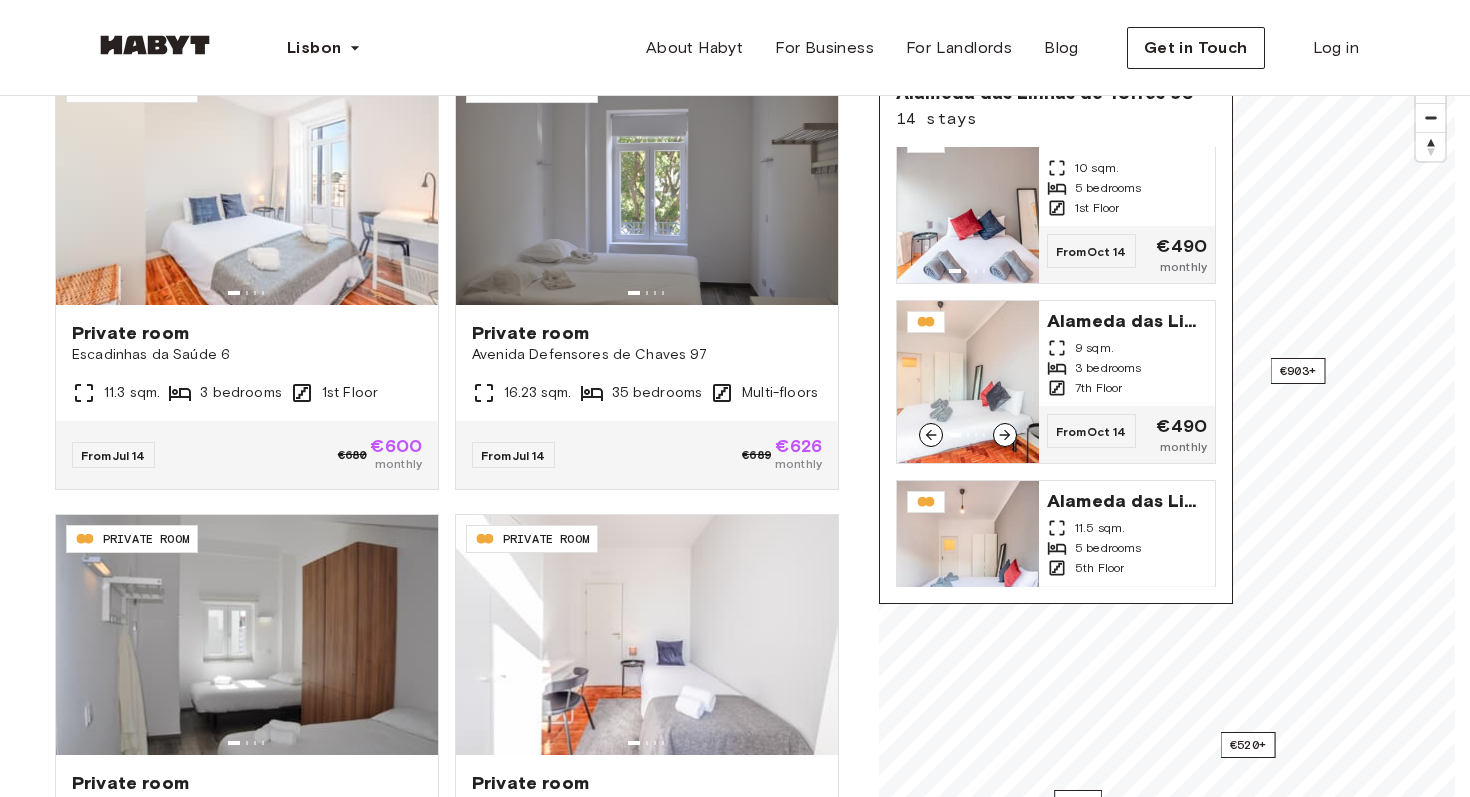 scroll, scrollTop: 0, scrollLeft: 0, axis: both 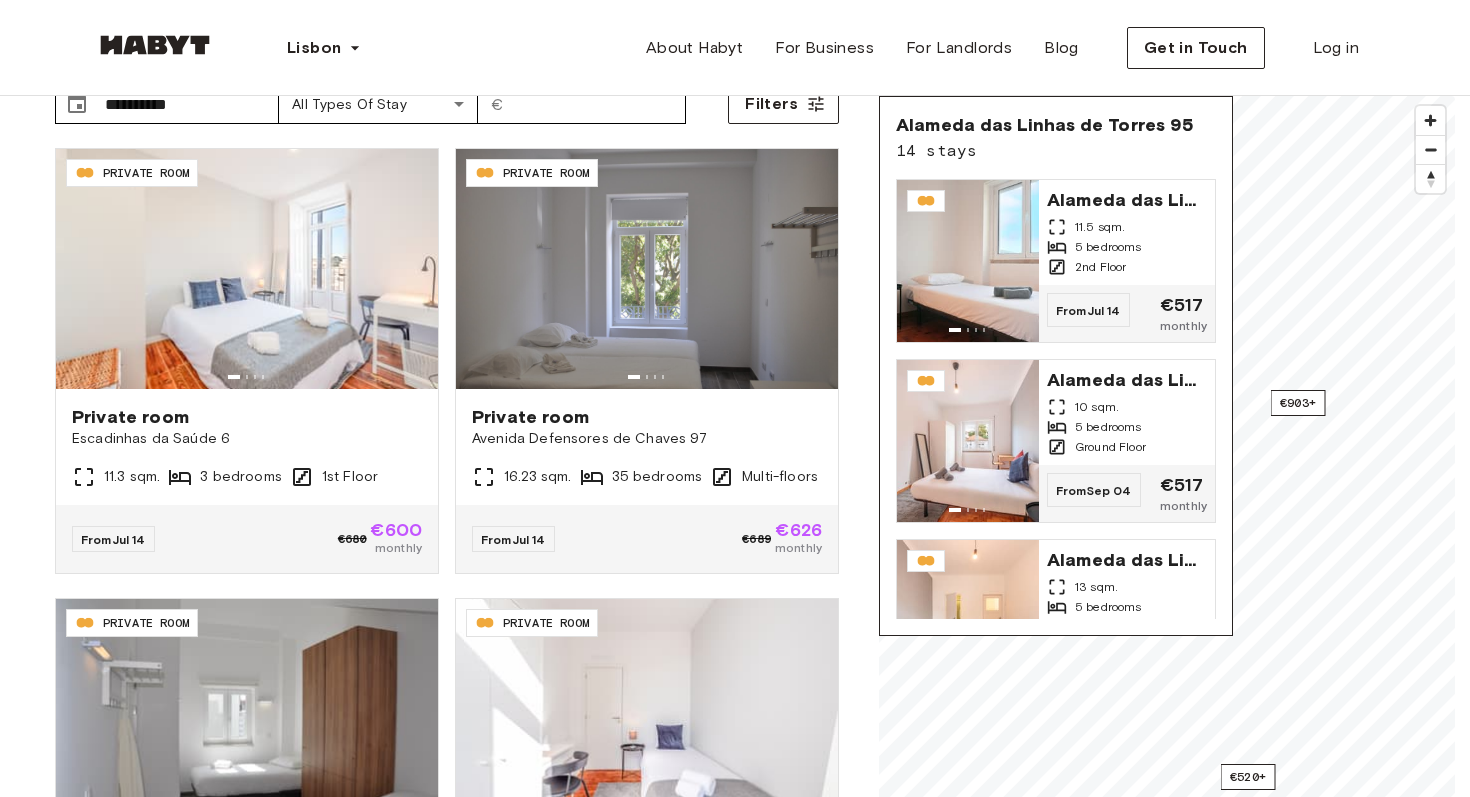 click on "Alameda das Linhas de Torres 95" at bounding box center (1044, 125) 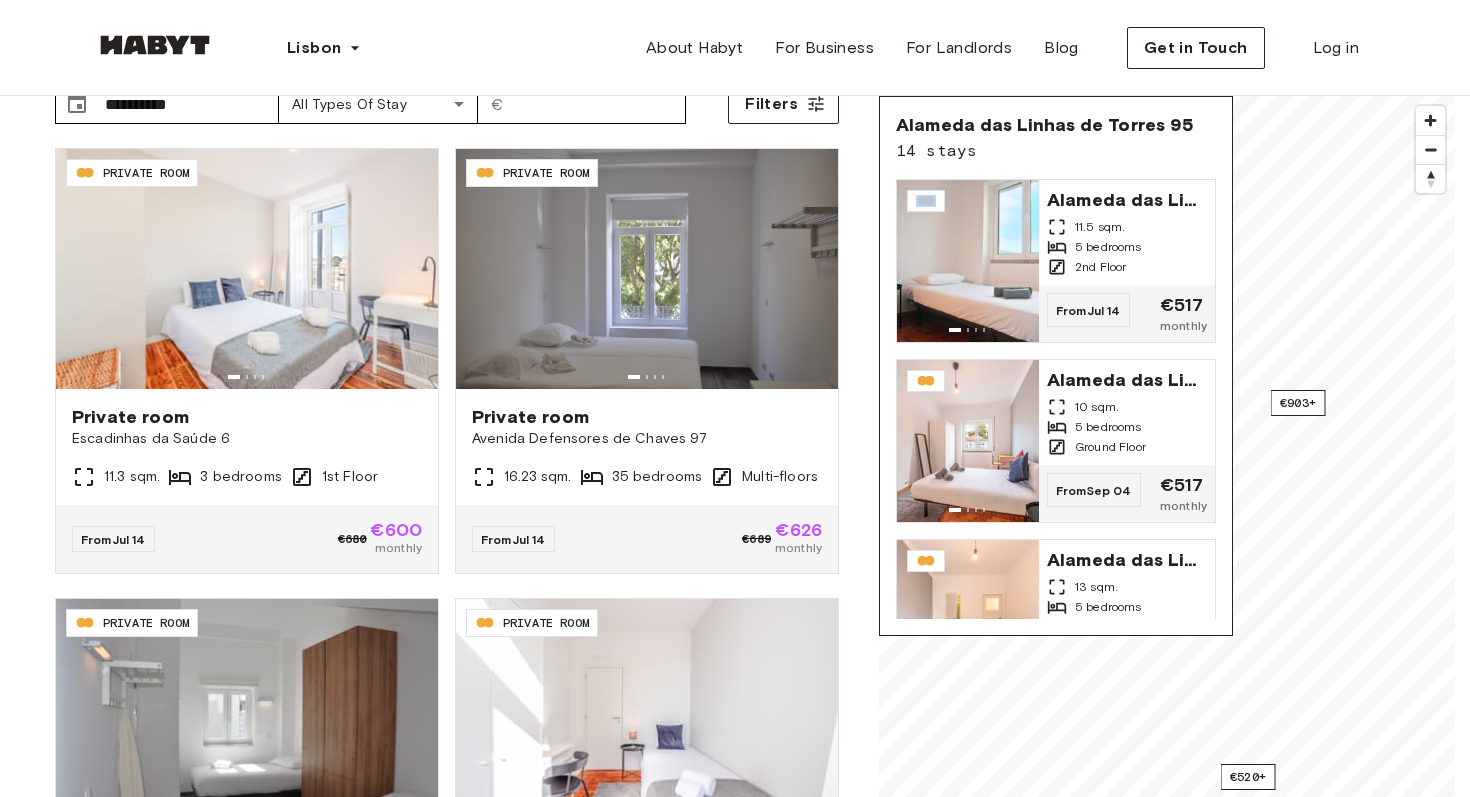 click on "14 stays" at bounding box center [1044, 151] 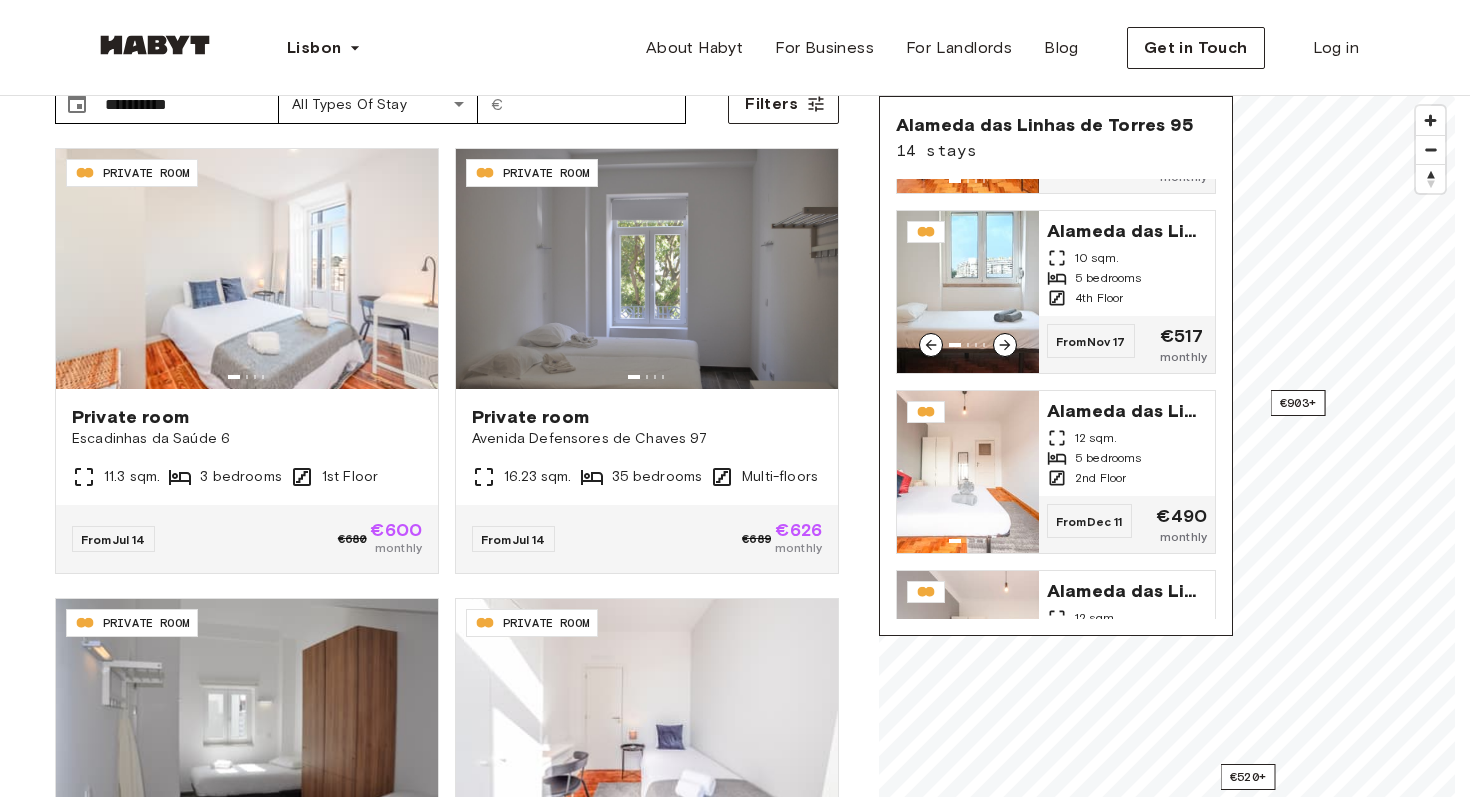 scroll, scrollTop: 1059, scrollLeft: 0, axis: vertical 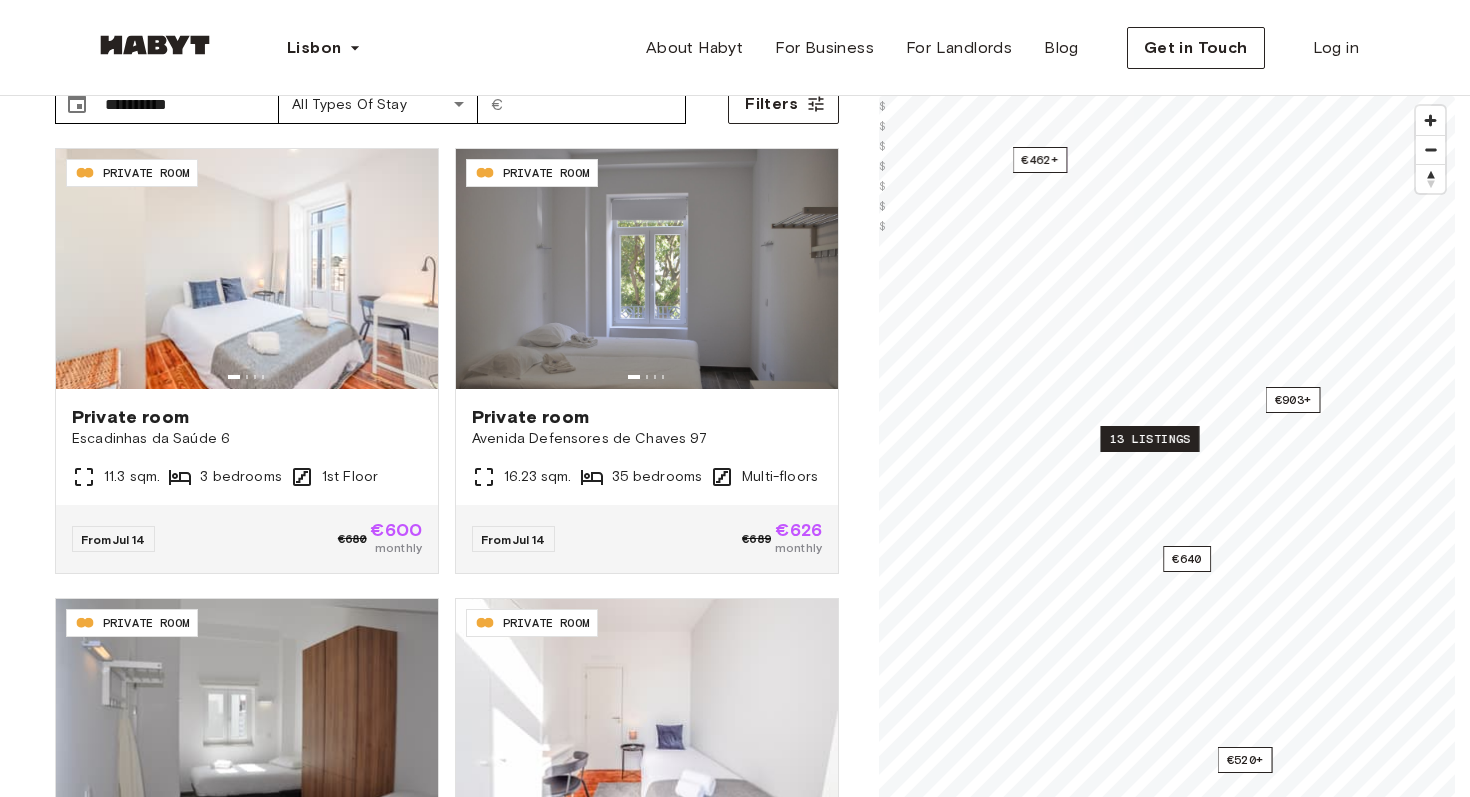 click on "13 listings" at bounding box center [1149, 439] 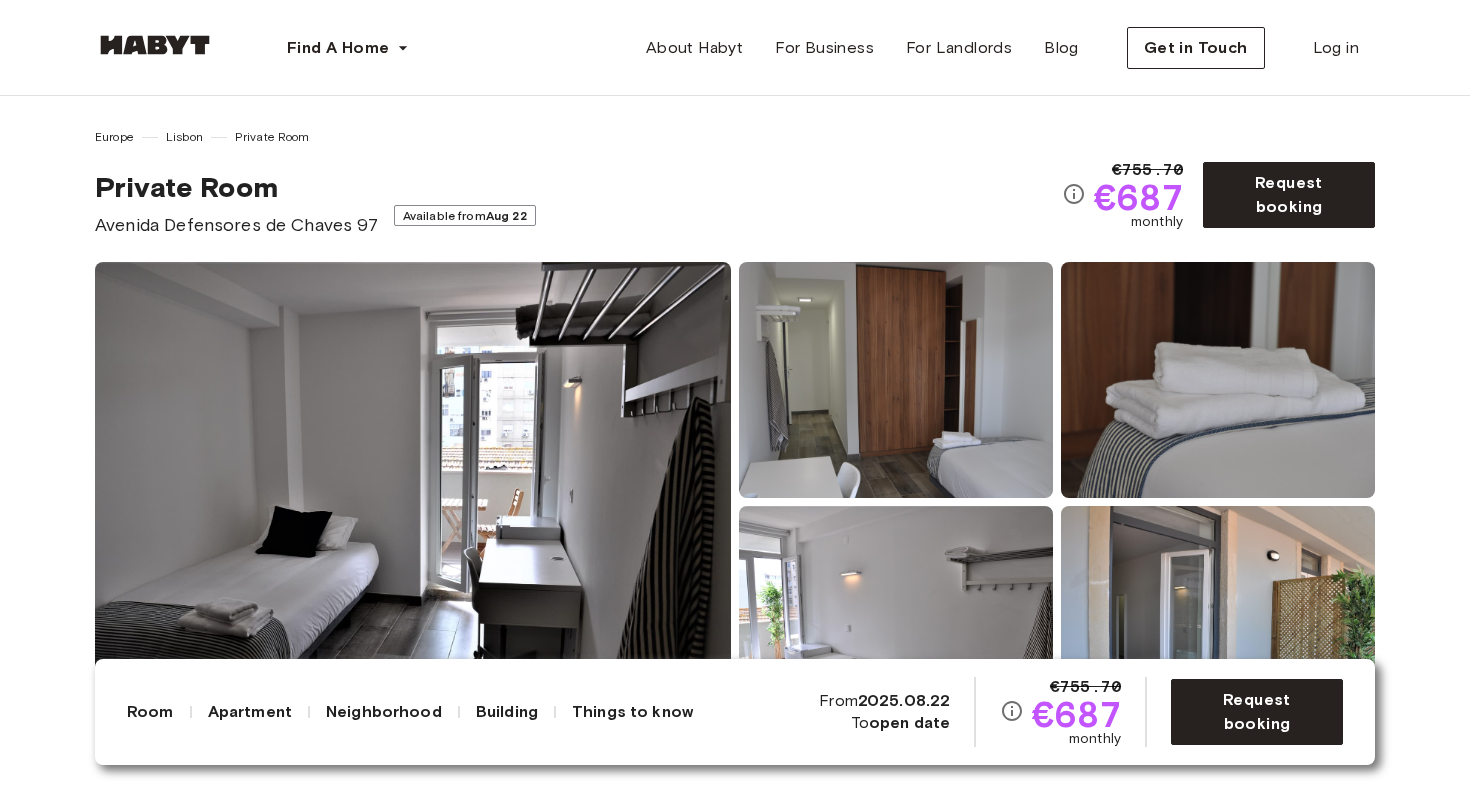 scroll, scrollTop: 61, scrollLeft: 0, axis: vertical 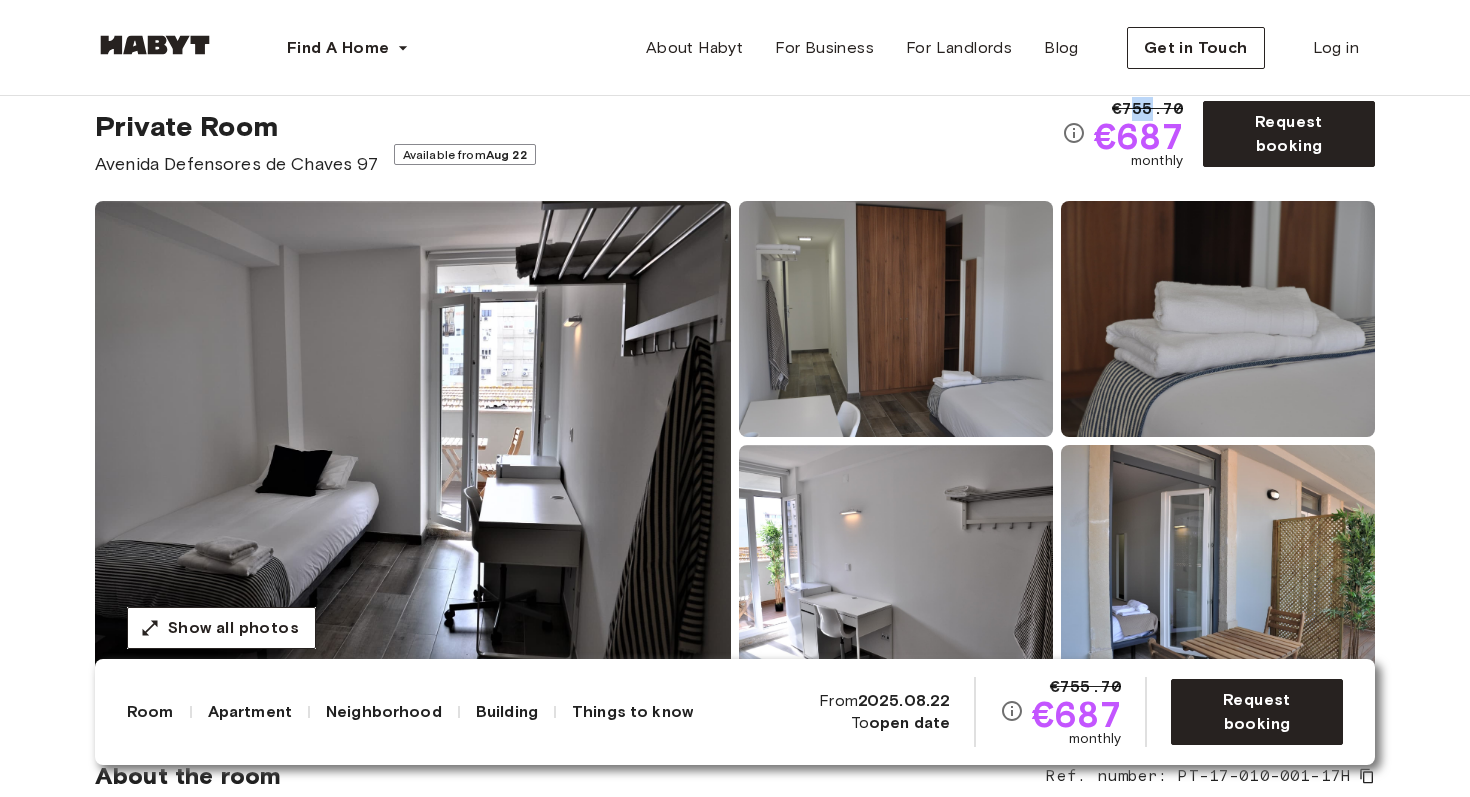 drag, startPoint x: 1130, startPoint y: 109, endPoint x: 1155, endPoint y: 110, distance: 25.019993 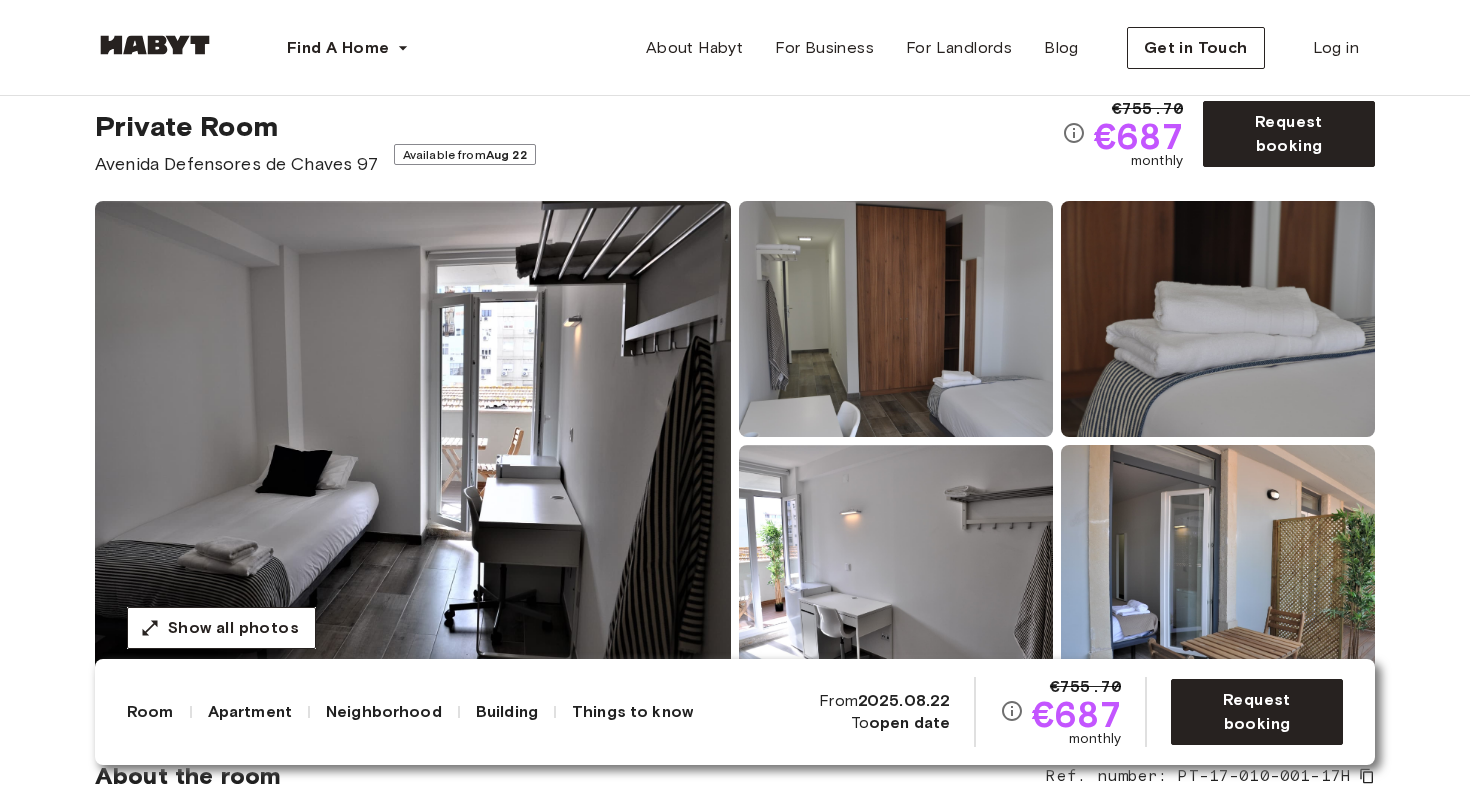 click on "€755.70" at bounding box center (1147, 109) 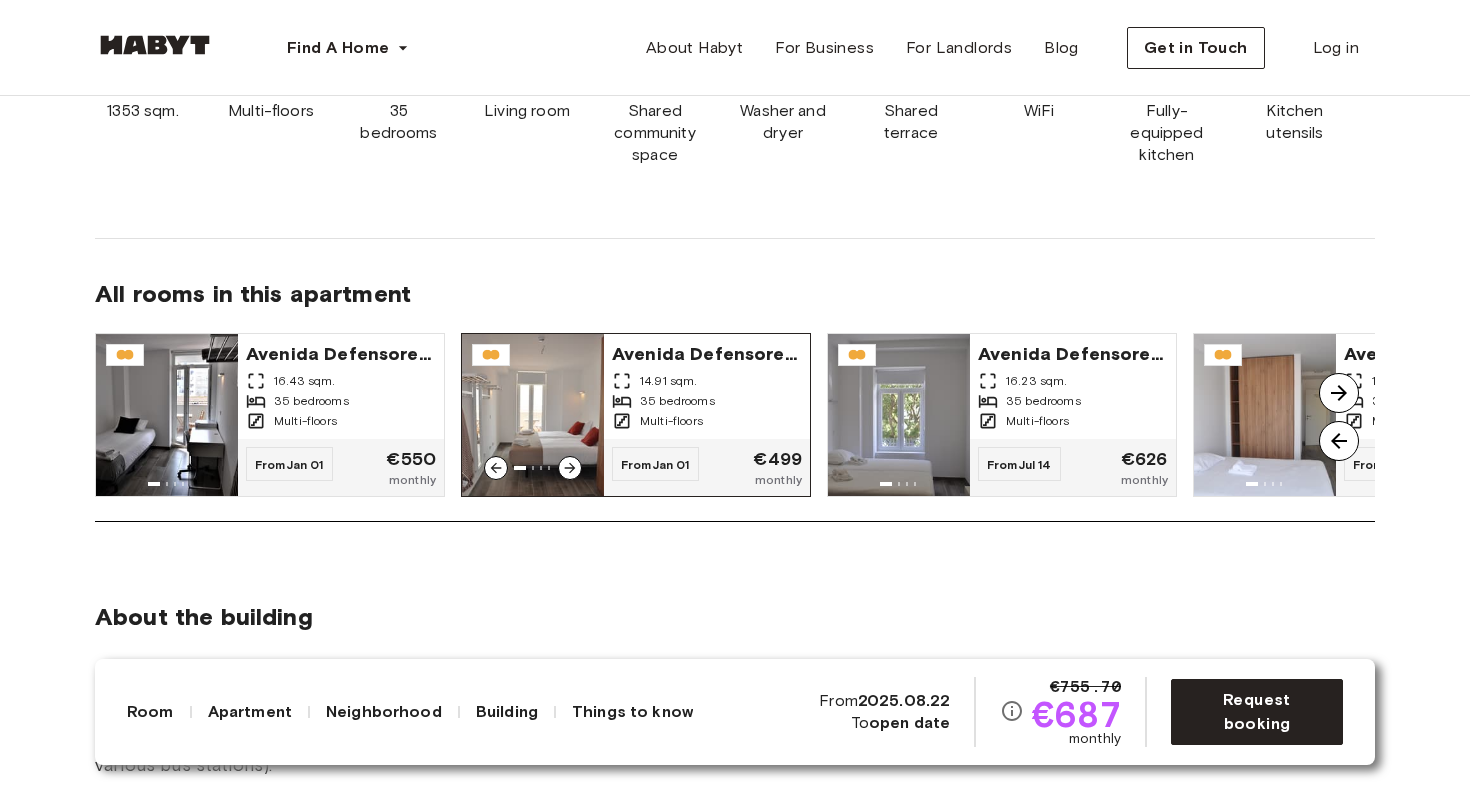 scroll, scrollTop: 1585, scrollLeft: 0, axis: vertical 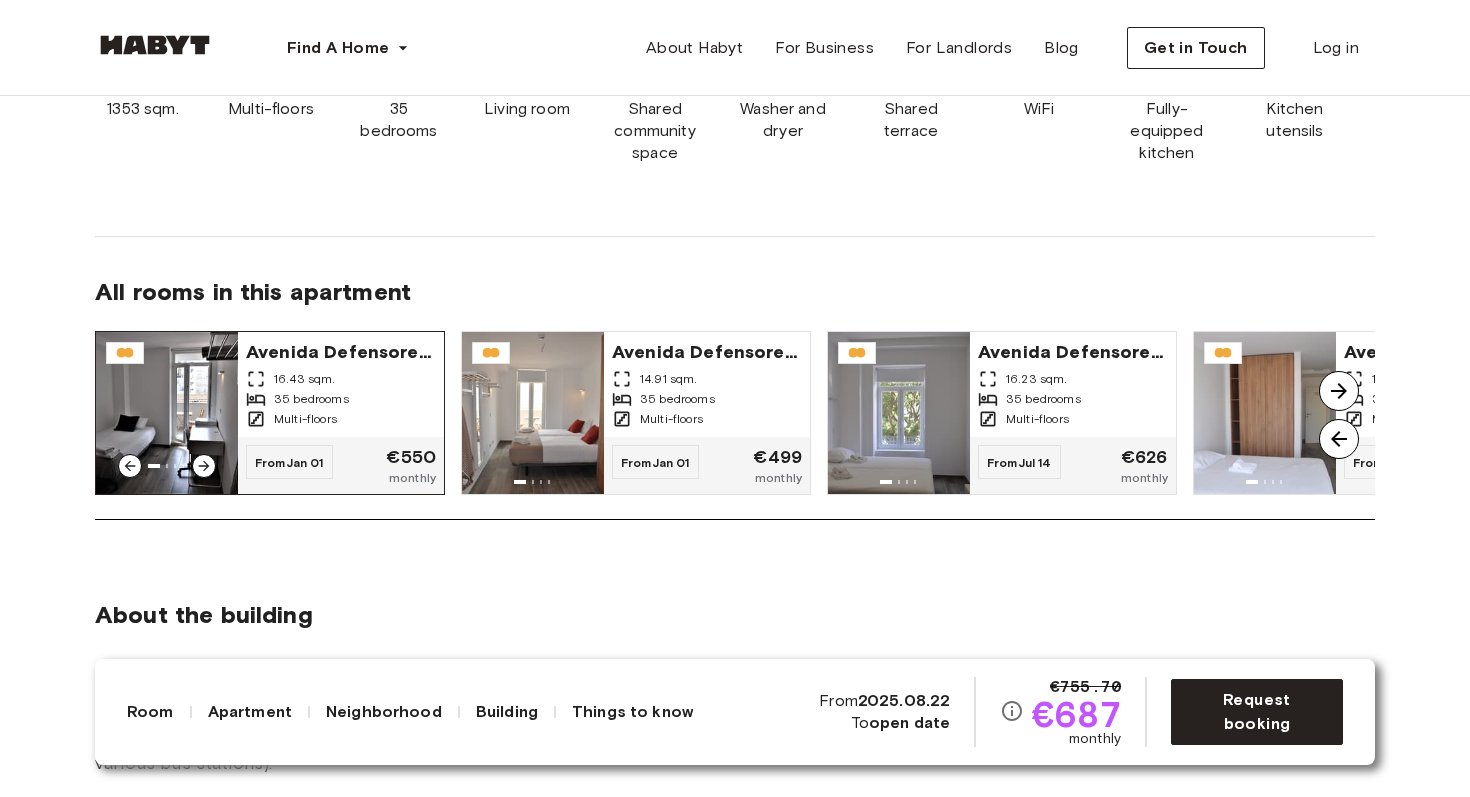 click on "35 bedrooms" at bounding box center [341, 399] 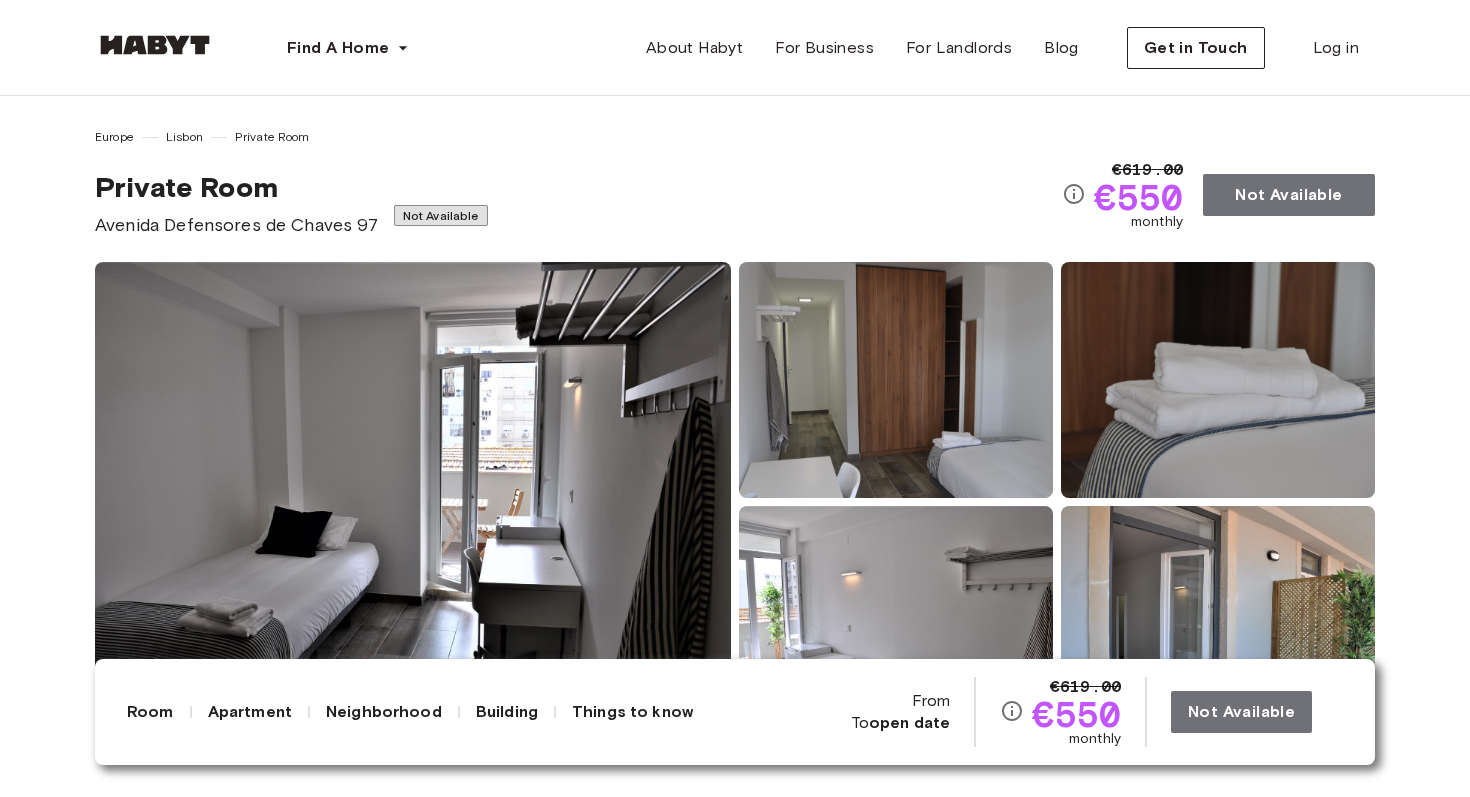 scroll, scrollTop: 0, scrollLeft: 0, axis: both 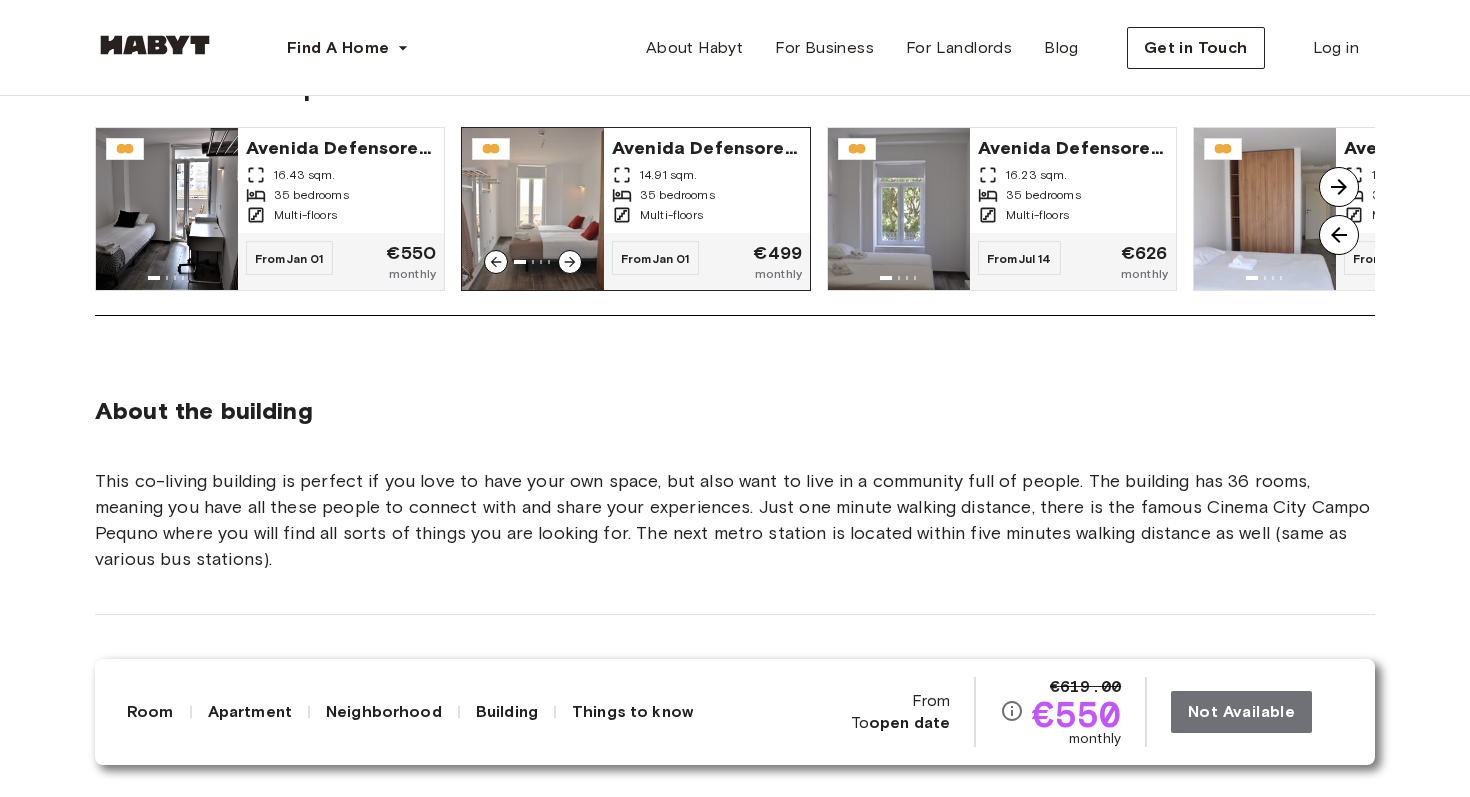 click on "Multi-floors" at bounding box center (707, 215) 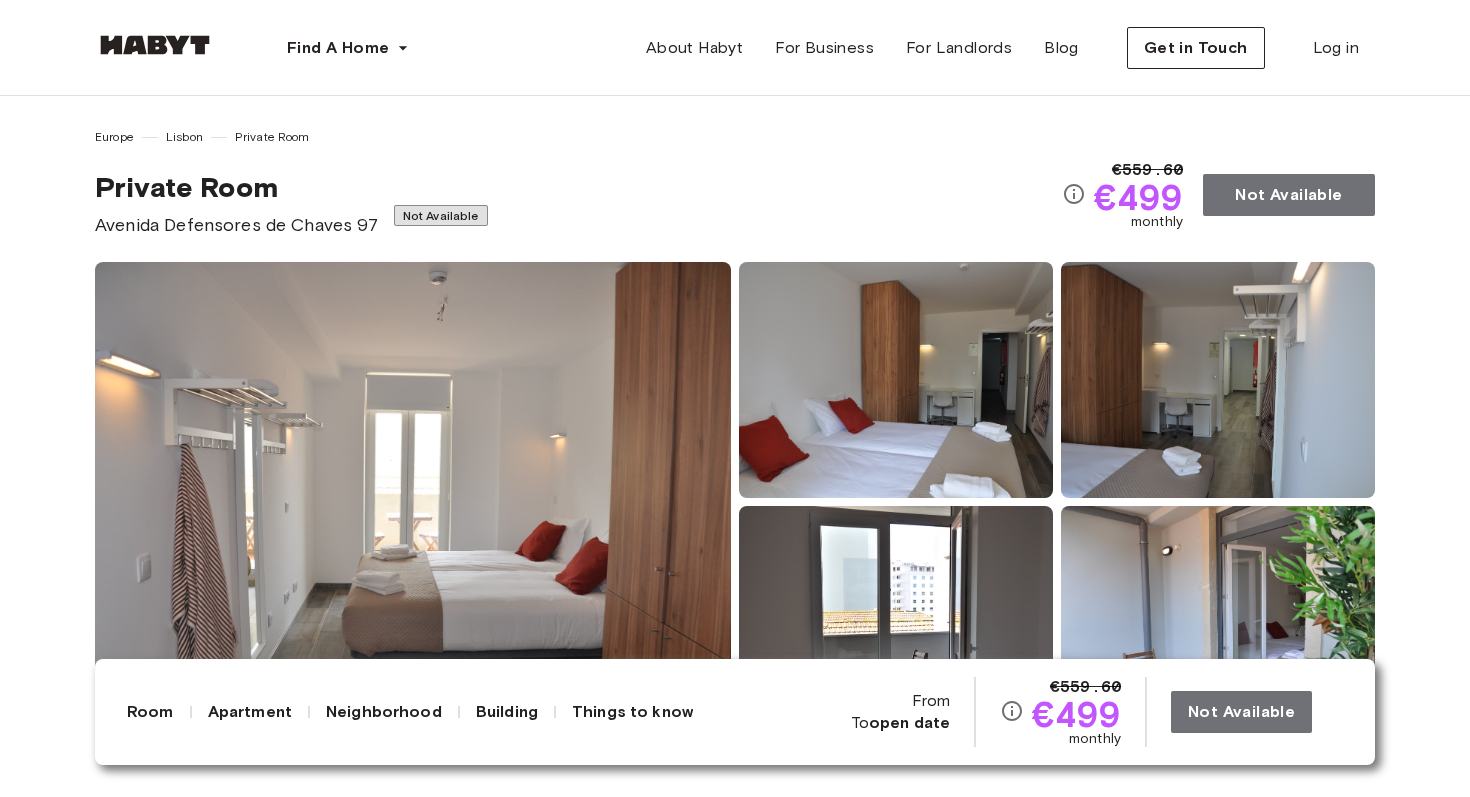 scroll, scrollTop: 0, scrollLeft: 0, axis: both 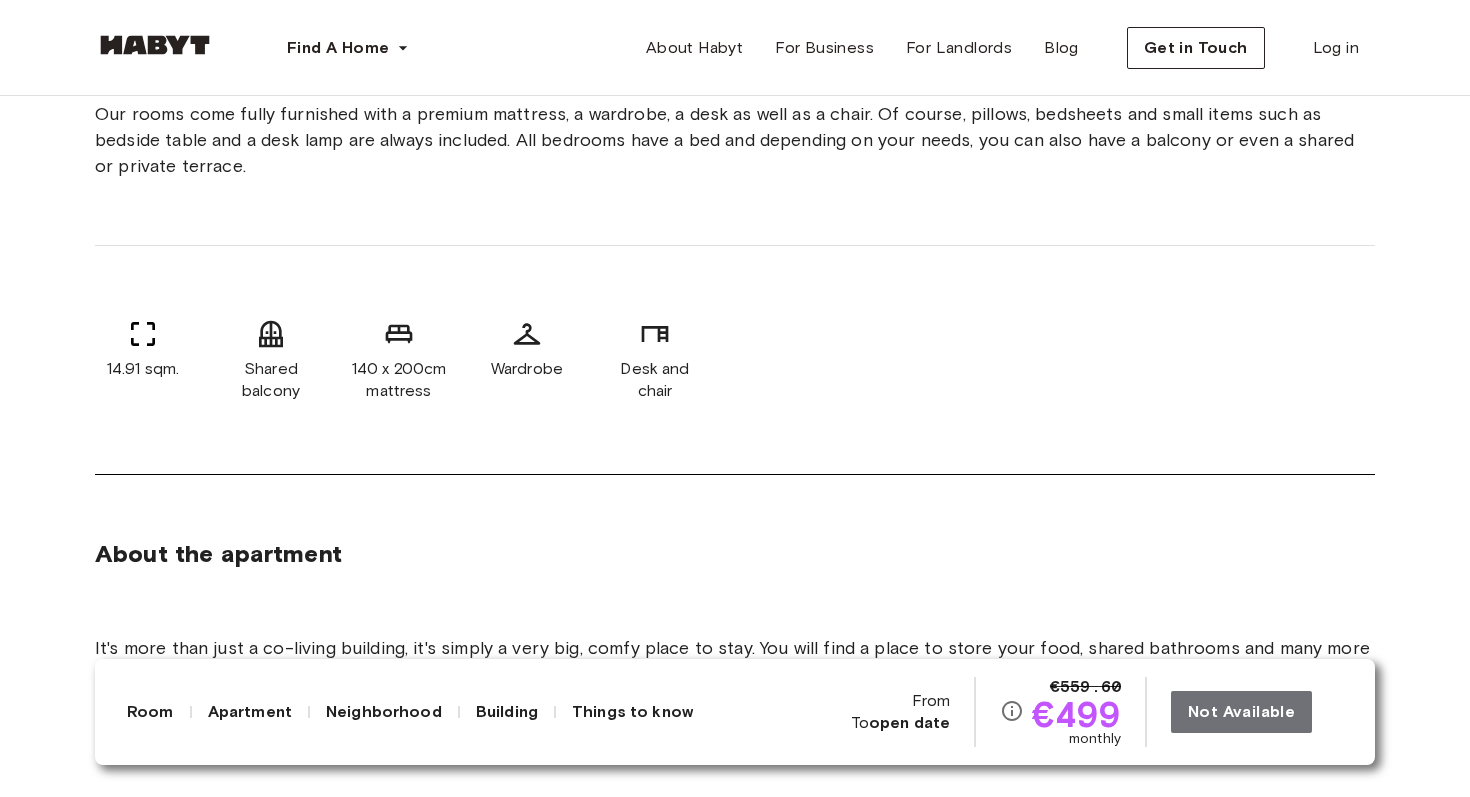 click on "Not Available" at bounding box center (1257, 712) 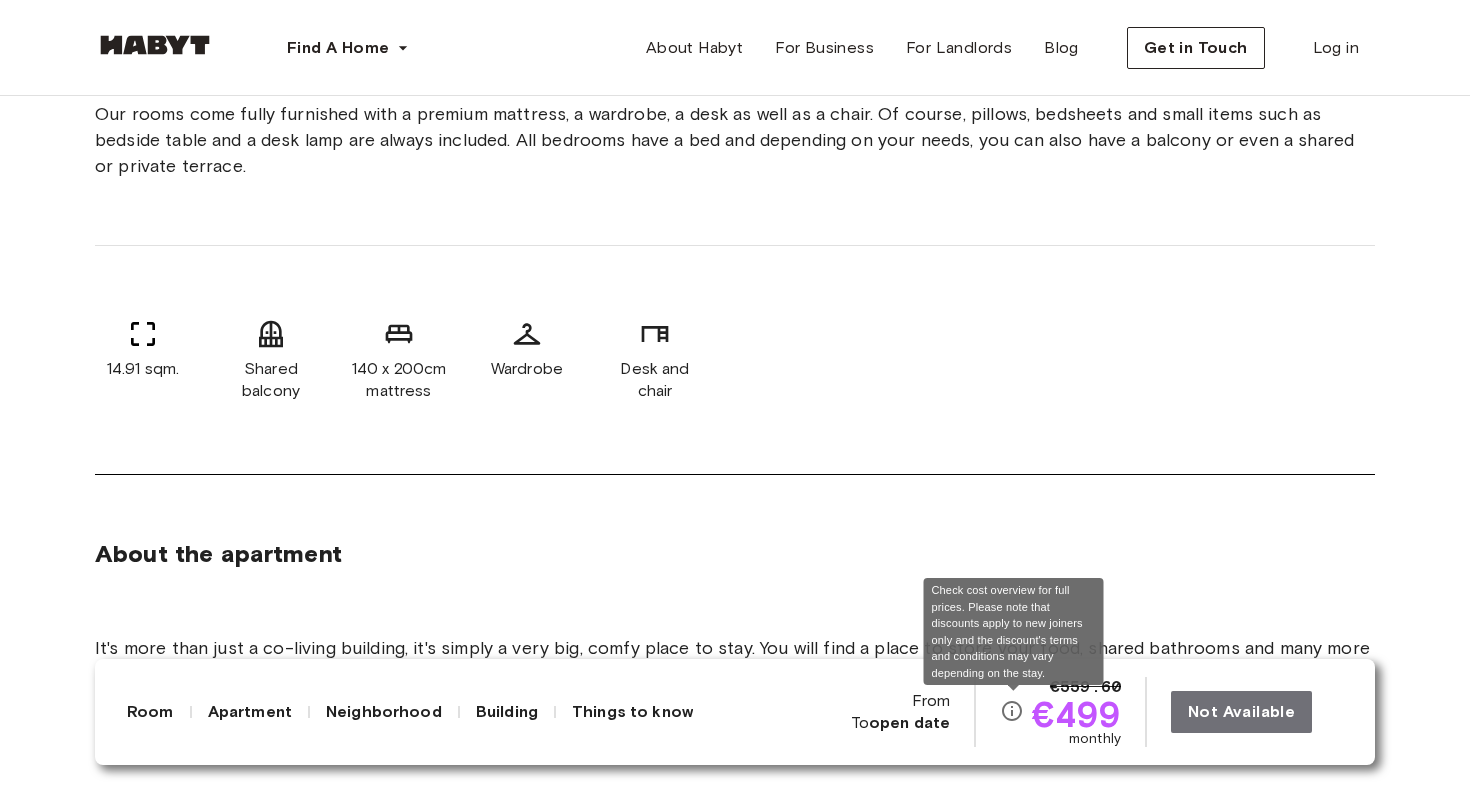 click 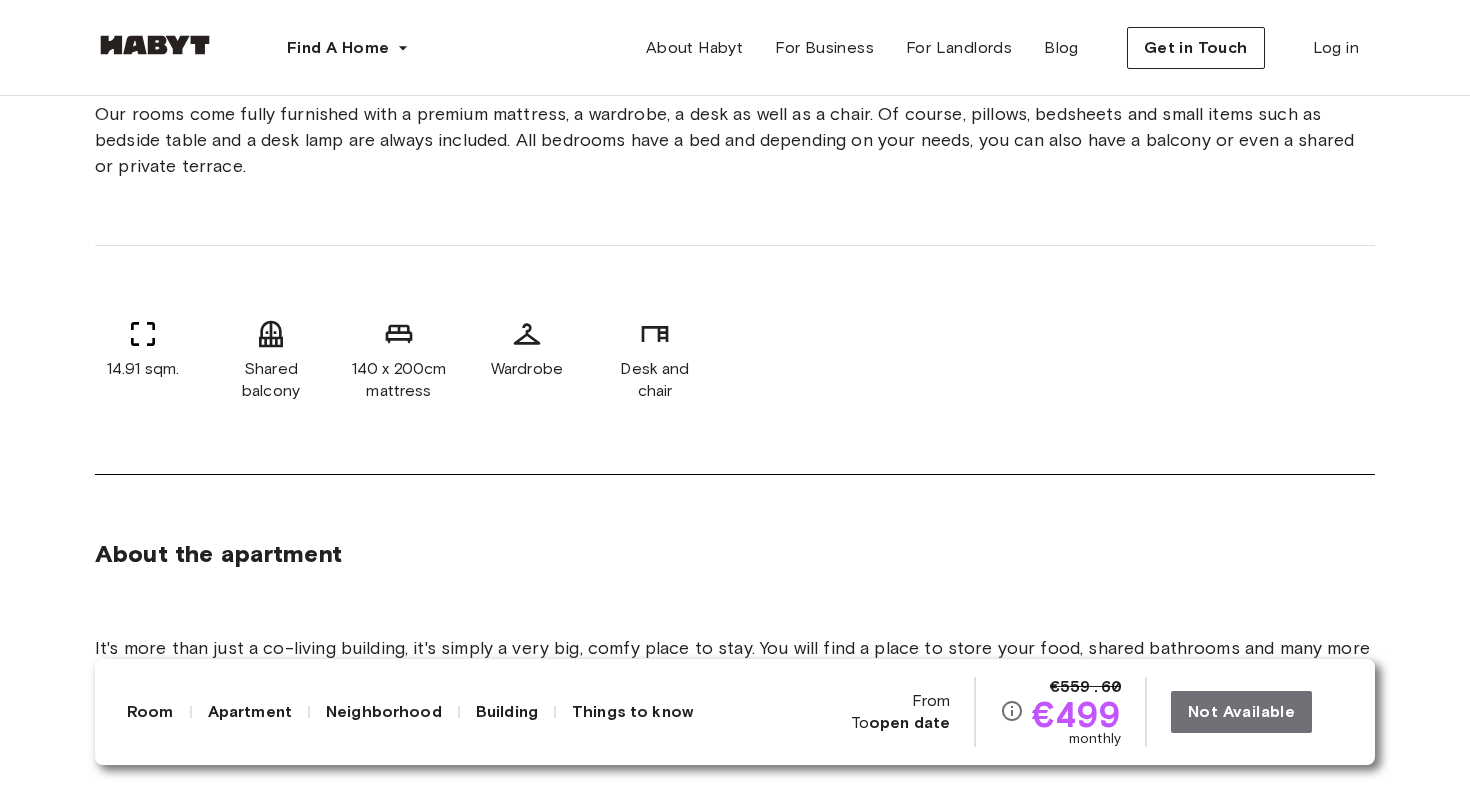 click on "Europe Lisbon Private Room Private Room Avenida Defensores de Chaves 97 Not Available €559.60 €499 monthly Not Available Show all photos About the room Ref. number:   PT-17-010-001-06H Our rooms come fully furnished with a premium mattress, a wardrobe, a desk as well as a chair. Of course, pillows, bedsheets and small items such as bedside table and a desk lamp are always included. All bedrooms have a bed and depending on your needs, you can also have a balcony or even a shared or private terrace. 14.91 sqm. Shared balcony 140 x 200cm mattress Wardrobe Desk and chair About the apartment It's more than just a co-living building, it's simply a very big, comfy place to stay. You will find a place to store your food, shared bathrooms and many more amenities. A fully equipped kitchen is also part of the accommodation, including an oven, fridge, washing machine, and other small appliances. 1353 sqm. Multi-floors 35 bedrooms Living room Shared community space Washer and dryer Shared terrace WiFi Kitchen utensils" at bounding box center (735, 2396) 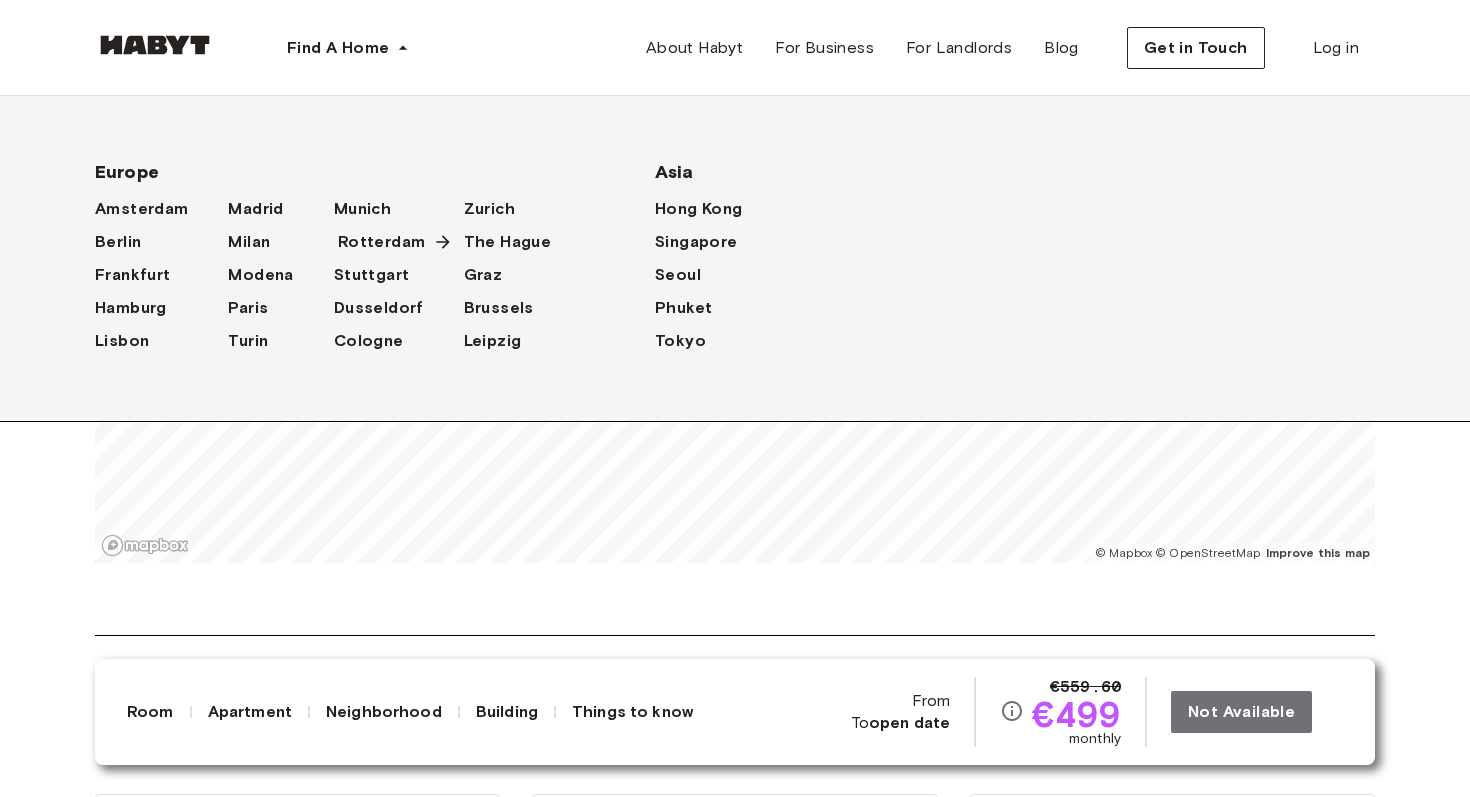 scroll, scrollTop: 2591, scrollLeft: 0, axis: vertical 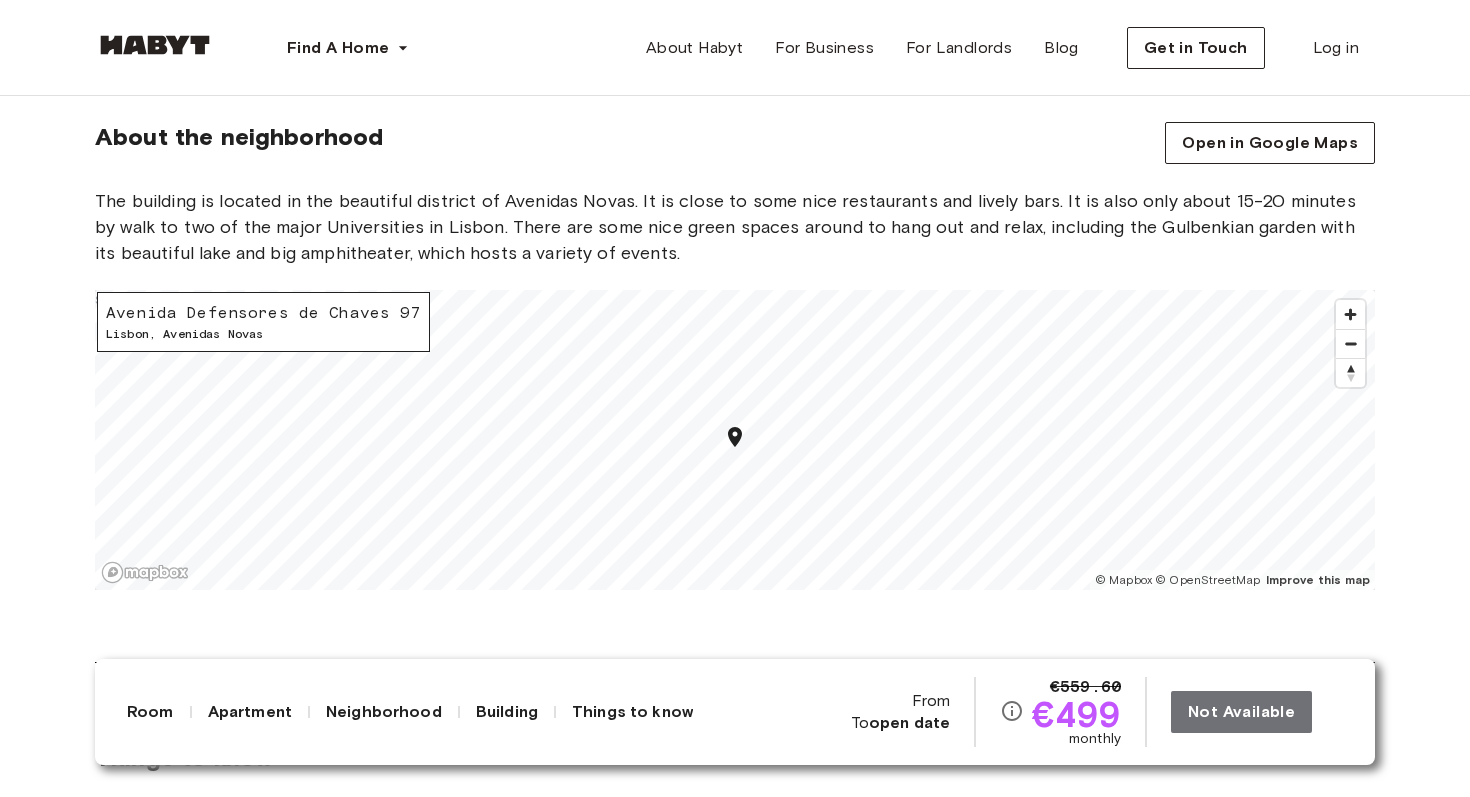 click on "About the neighborhood Open in Google Maps The building is located in the beautiful district of Avenidas Novas. It is close to some nice restaurants and lively bars. It is also only about 15-20 minutes by walk to two of the major Universities in Lisbon. There are some nice green spaces around to hang out and relax, including the Gulbenkian garden with its beautiful lake and big amphitheater, which hosts a variety of events. Avenida Defensores de Chaves 97 Lisbon ,   Avenidas Novas © Mapbox   © OpenStreetMap   Improve this map $" at bounding box center (735, 392) 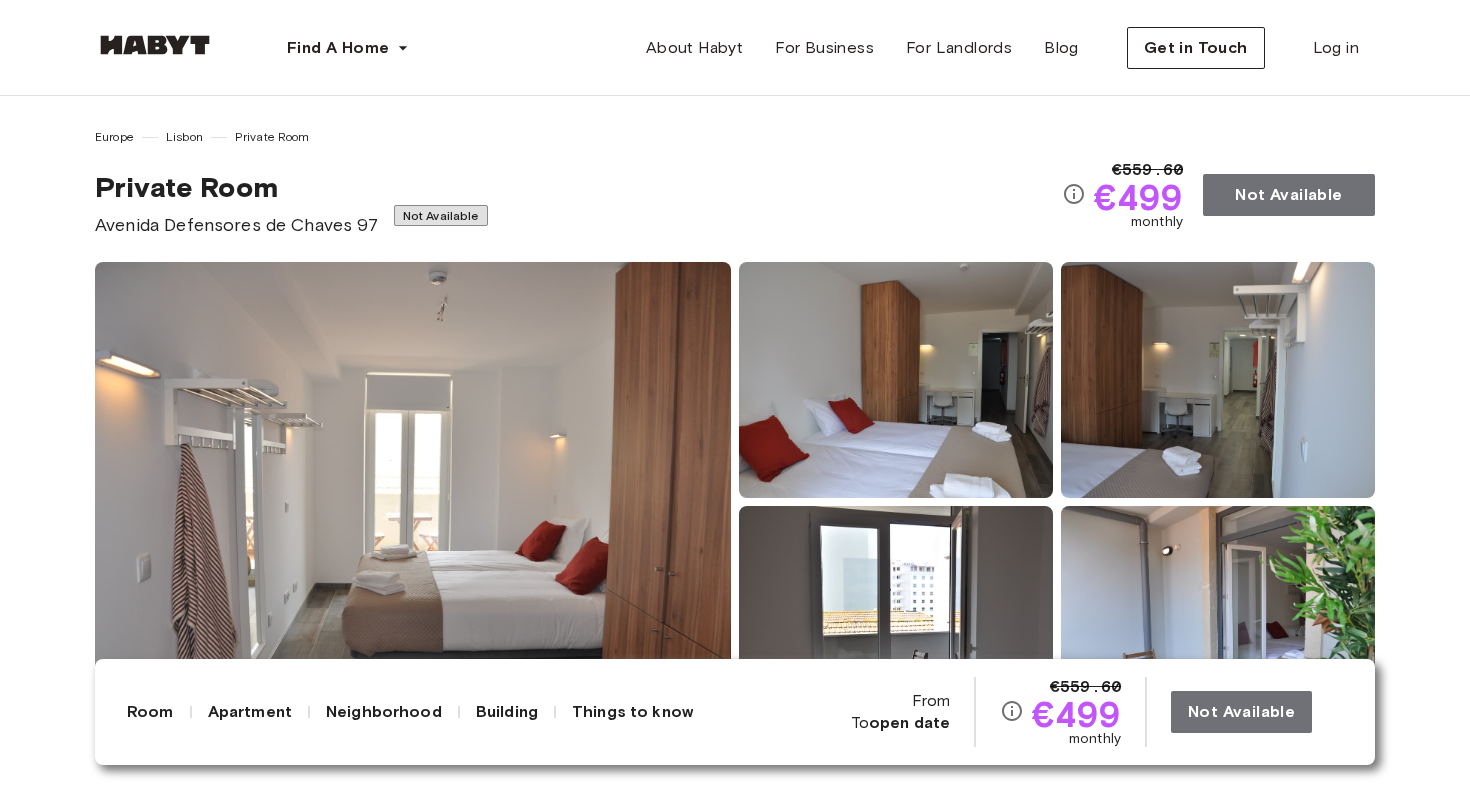 scroll, scrollTop: 180, scrollLeft: 0, axis: vertical 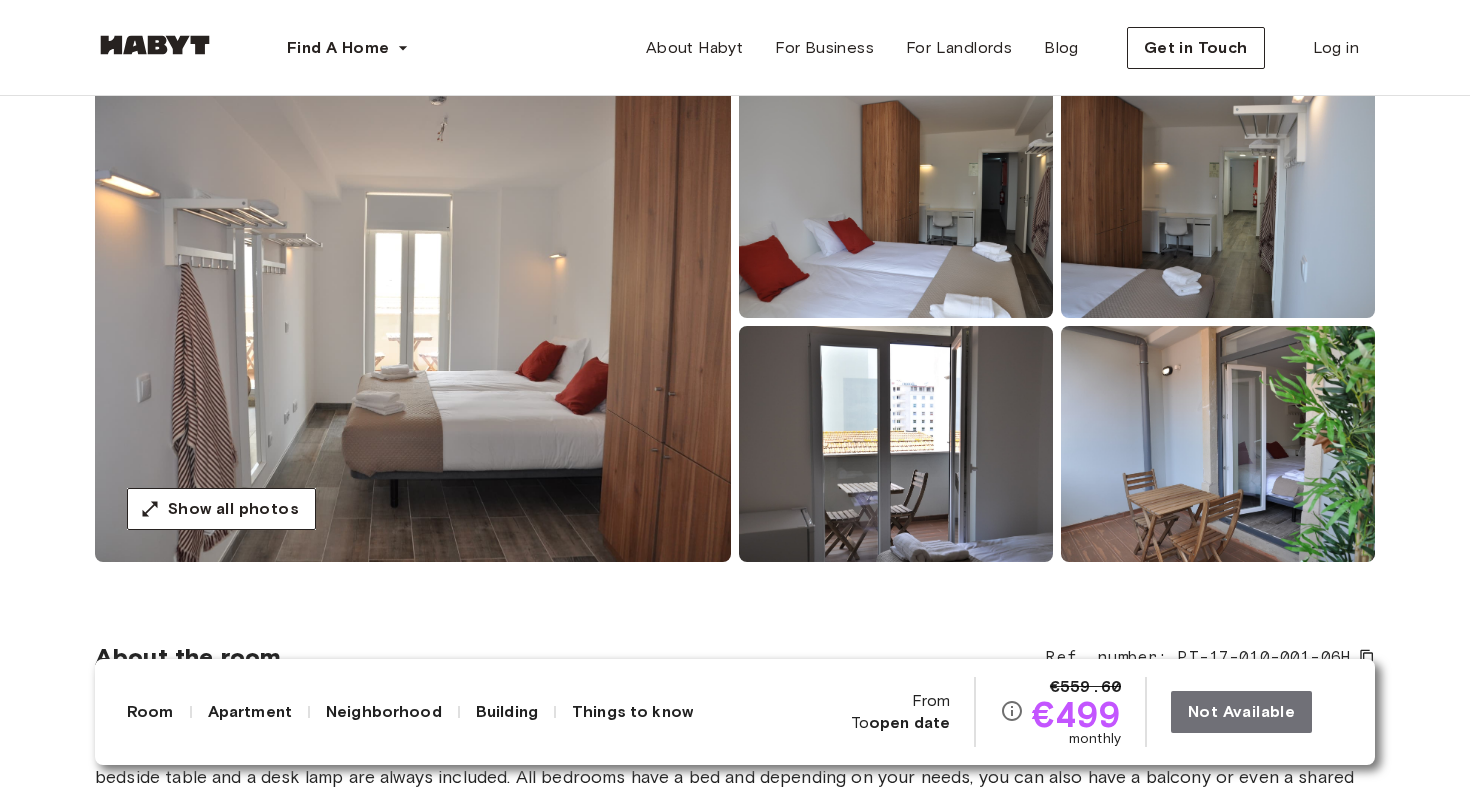 click at bounding box center (413, 322) 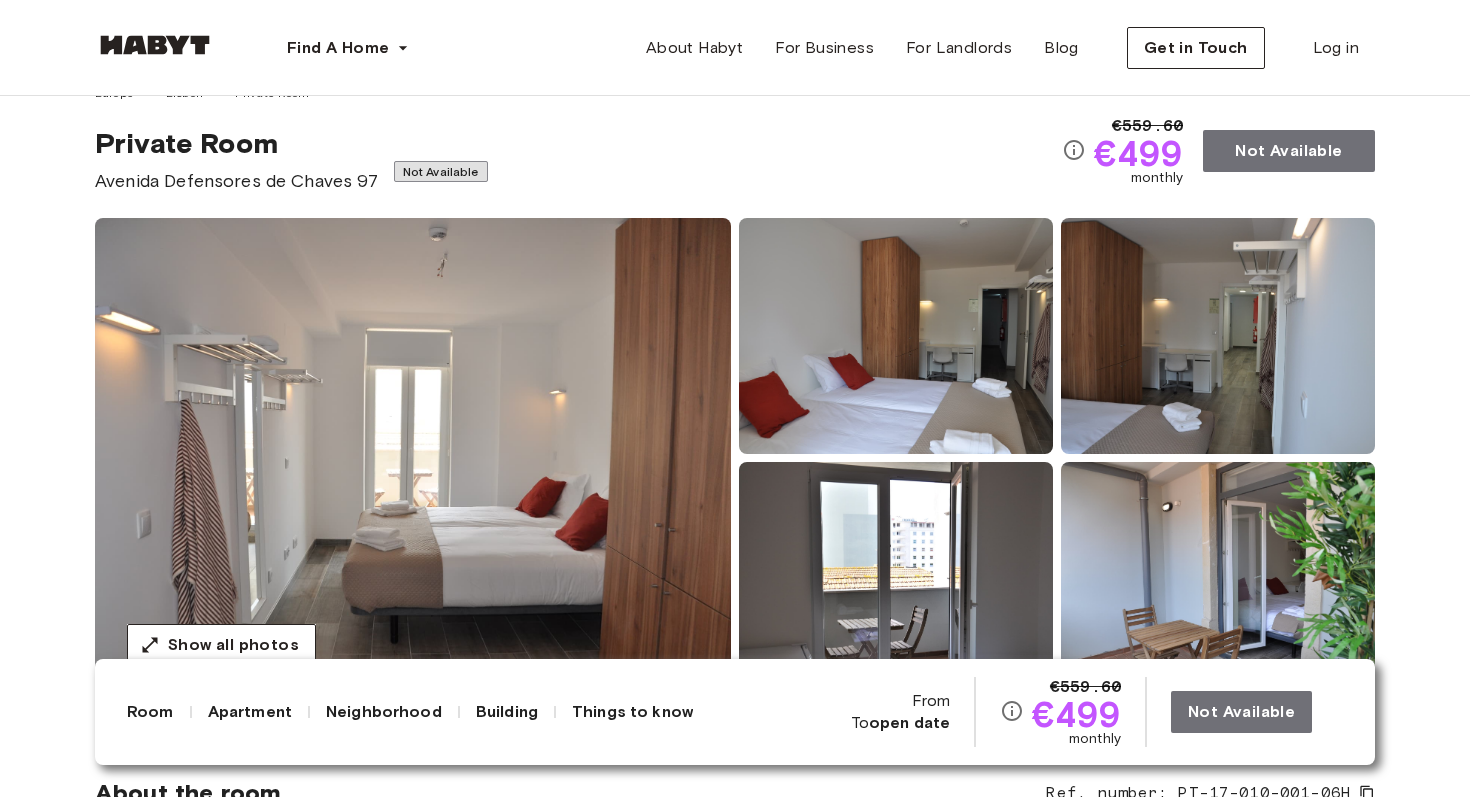 scroll, scrollTop: 0, scrollLeft: 0, axis: both 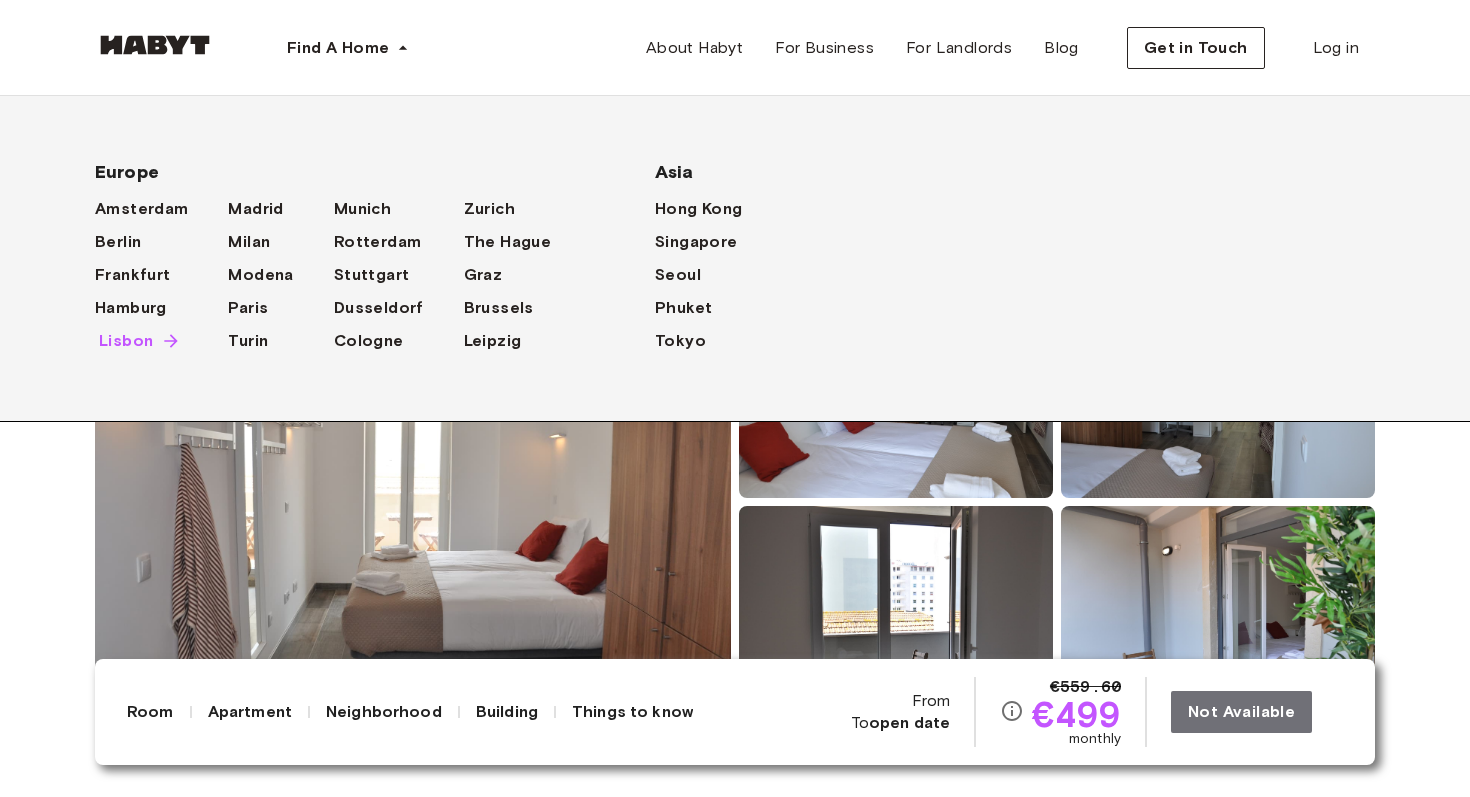 click on "Lisbon" at bounding box center [126, 341] 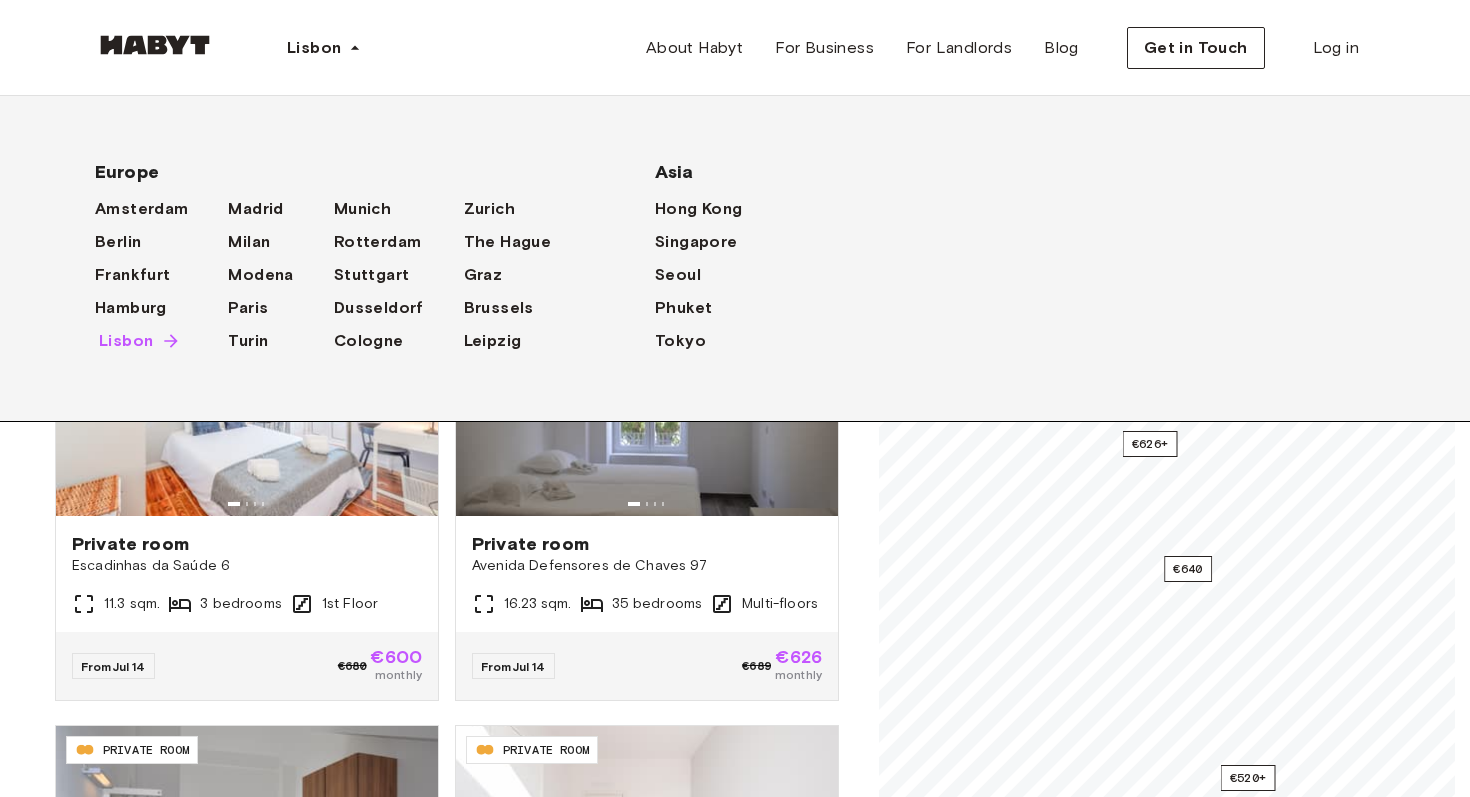click on "Lisbon" at bounding box center (126, 341) 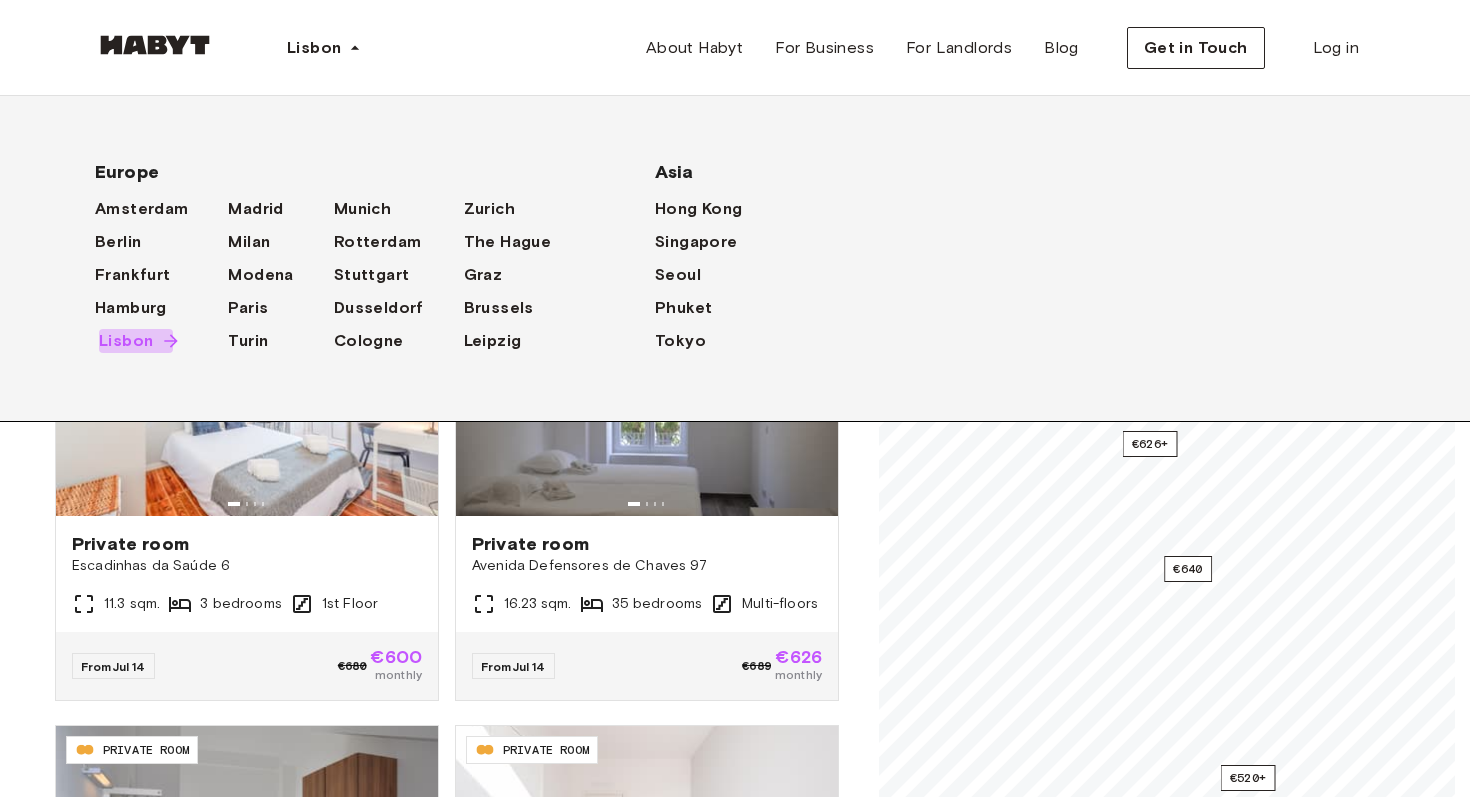 click on "Lisbon" at bounding box center [136, 341] 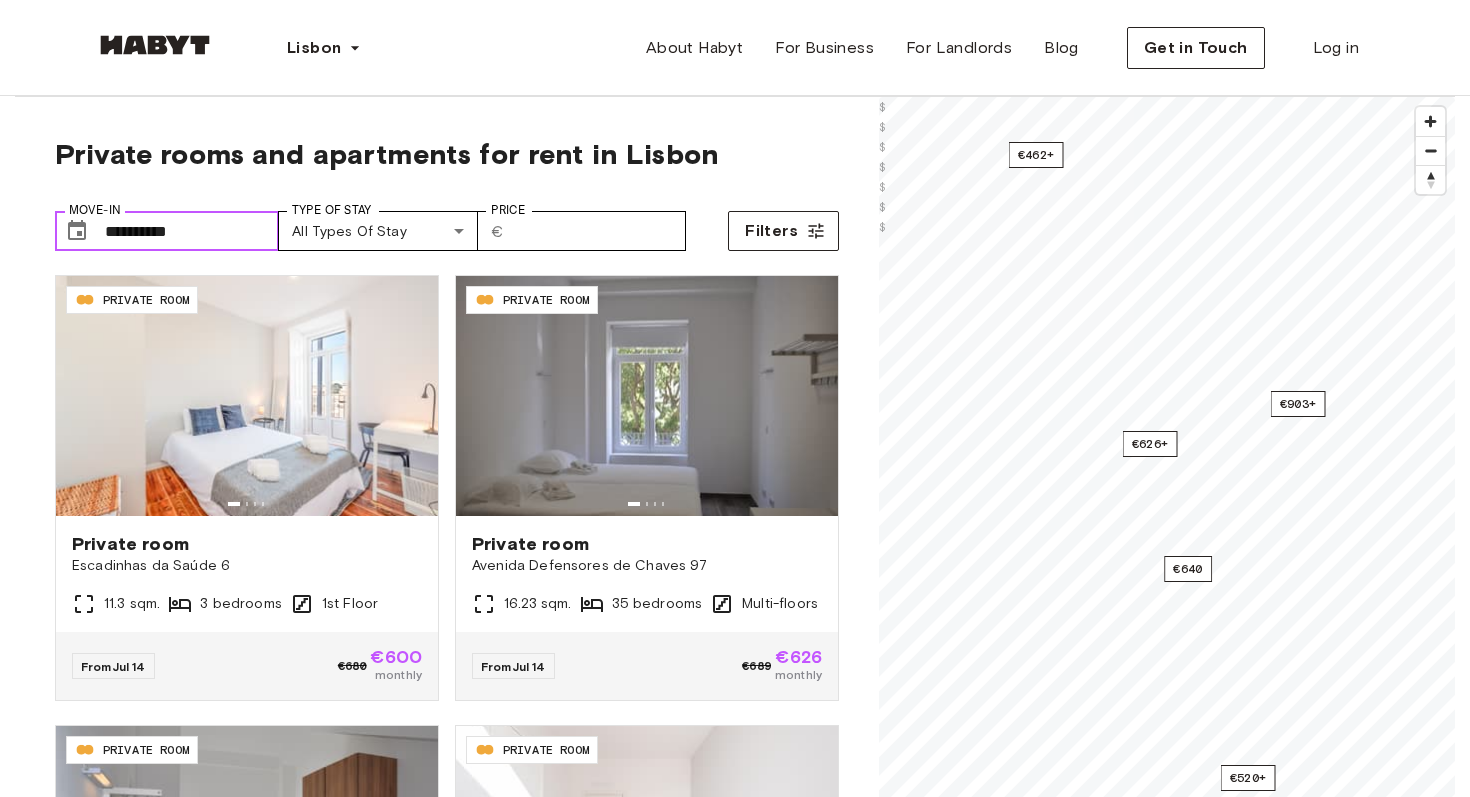 click on "**********" at bounding box center [192, 231] 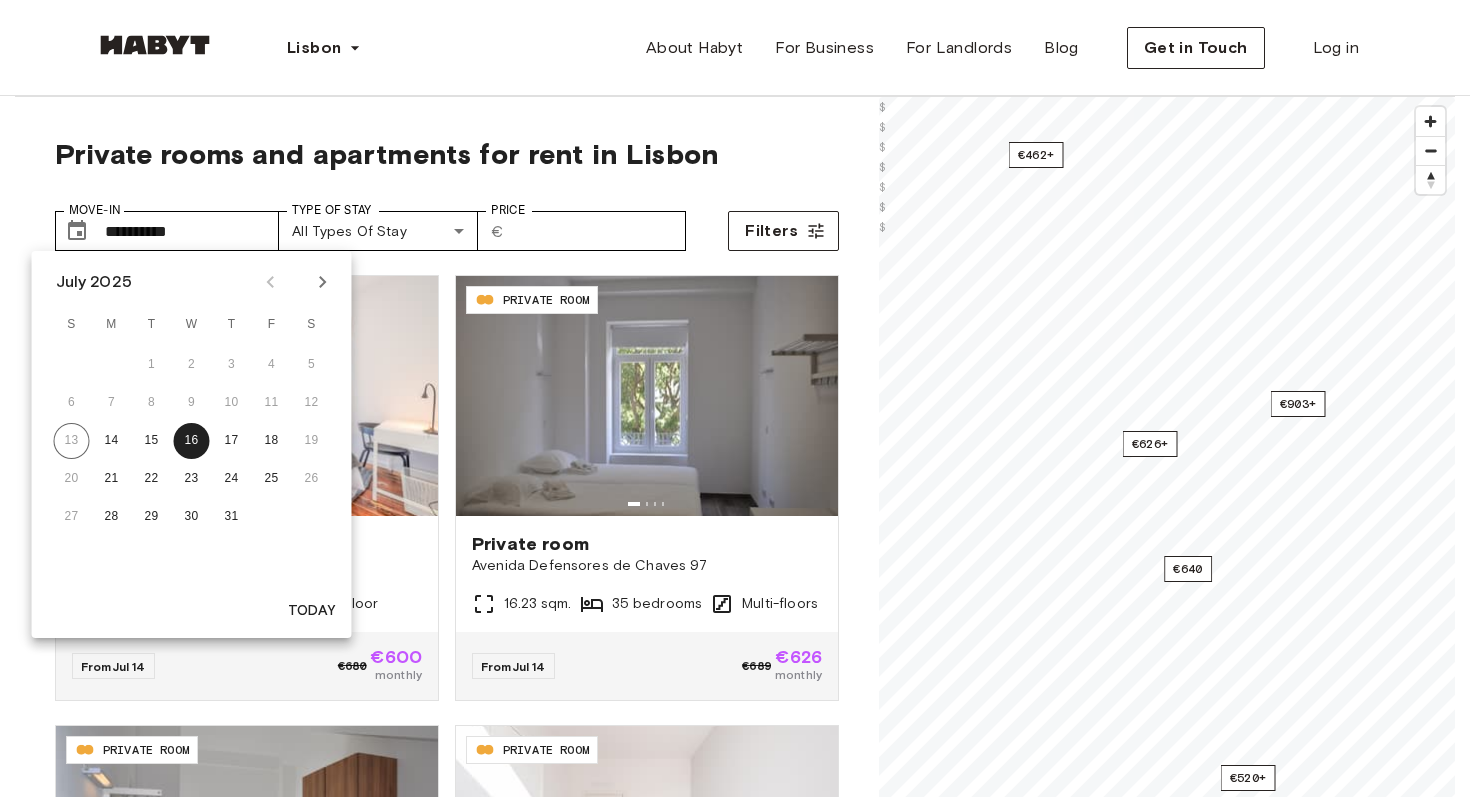 click 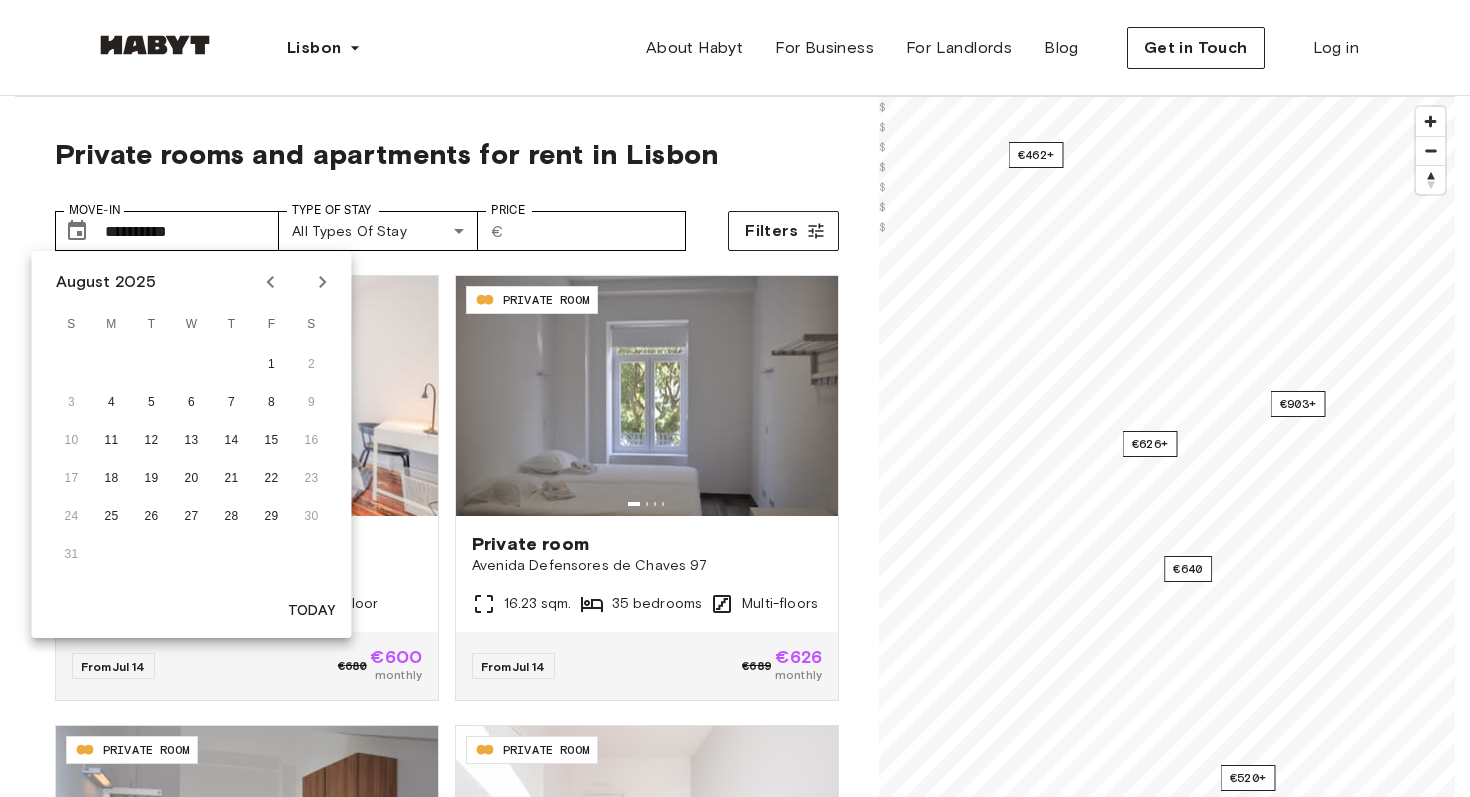 click 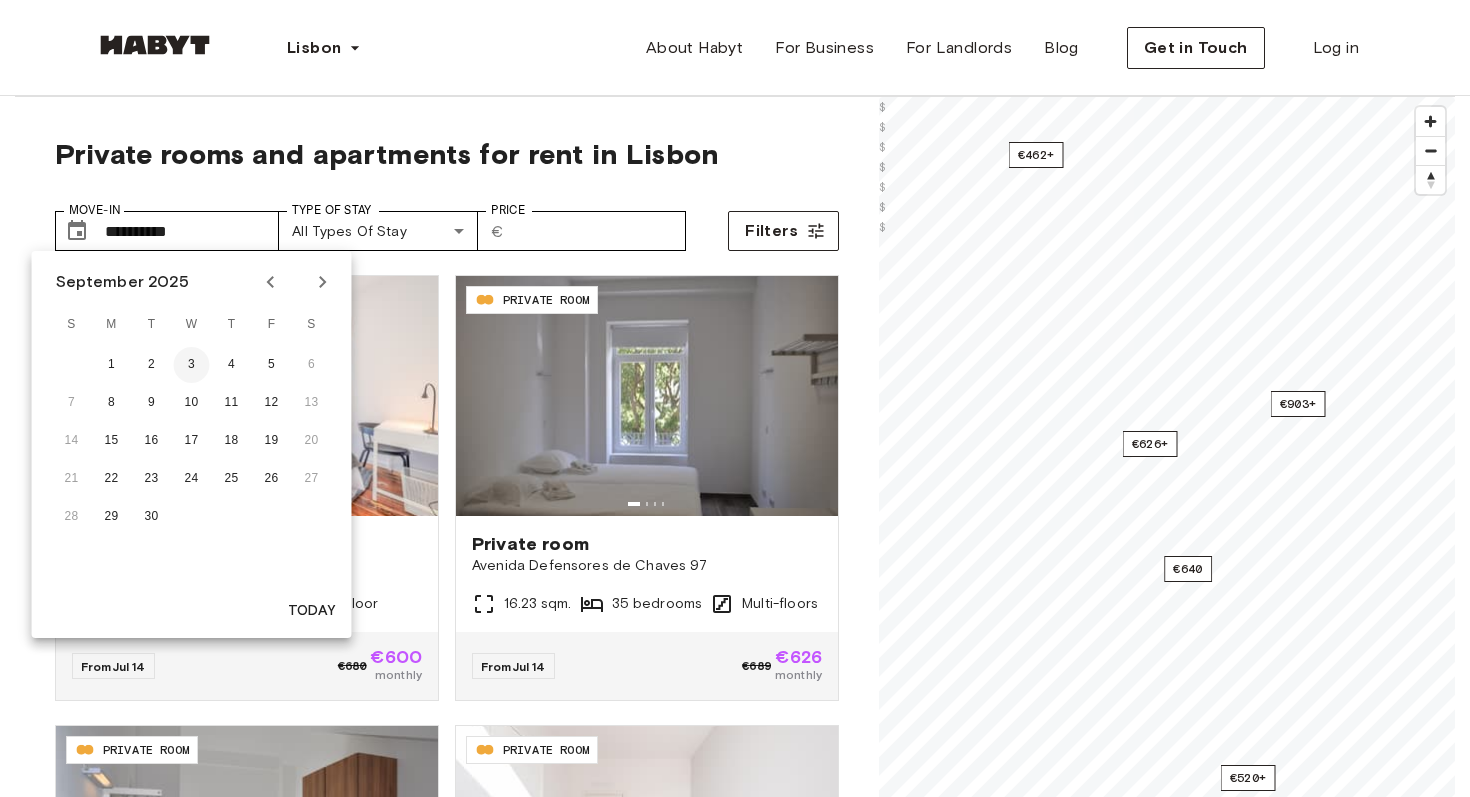 click on "3" at bounding box center (192, 365) 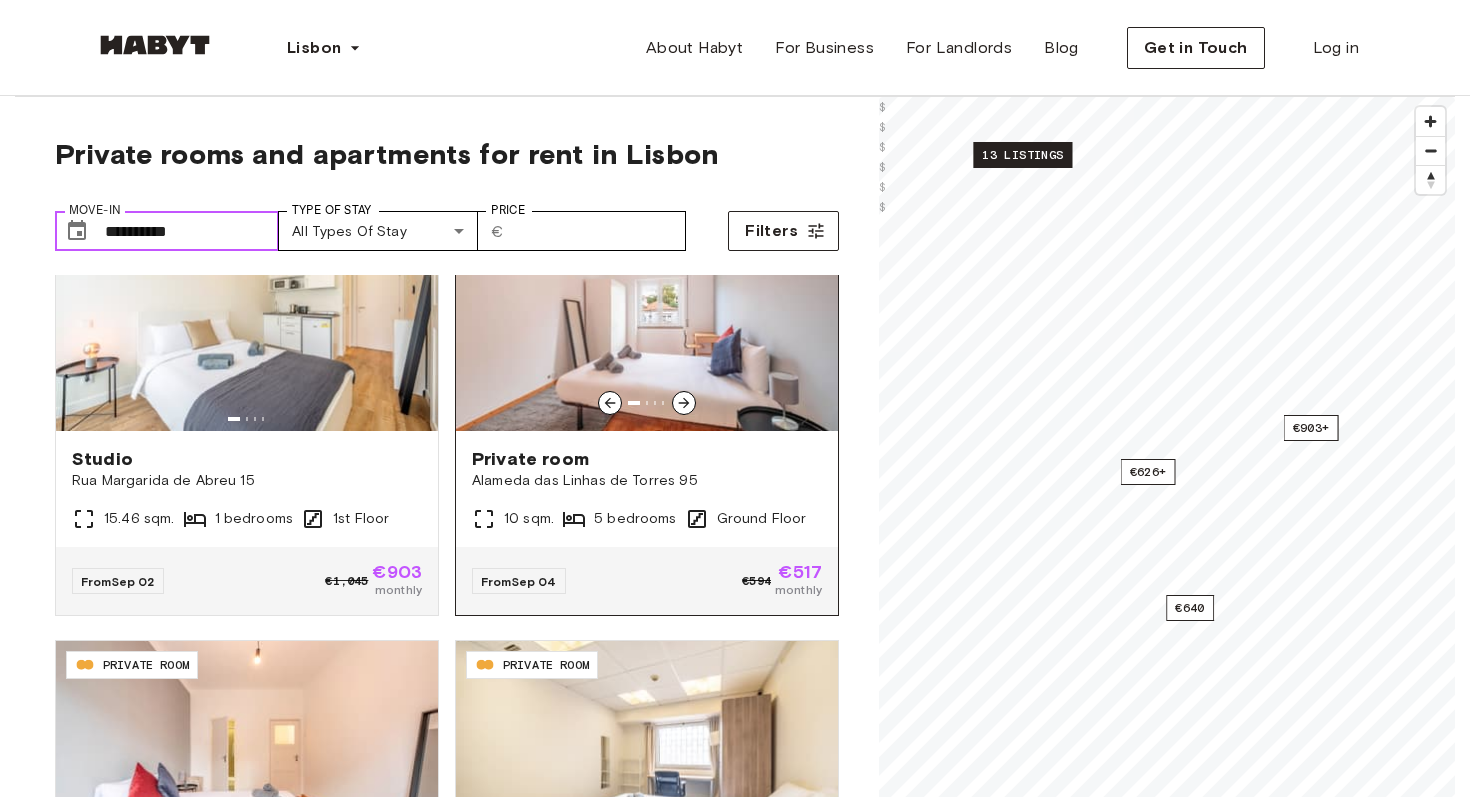 scroll, scrollTop: 1367, scrollLeft: 0, axis: vertical 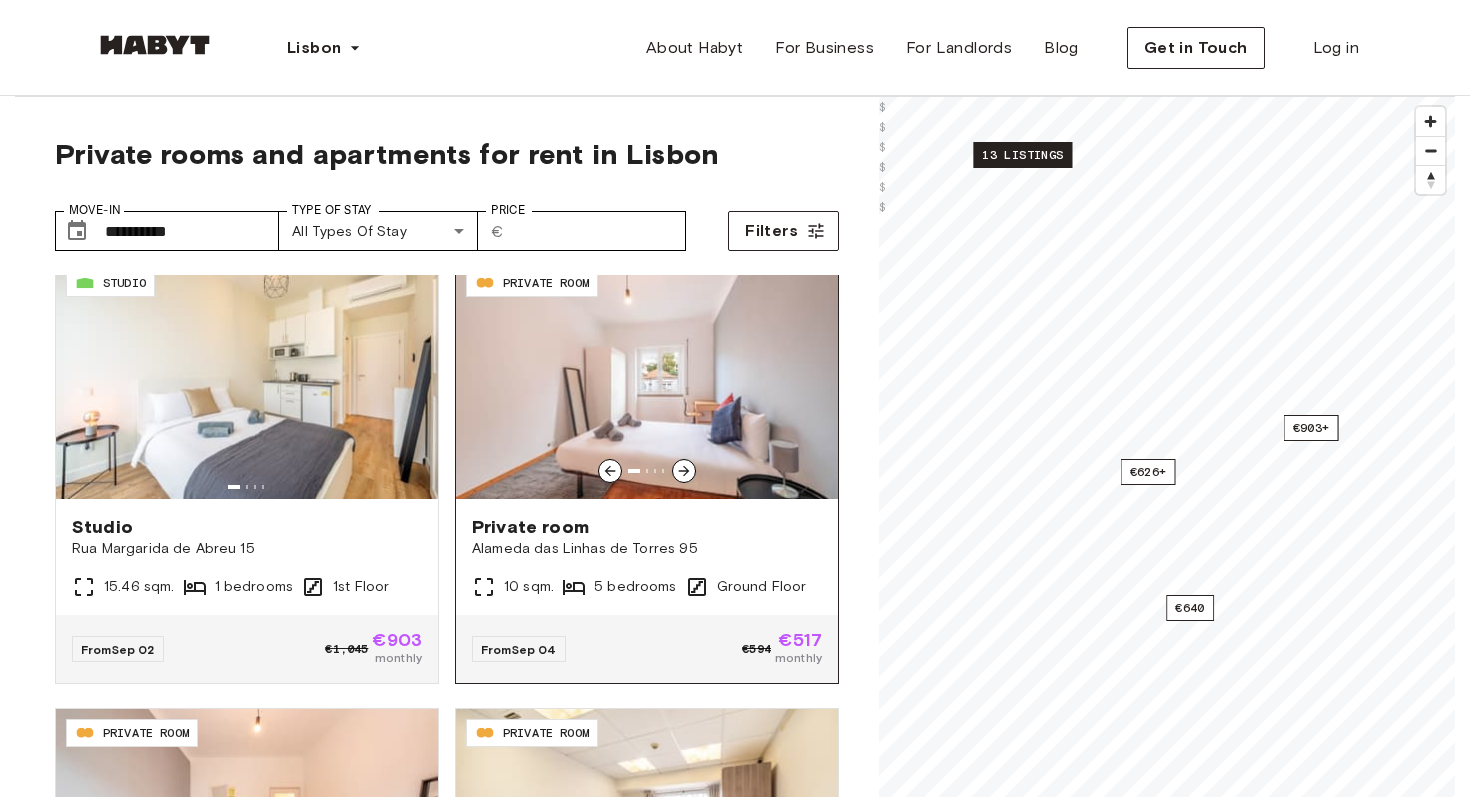 click 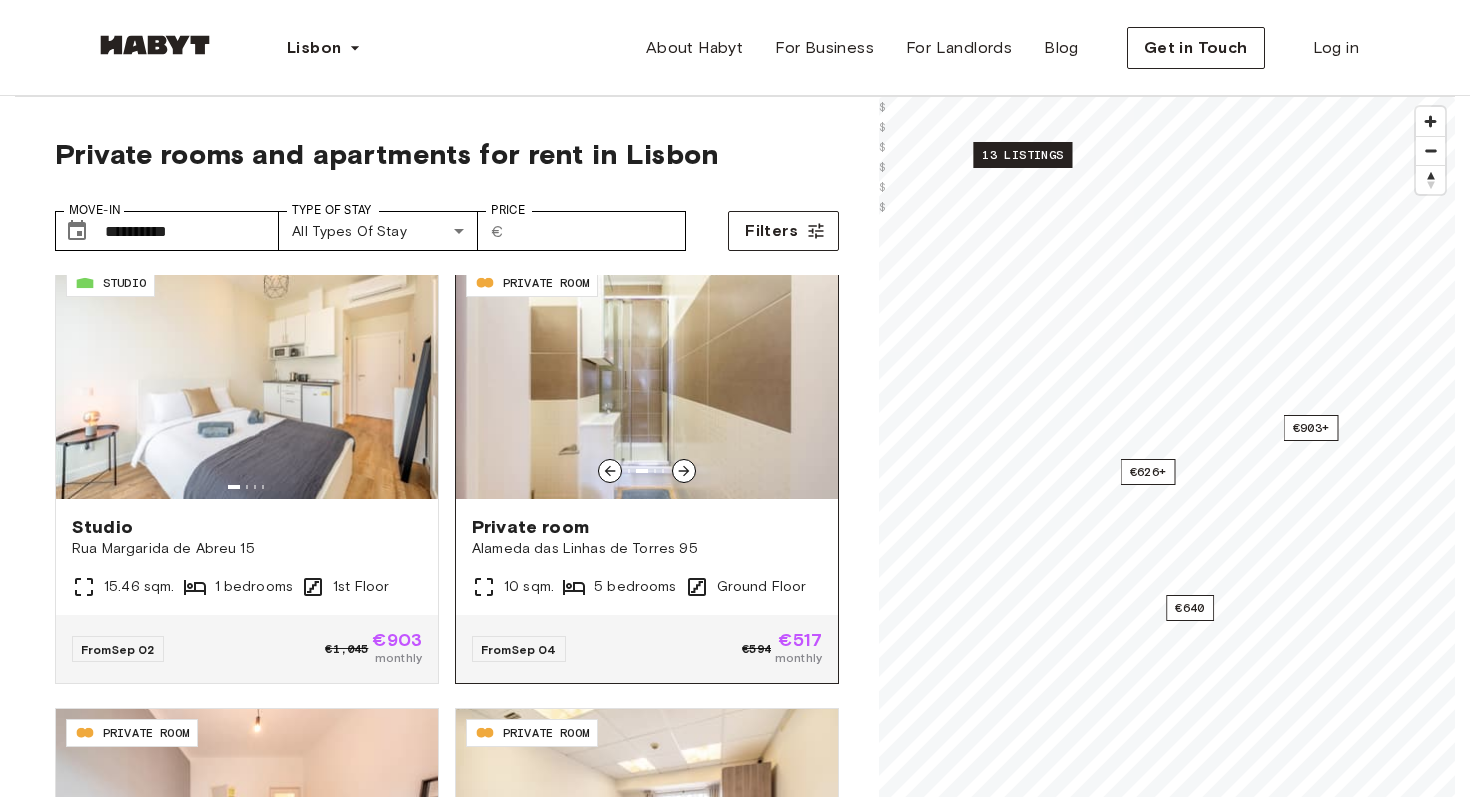click 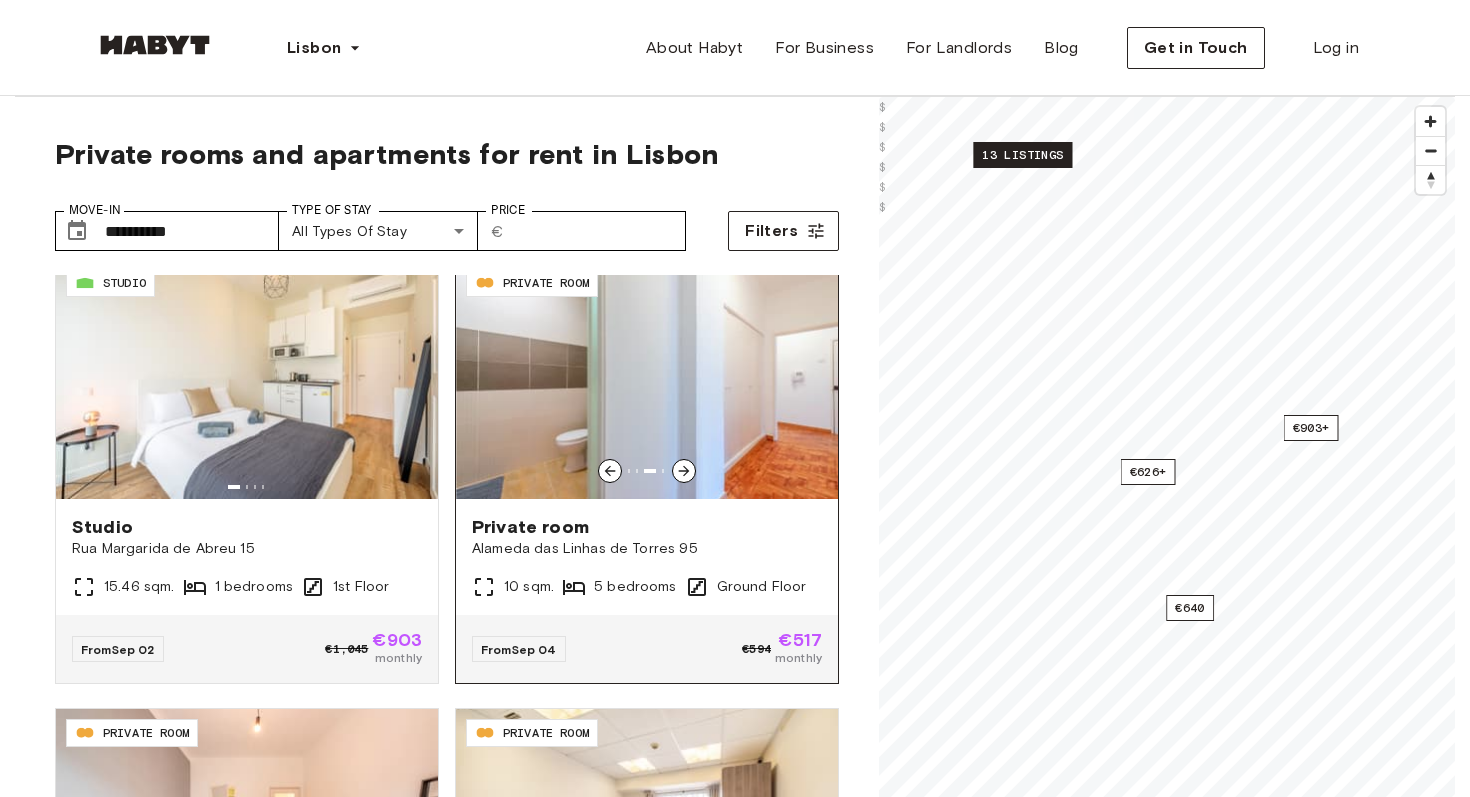 click 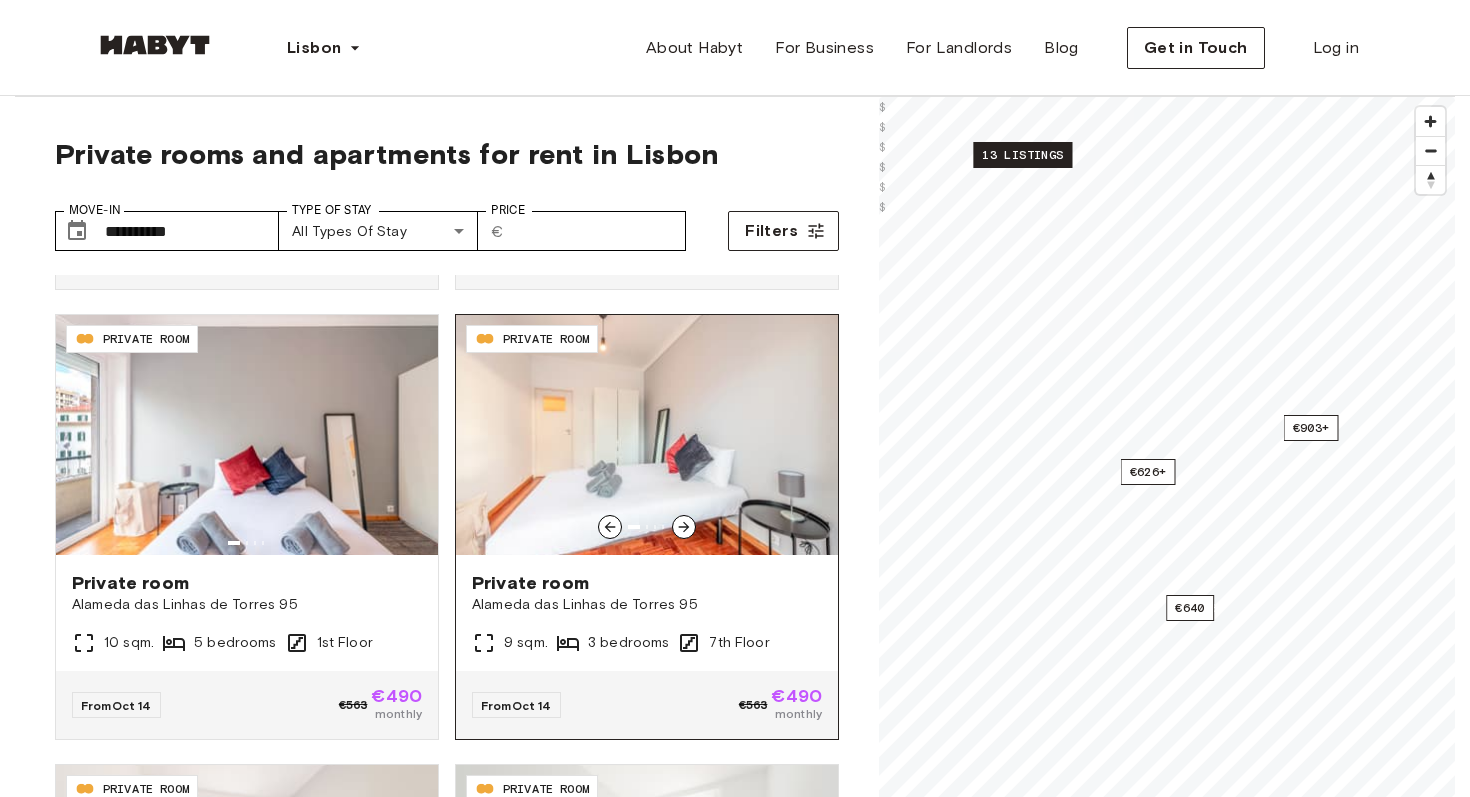 scroll, scrollTop: 2652, scrollLeft: 0, axis: vertical 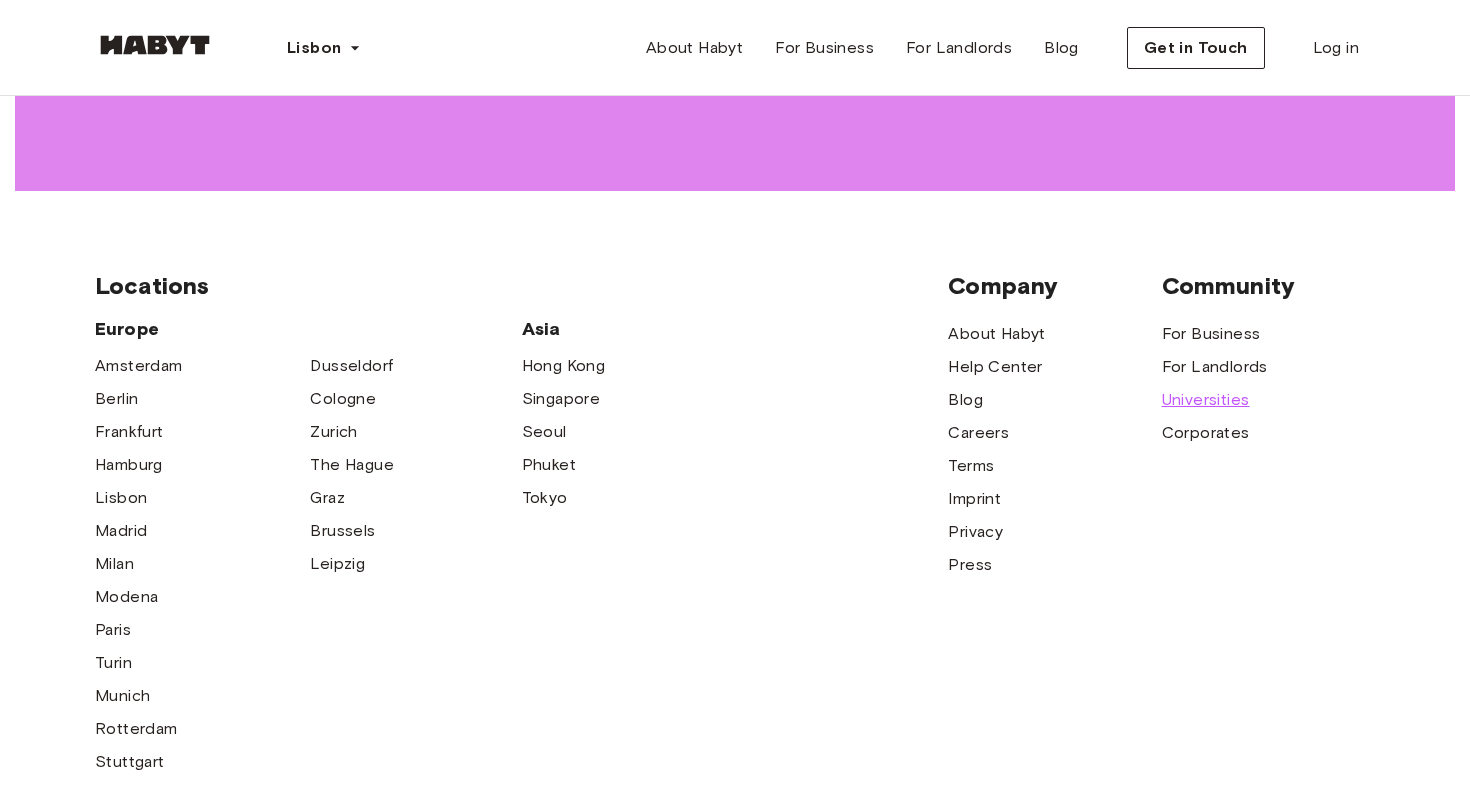click on "Universities" at bounding box center [1206, 400] 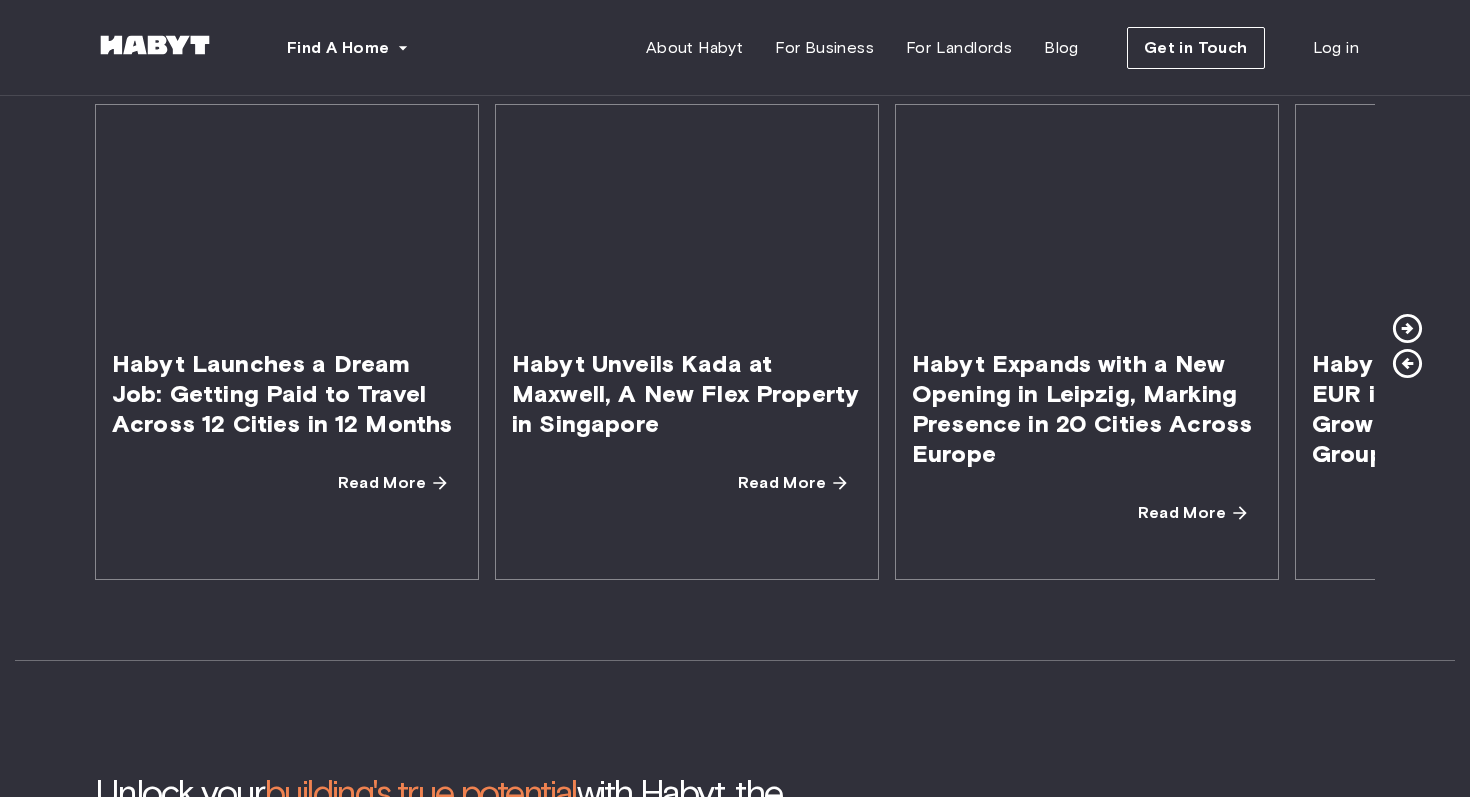 scroll, scrollTop: 0, scrollLeft: 0, axis: both 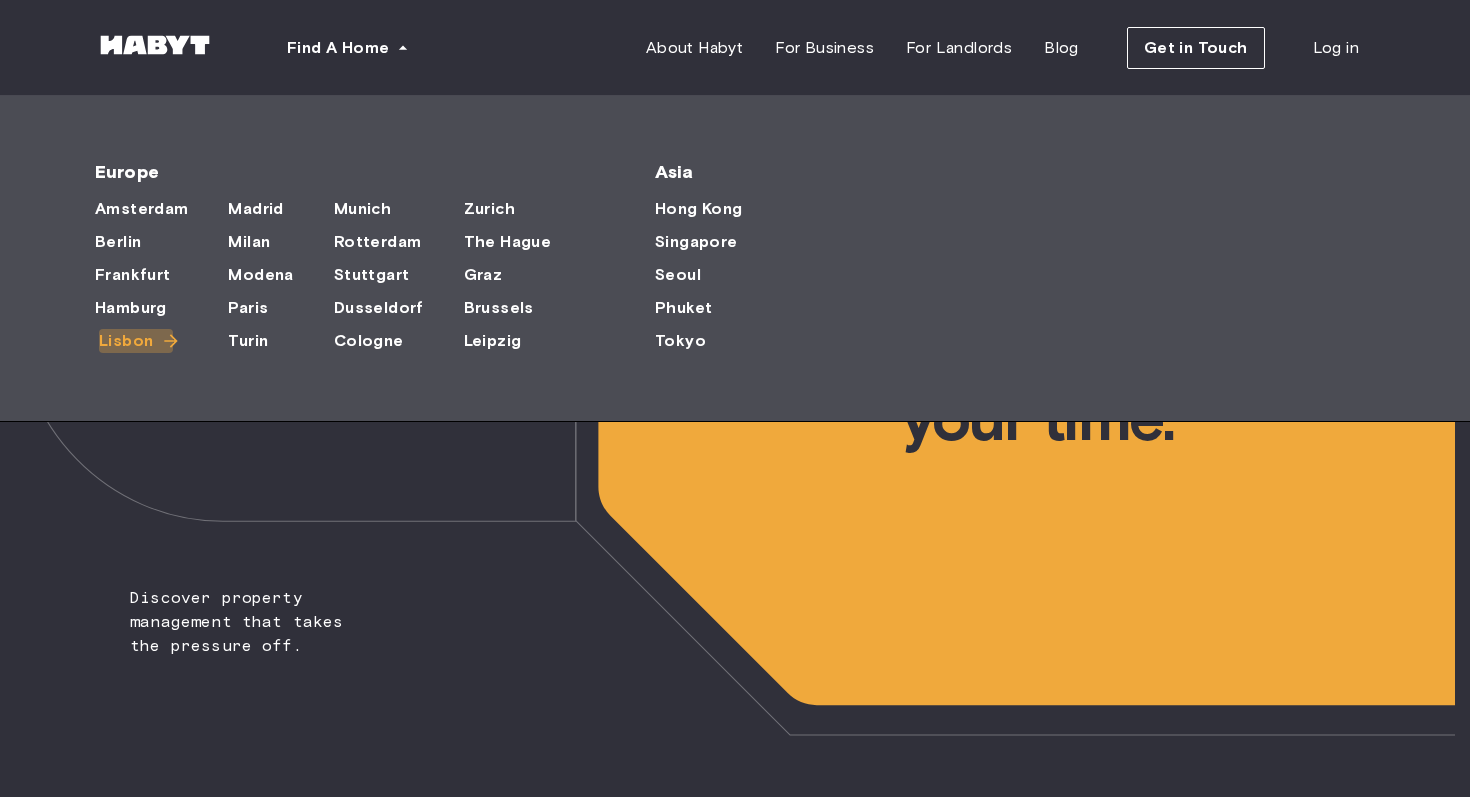 click on "Lisbon" at bounding box center (126, 341) 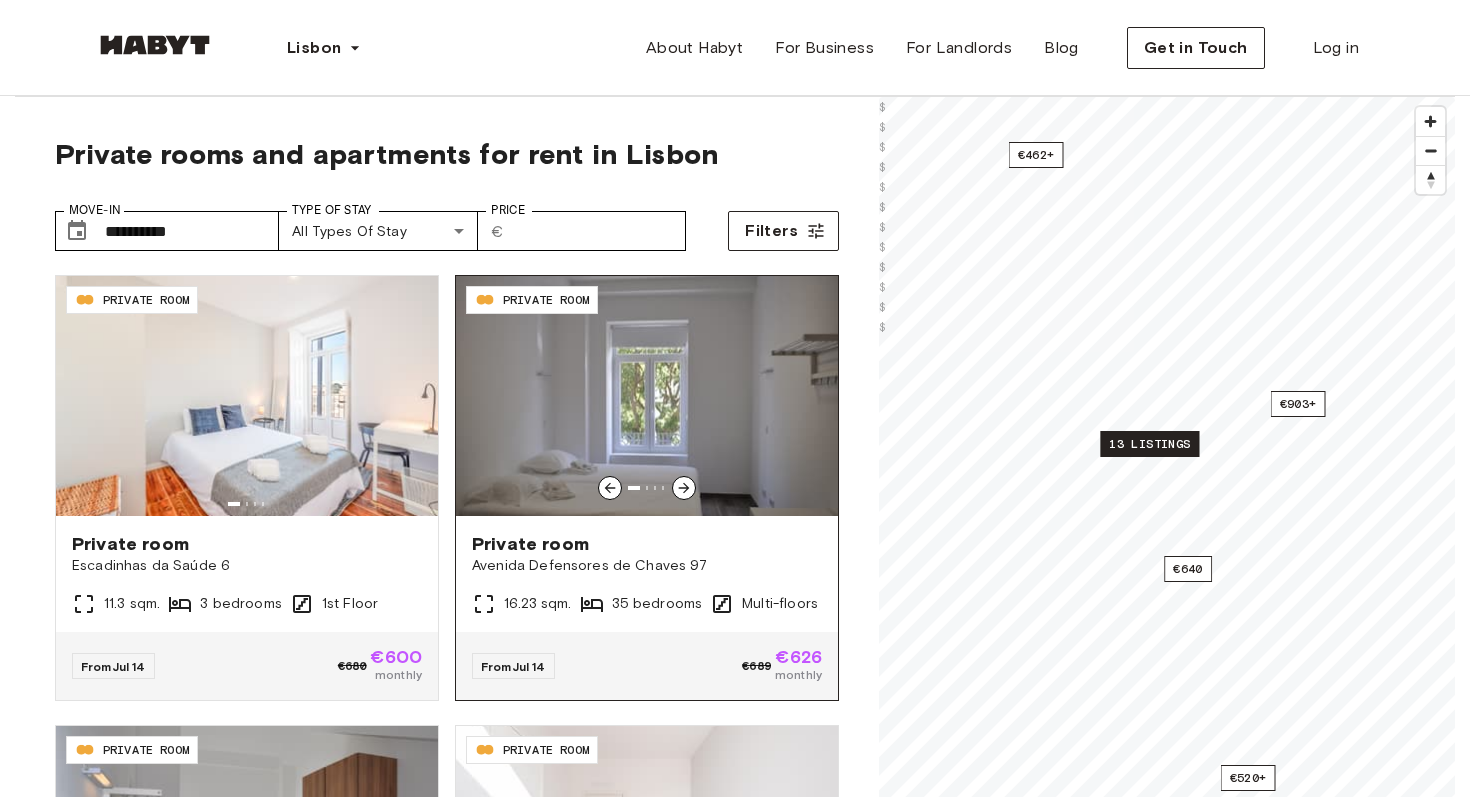 click at bounding box center [684, 488] 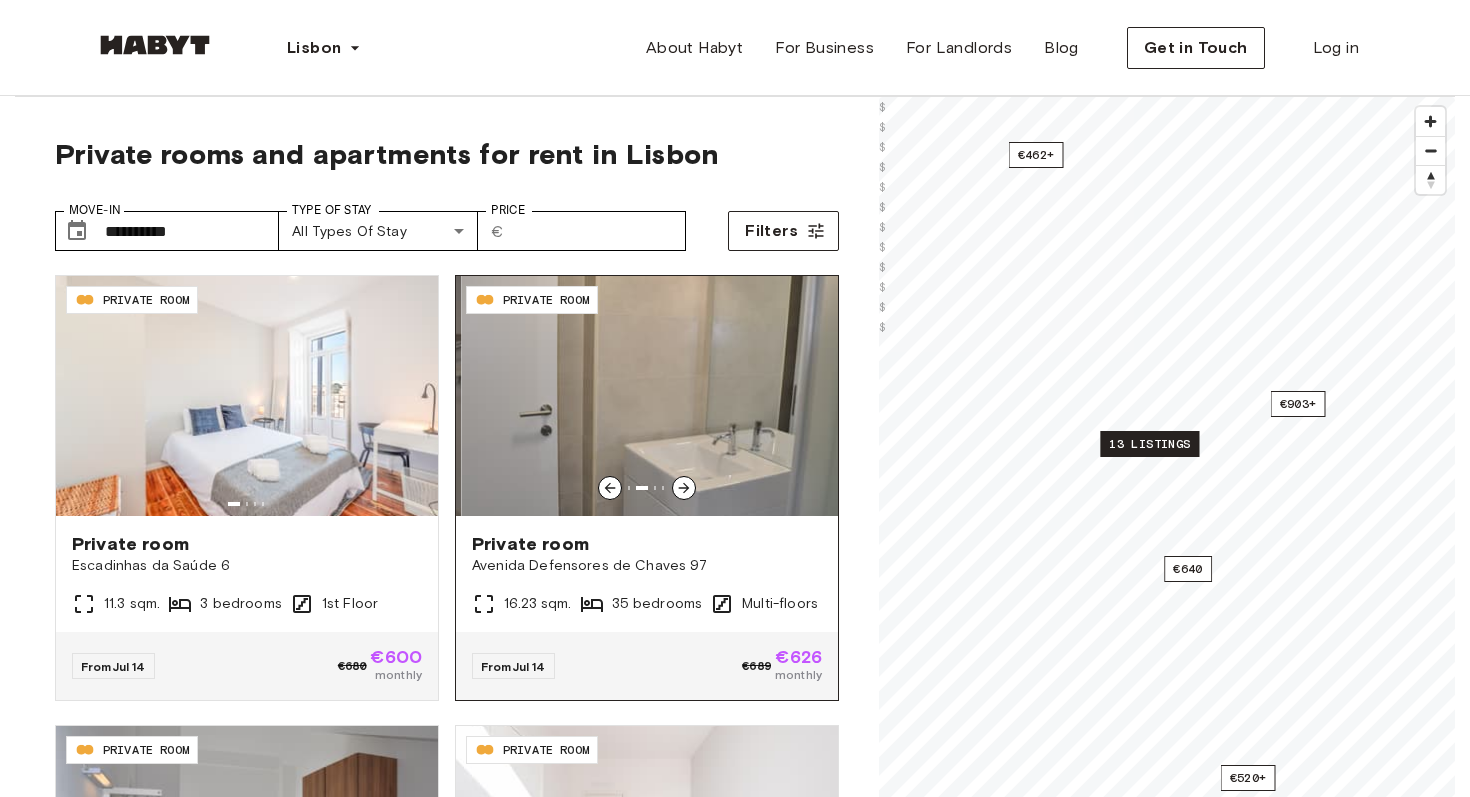 click at bounding box center [684, 488] 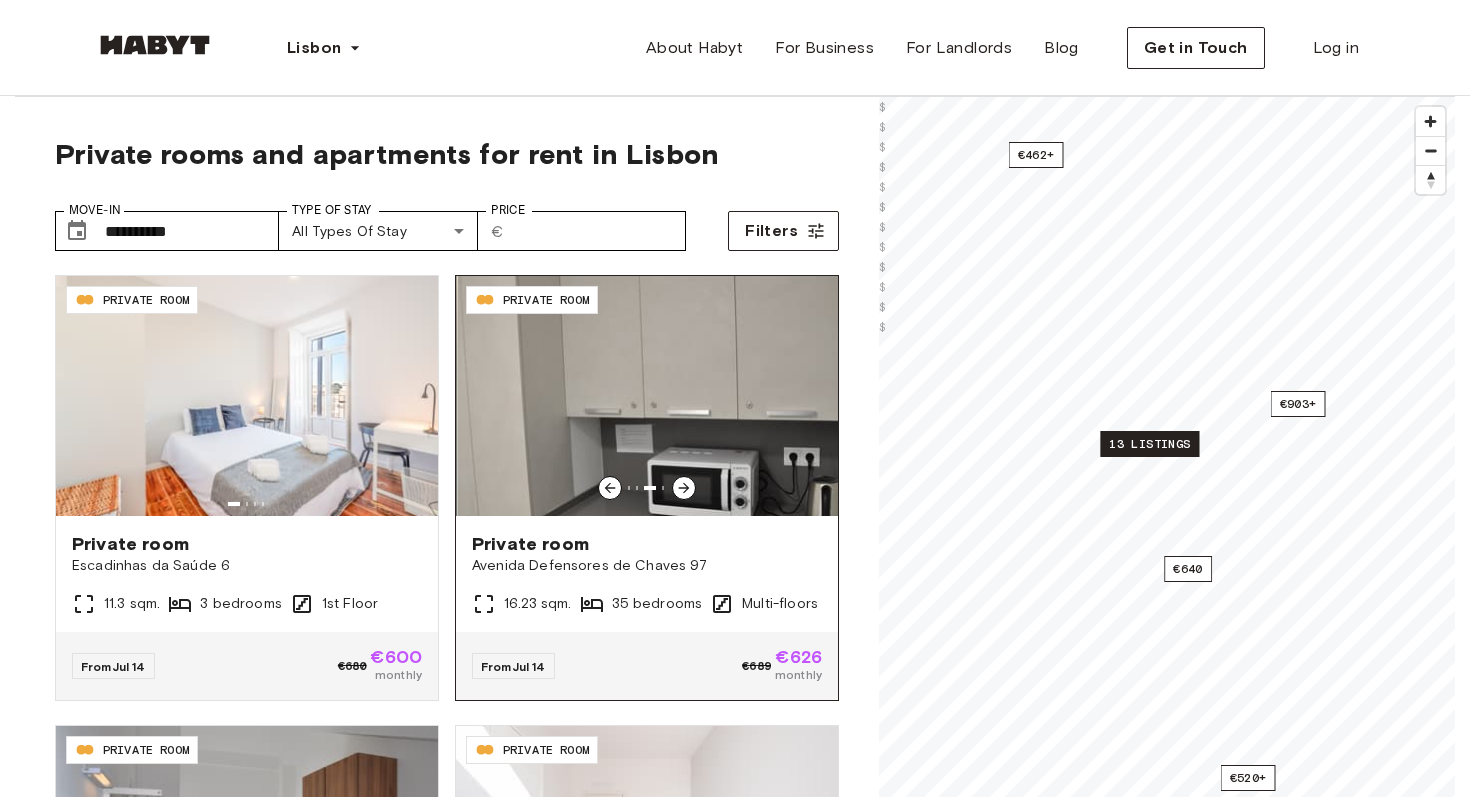 click at bounding box center (684, 488) 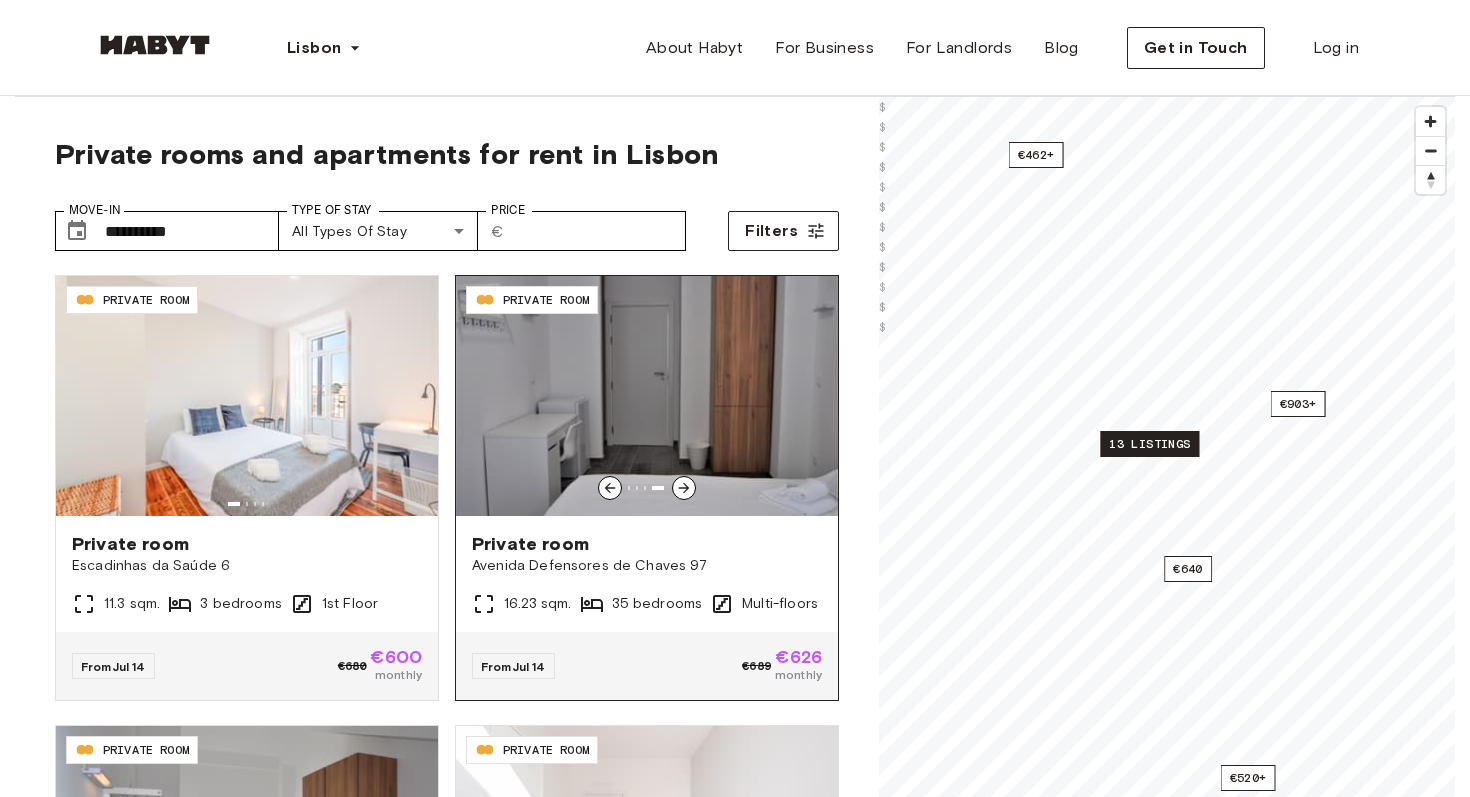 click on "35 bedrooms" at bounding box center (657, 604) 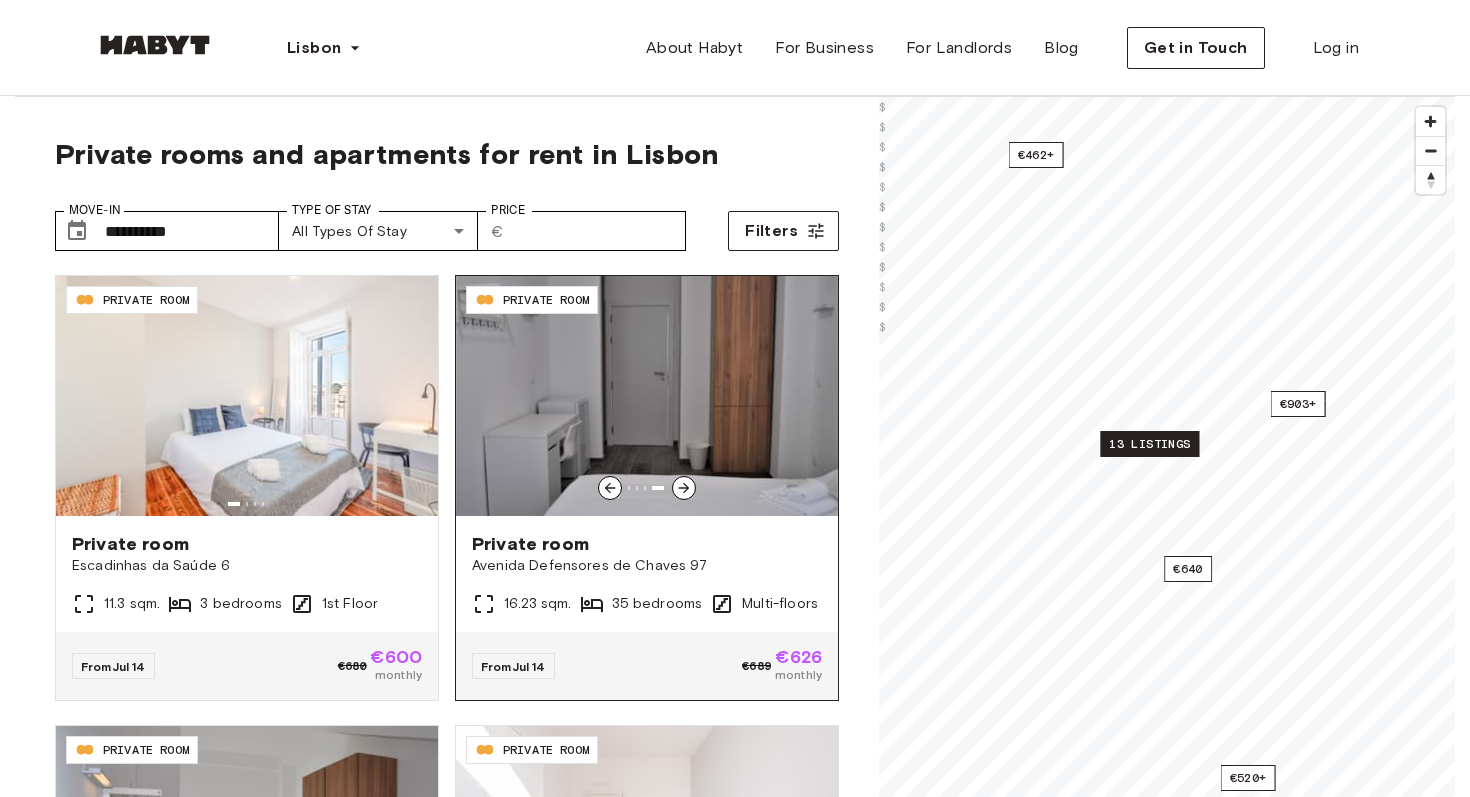 click on "From  Jul 14 €689 €626 monthly" at bounding box center [647, 666] 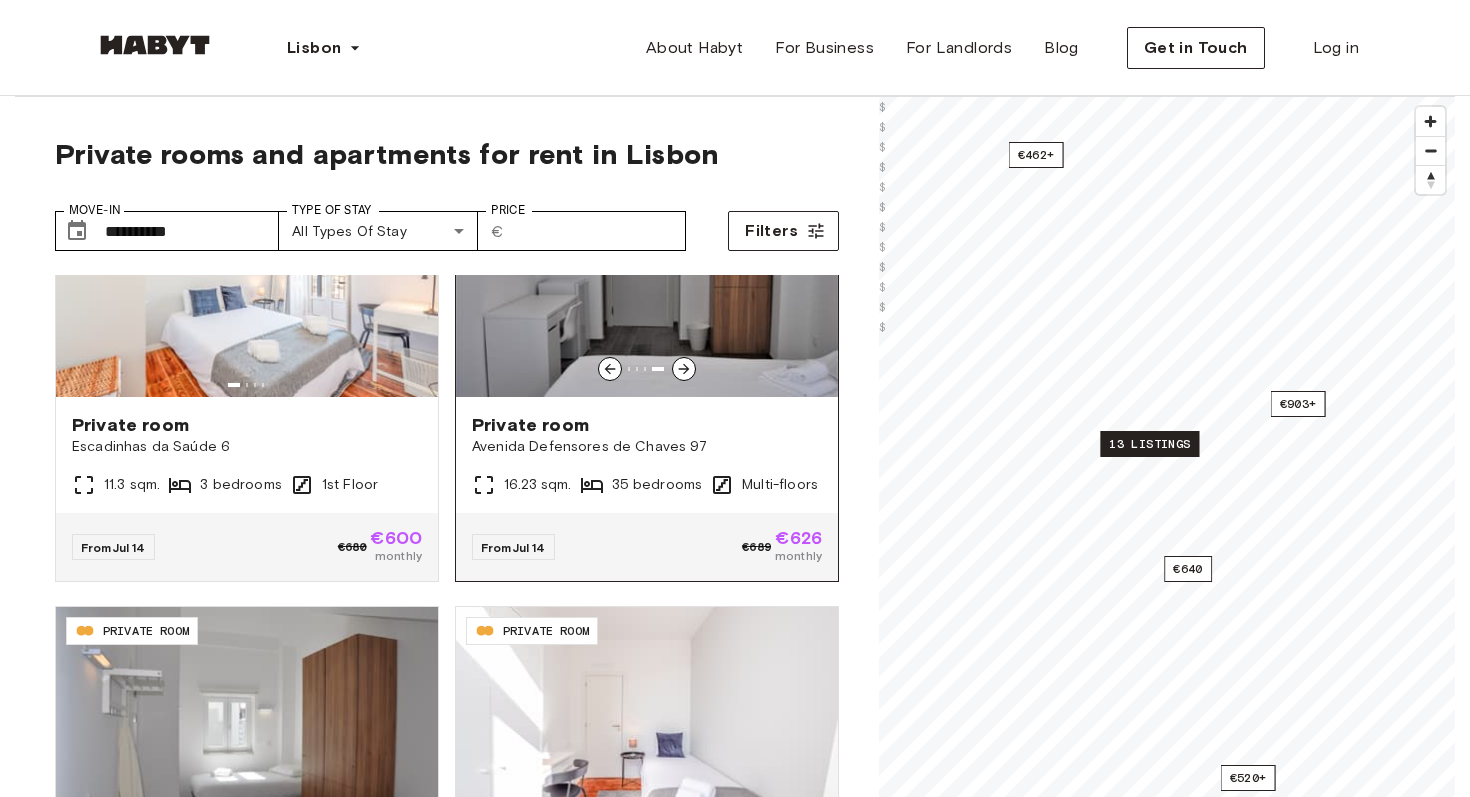 scroll, scrollTop: 127, scrollLeft: 0, axis: vertical 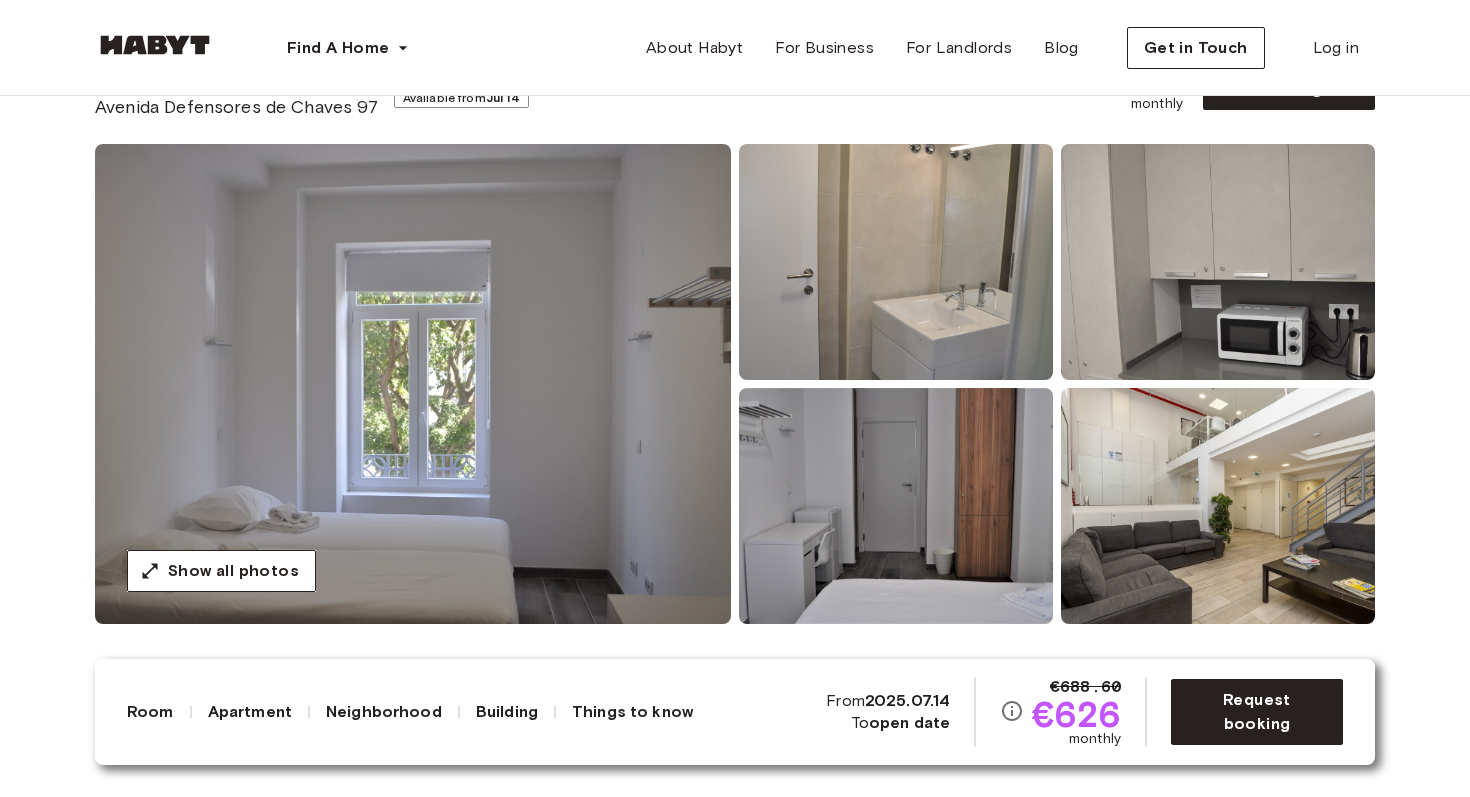 click at bounding box center (413, 384) 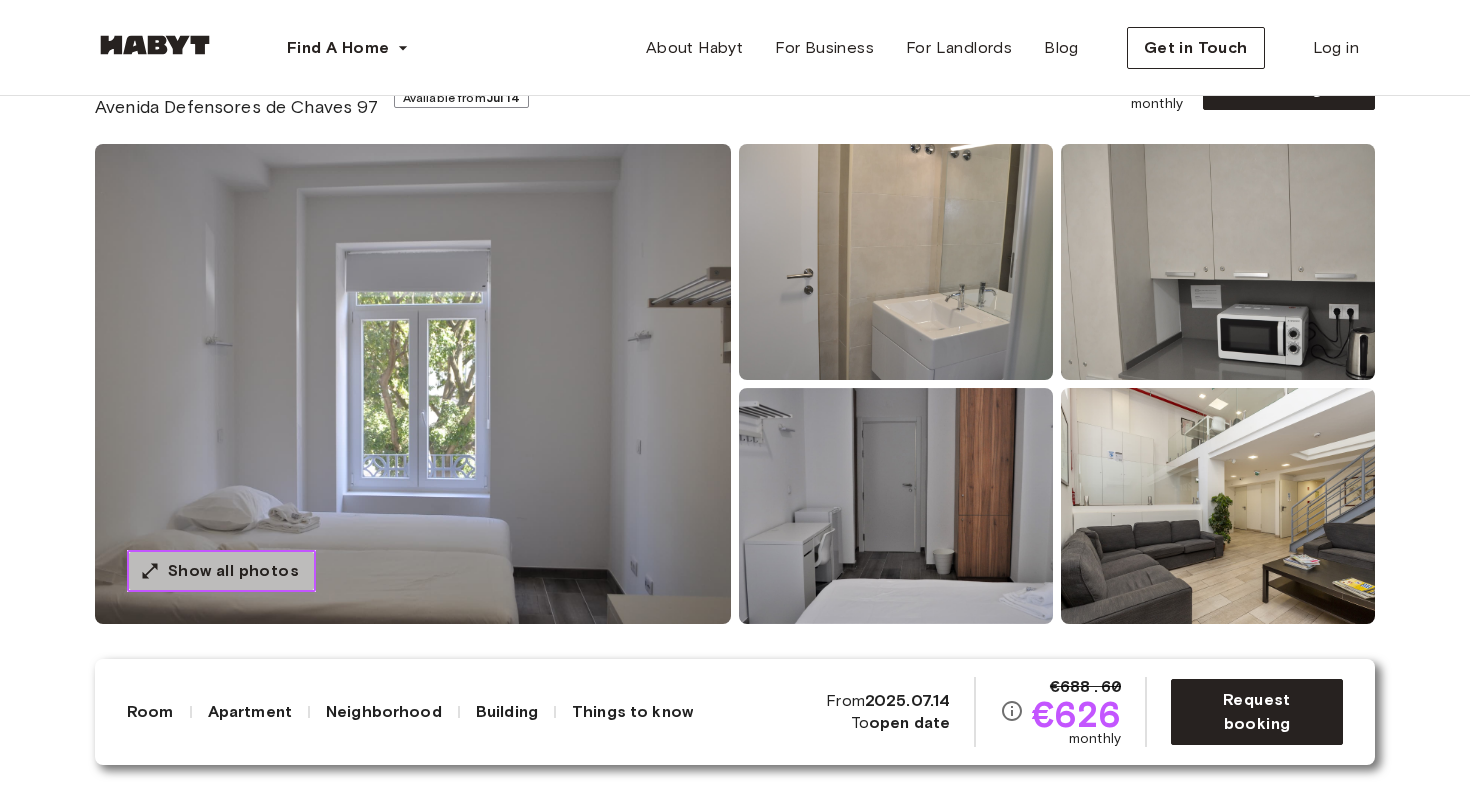 click on "Show all photos" at bounding box center (233, 571) 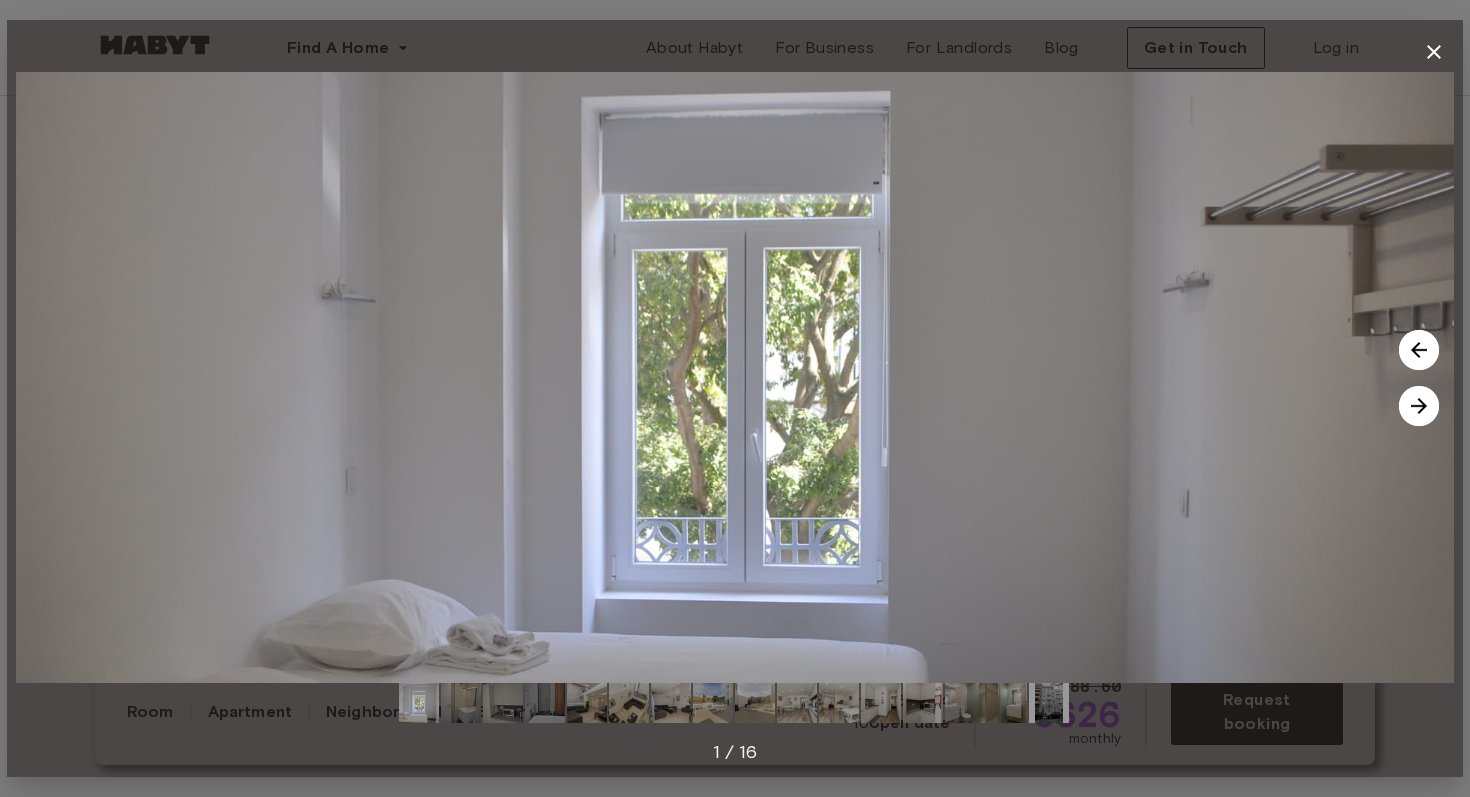 click at bounding box center (1419, 406) 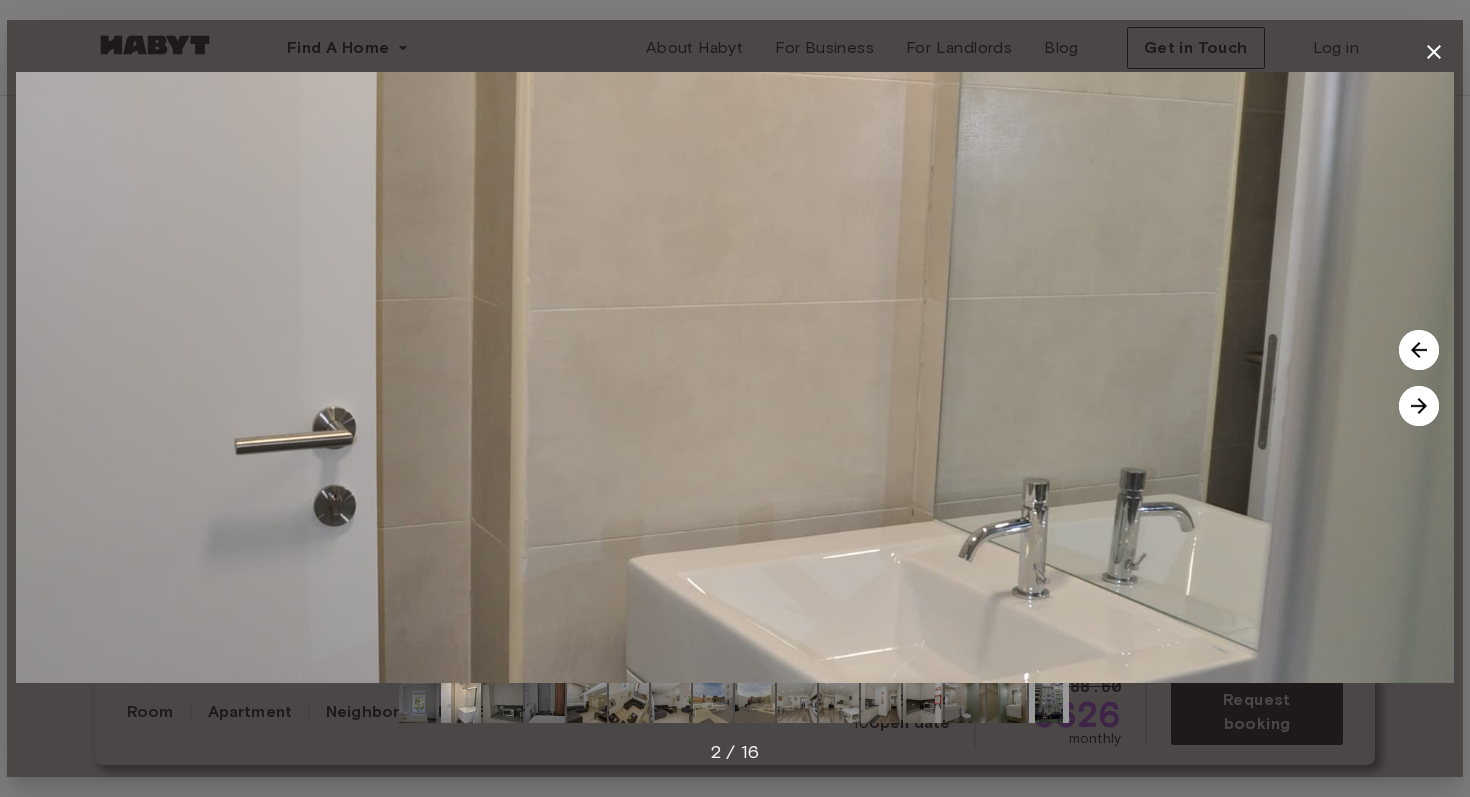 click at bounding box center [1419, 406] 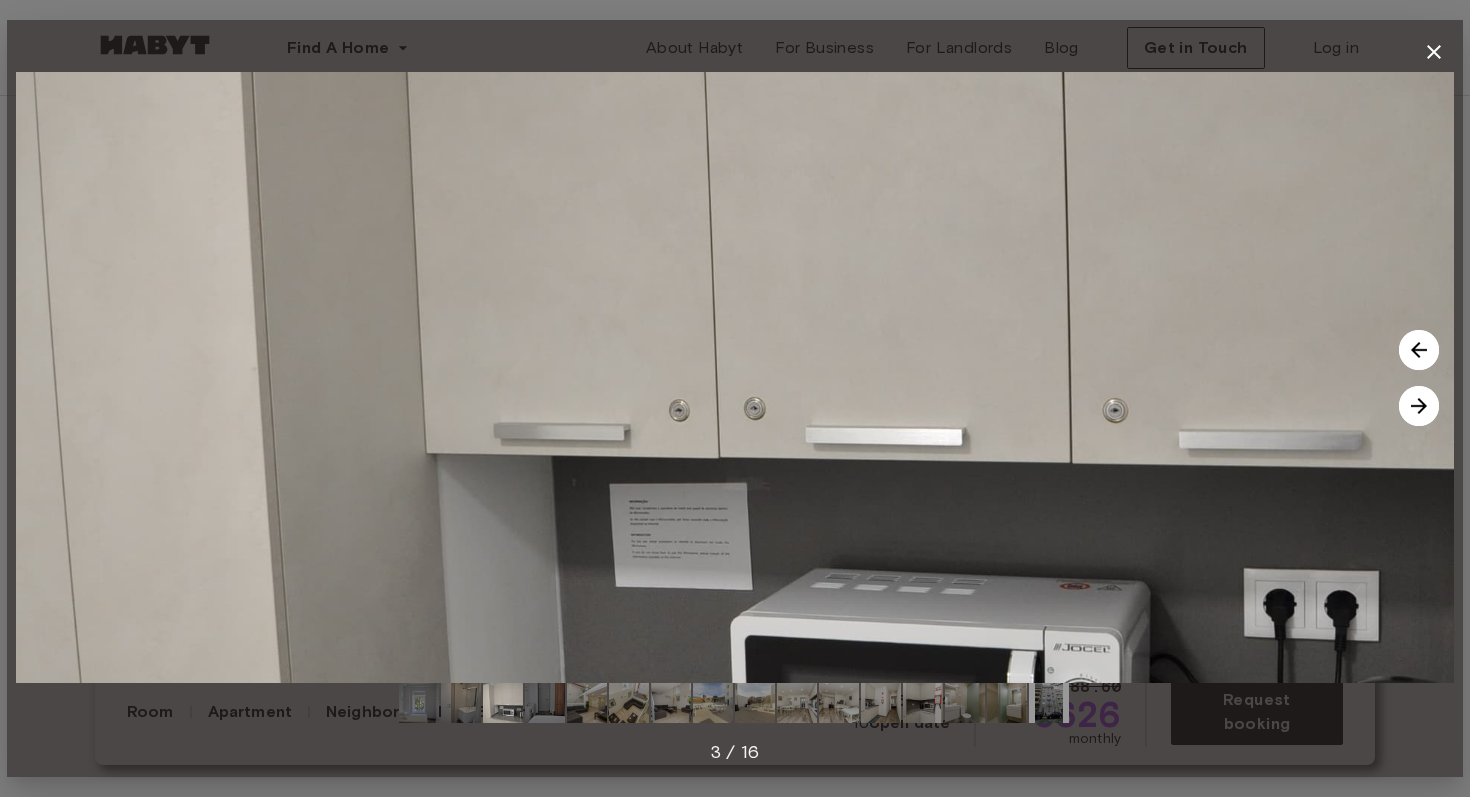click at bounding box center (1419, 406) 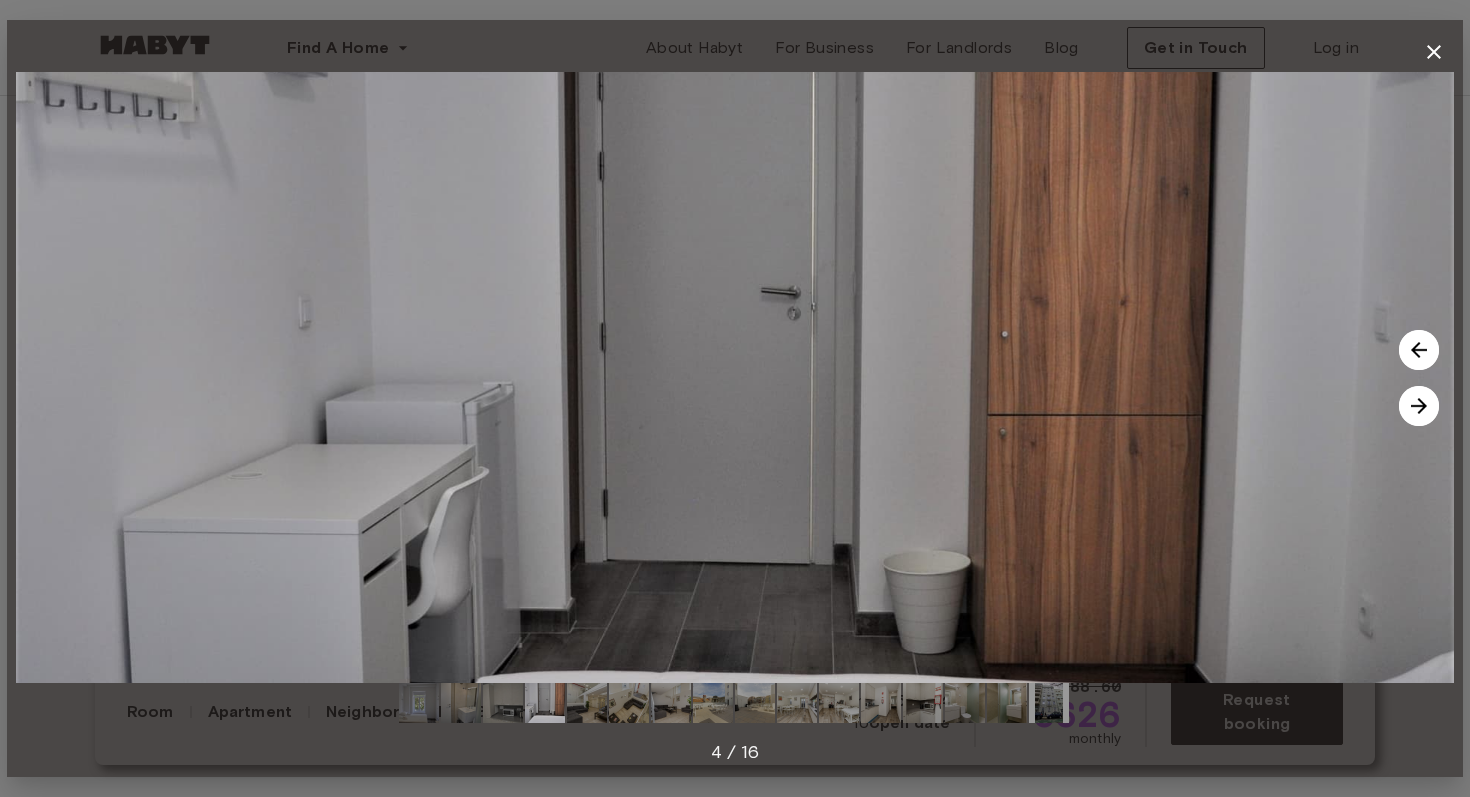 click at bounding box center (1419, 406) 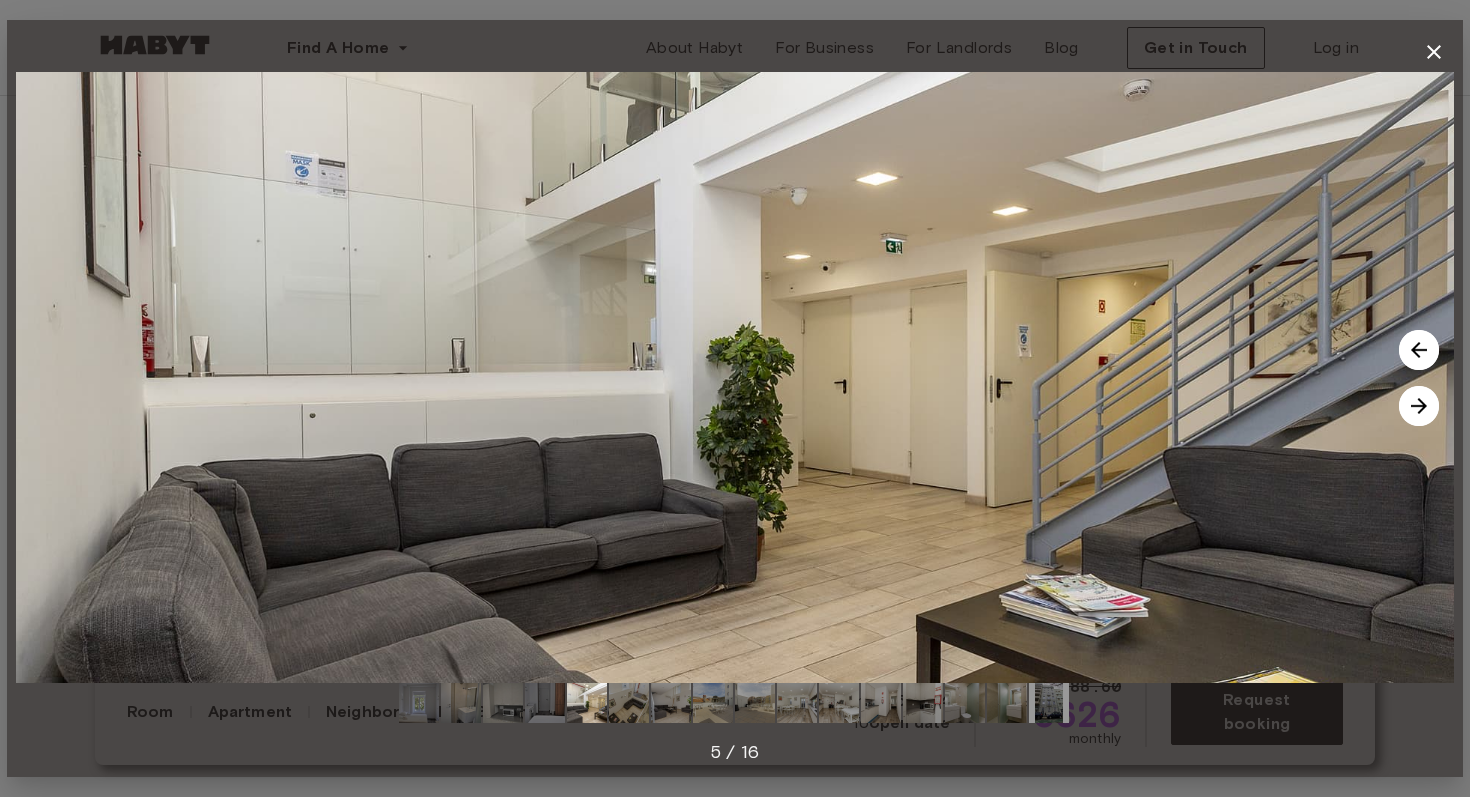 click at bounding box center (1419, 406) 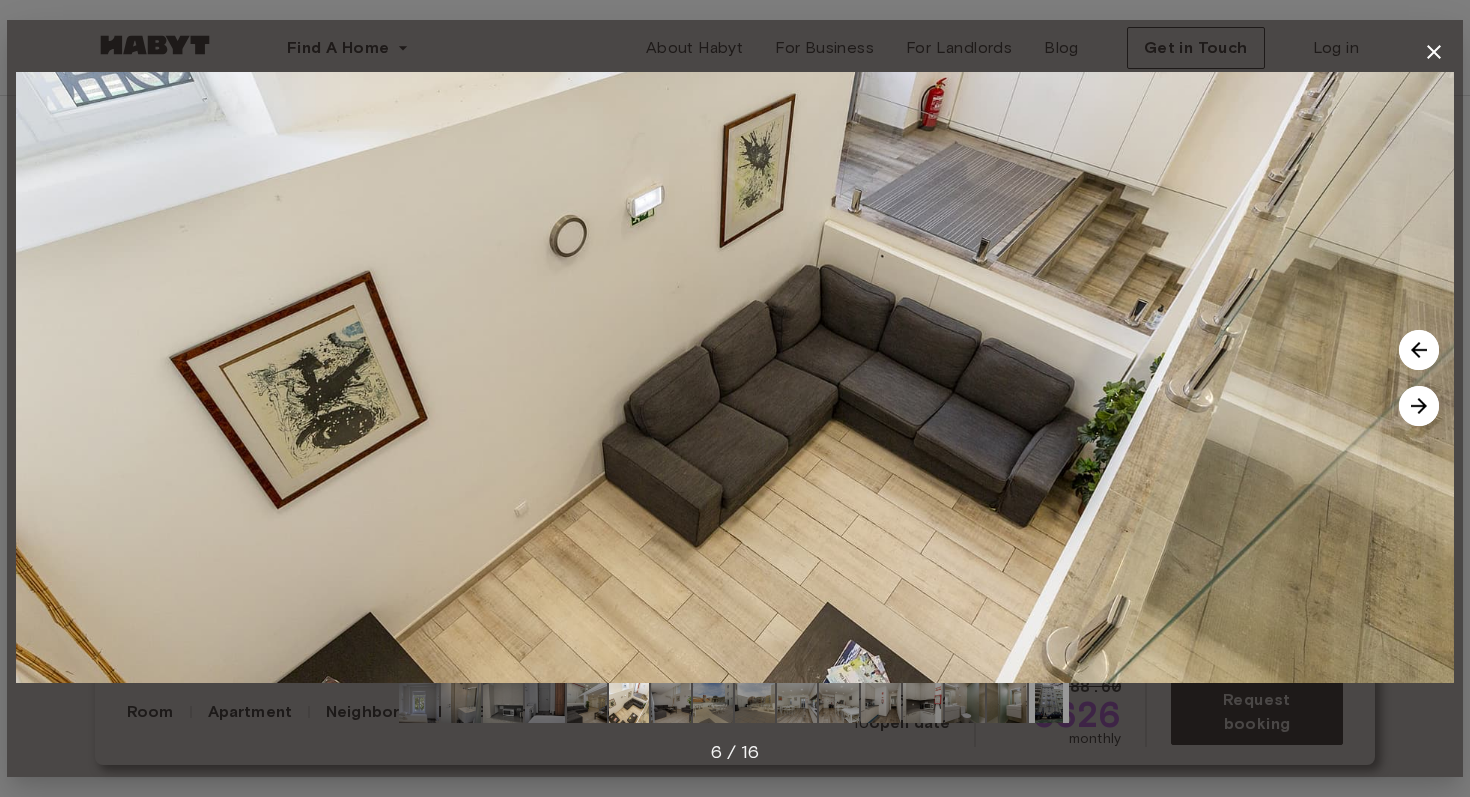 click at bounding box center (1419, 406) 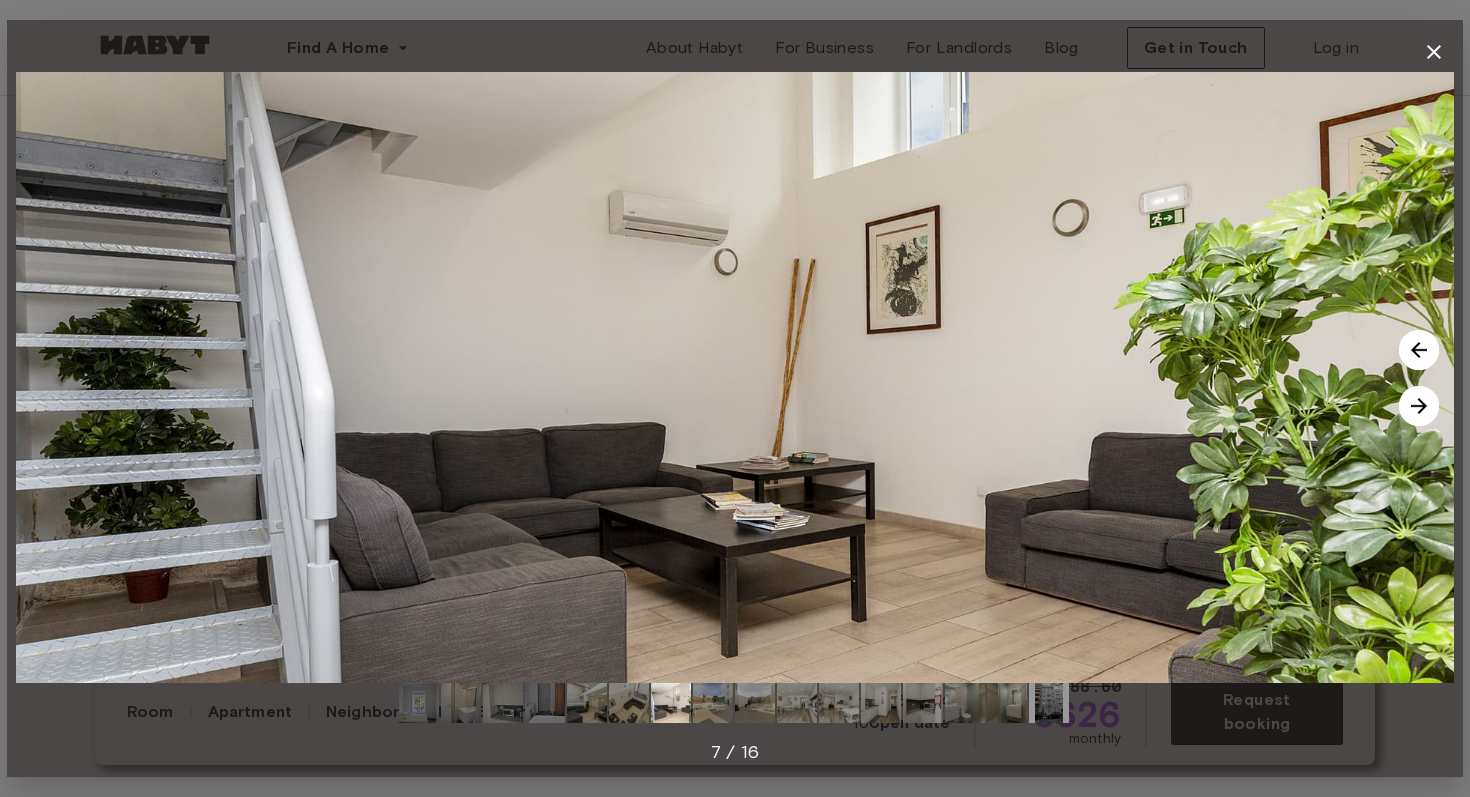 click at bounding box center (1419, 406) 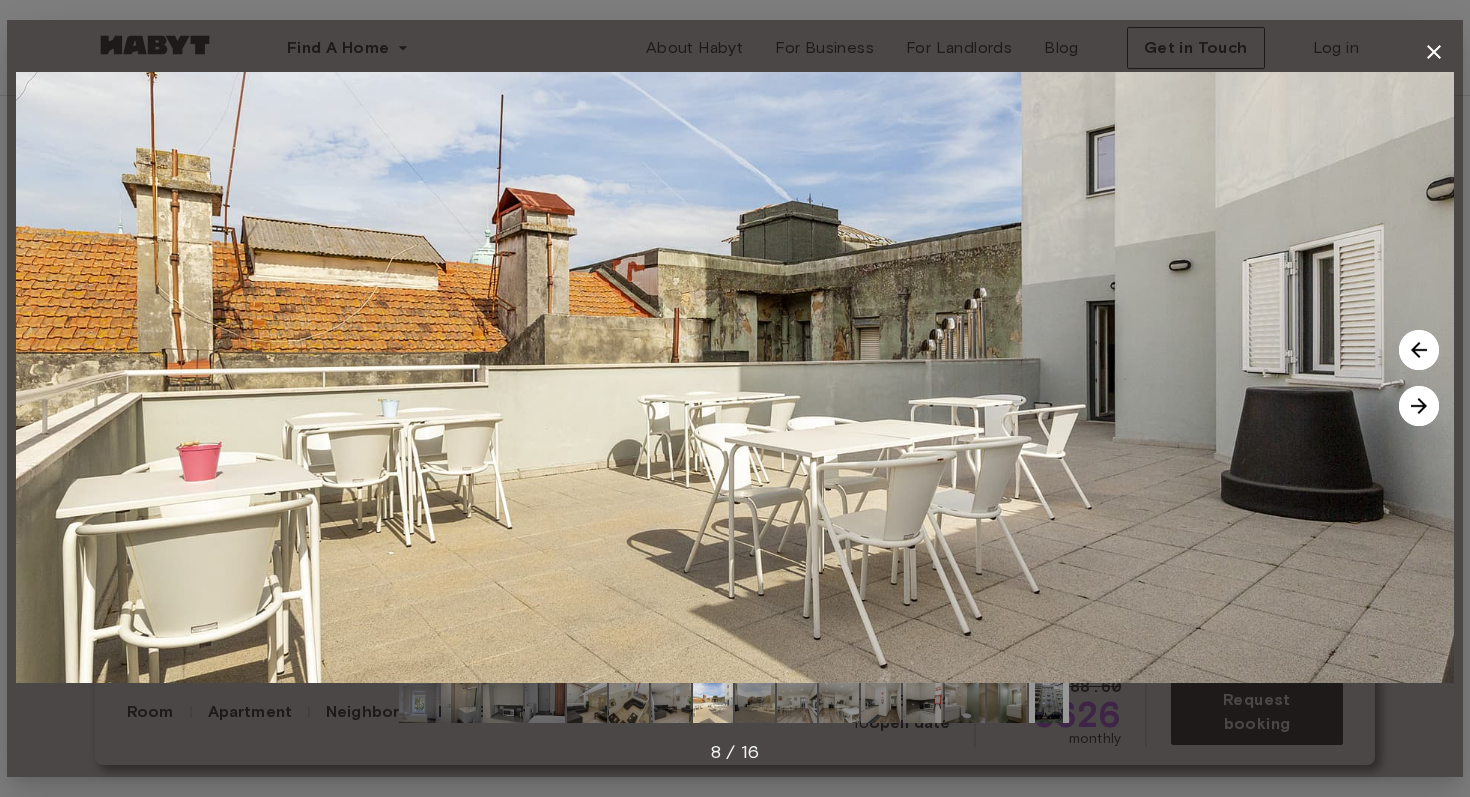 click at bounding box center (1419, 406) 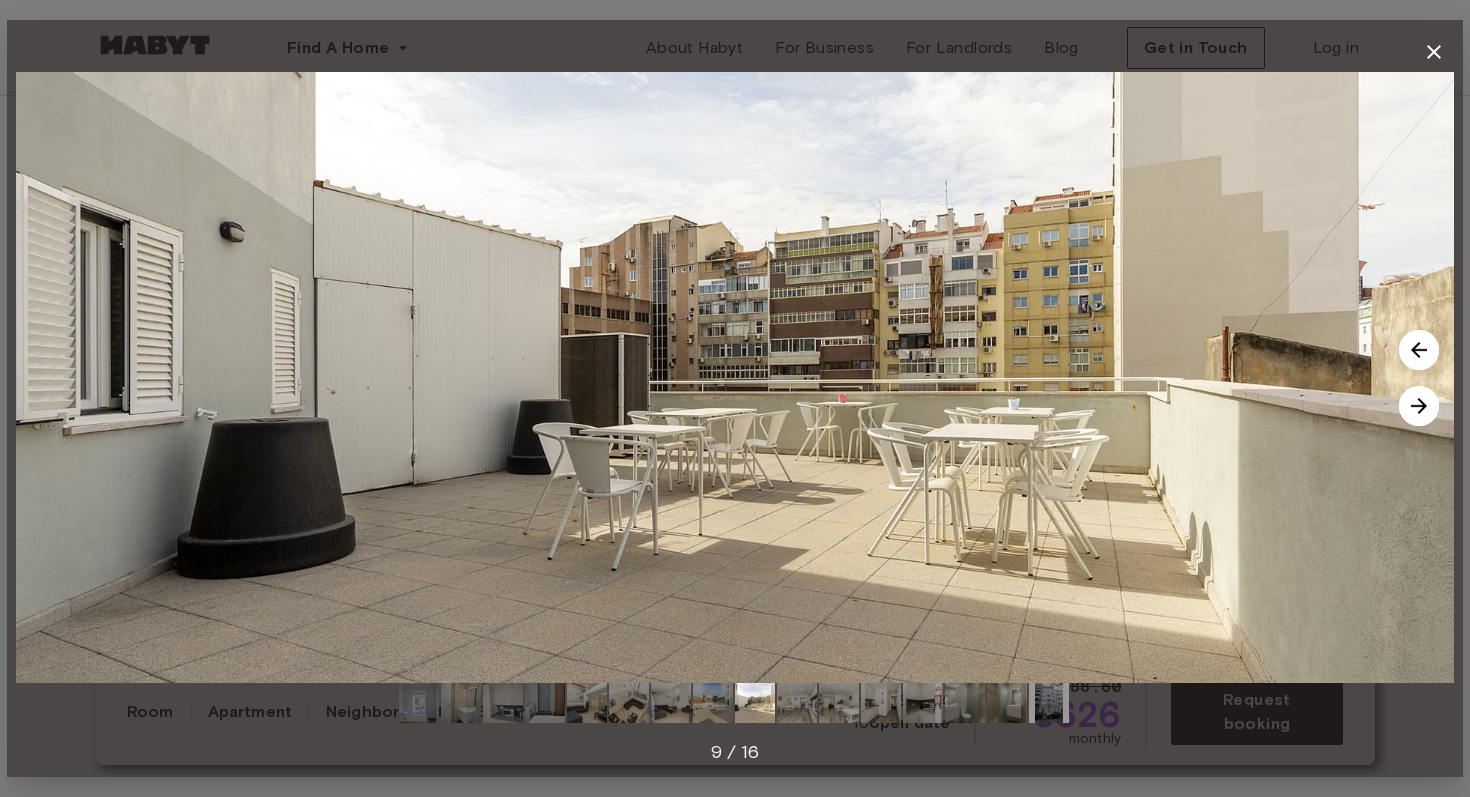 click at bounding box center [1419, 406] 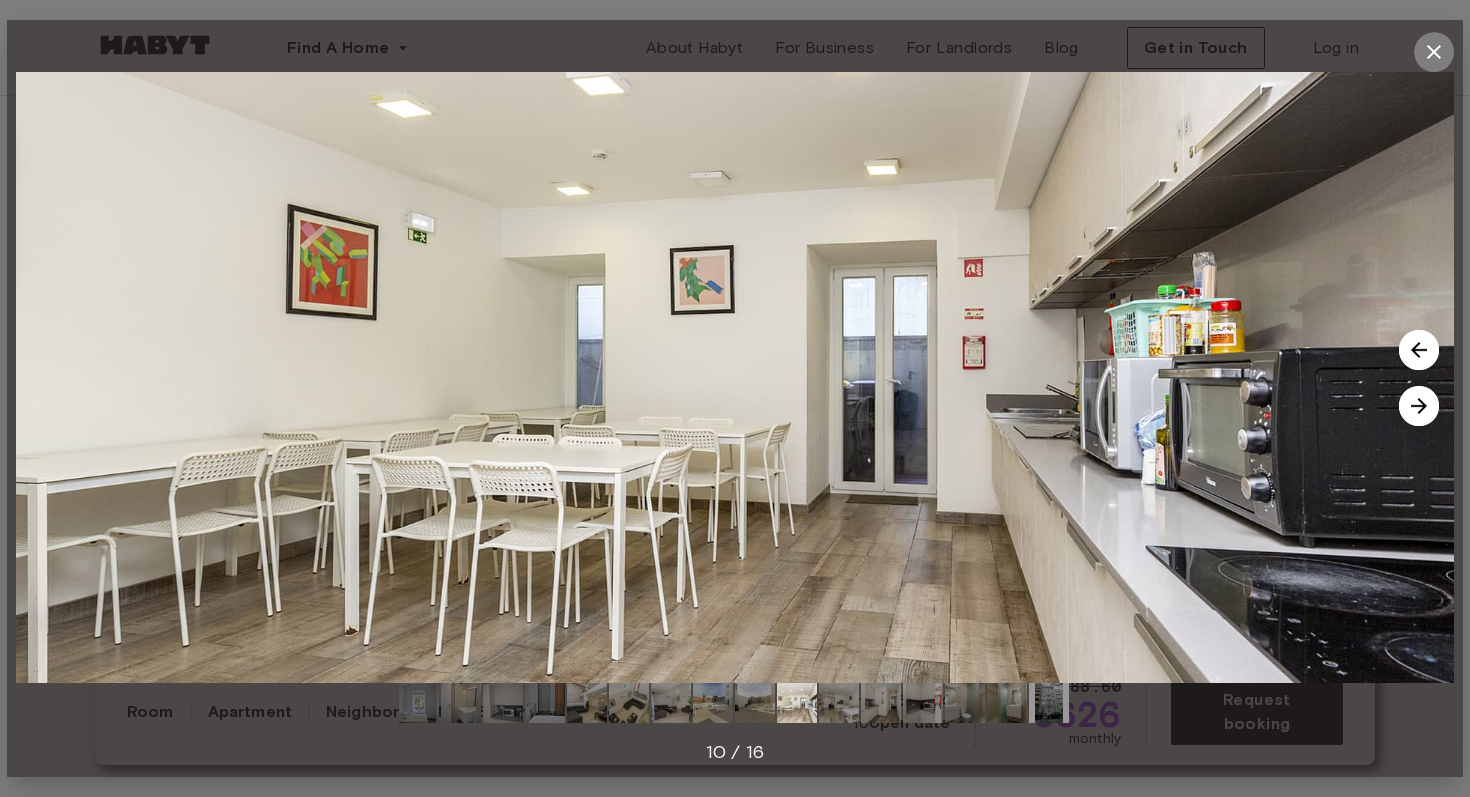 click at bounding box center (1434, 52) 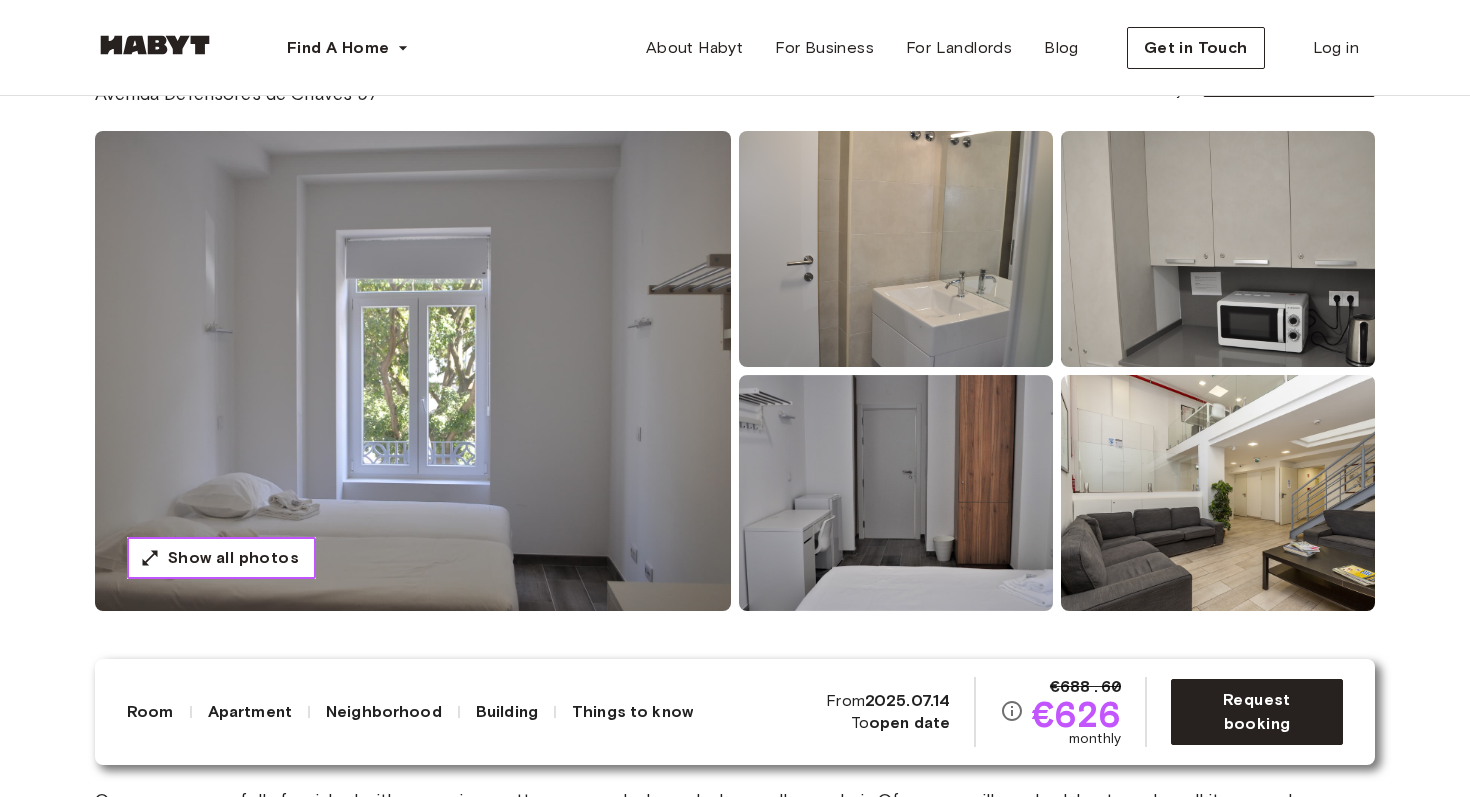 scroll, scrollTop: 110, scrollLeft: 0, axis: vertical 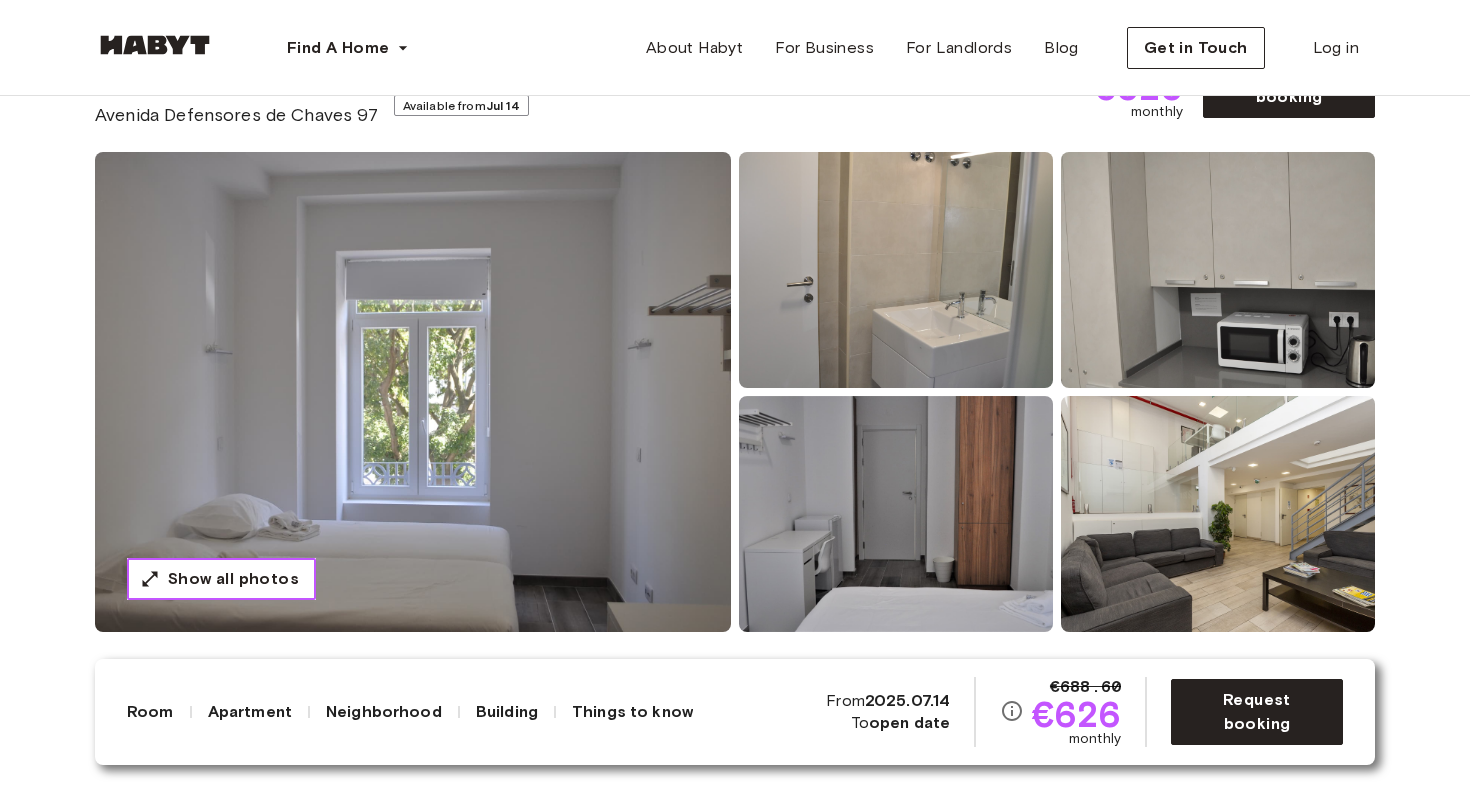 click on "Show all photos" at bounding box center (233, 579) 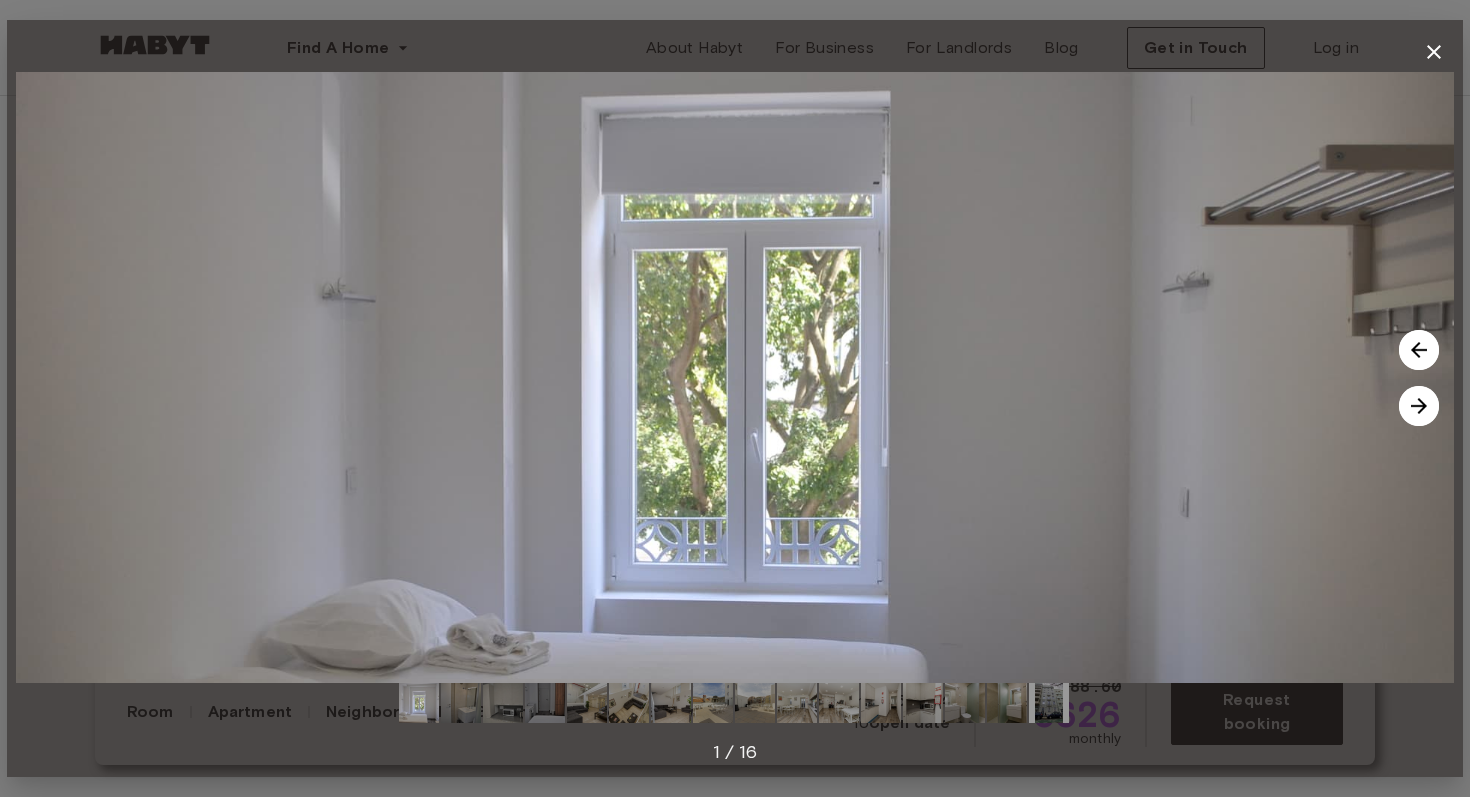 click at bounding box center (735, 377) 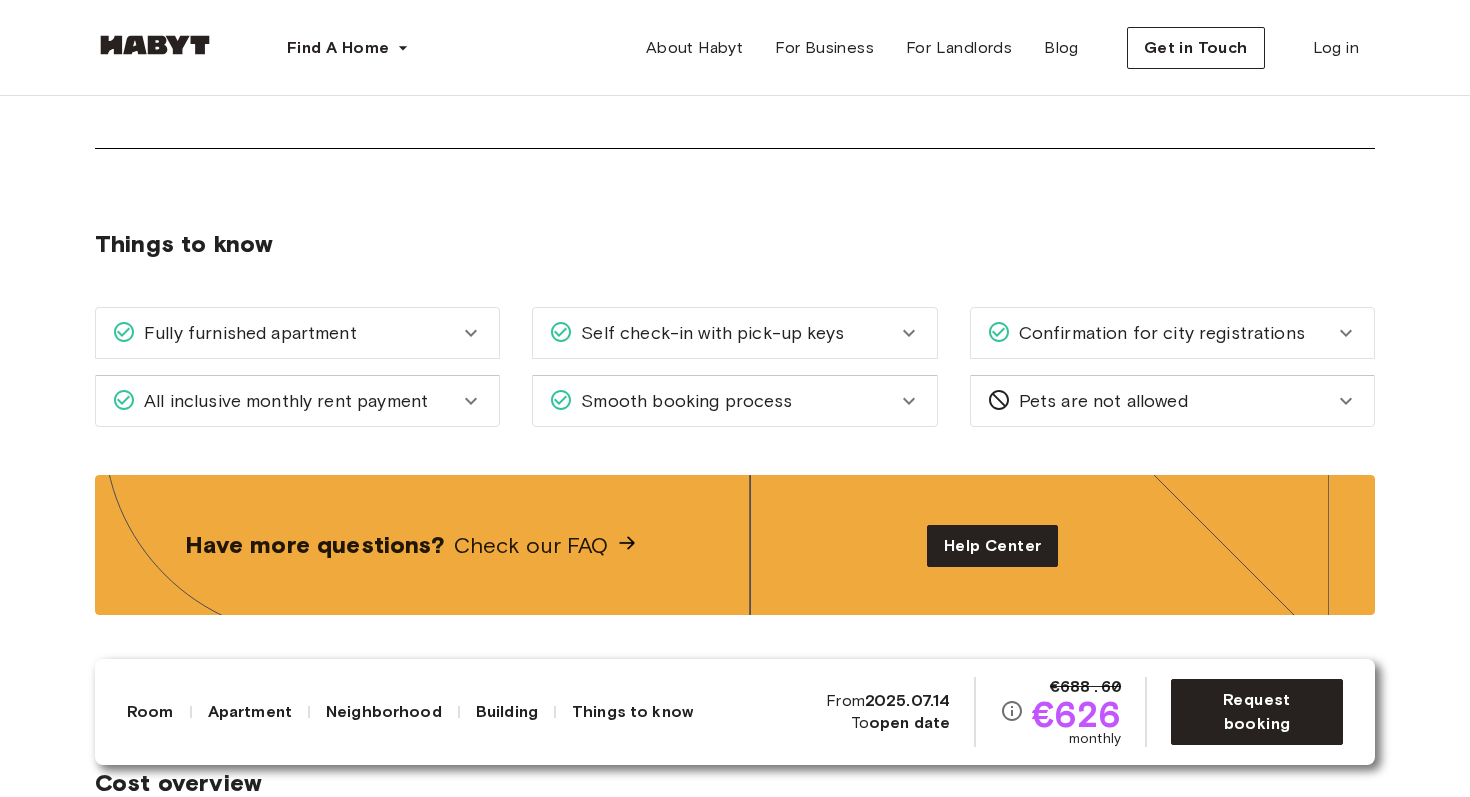 scroll, scrollTop: 3156, scrollLeft: 0, axis: vertical 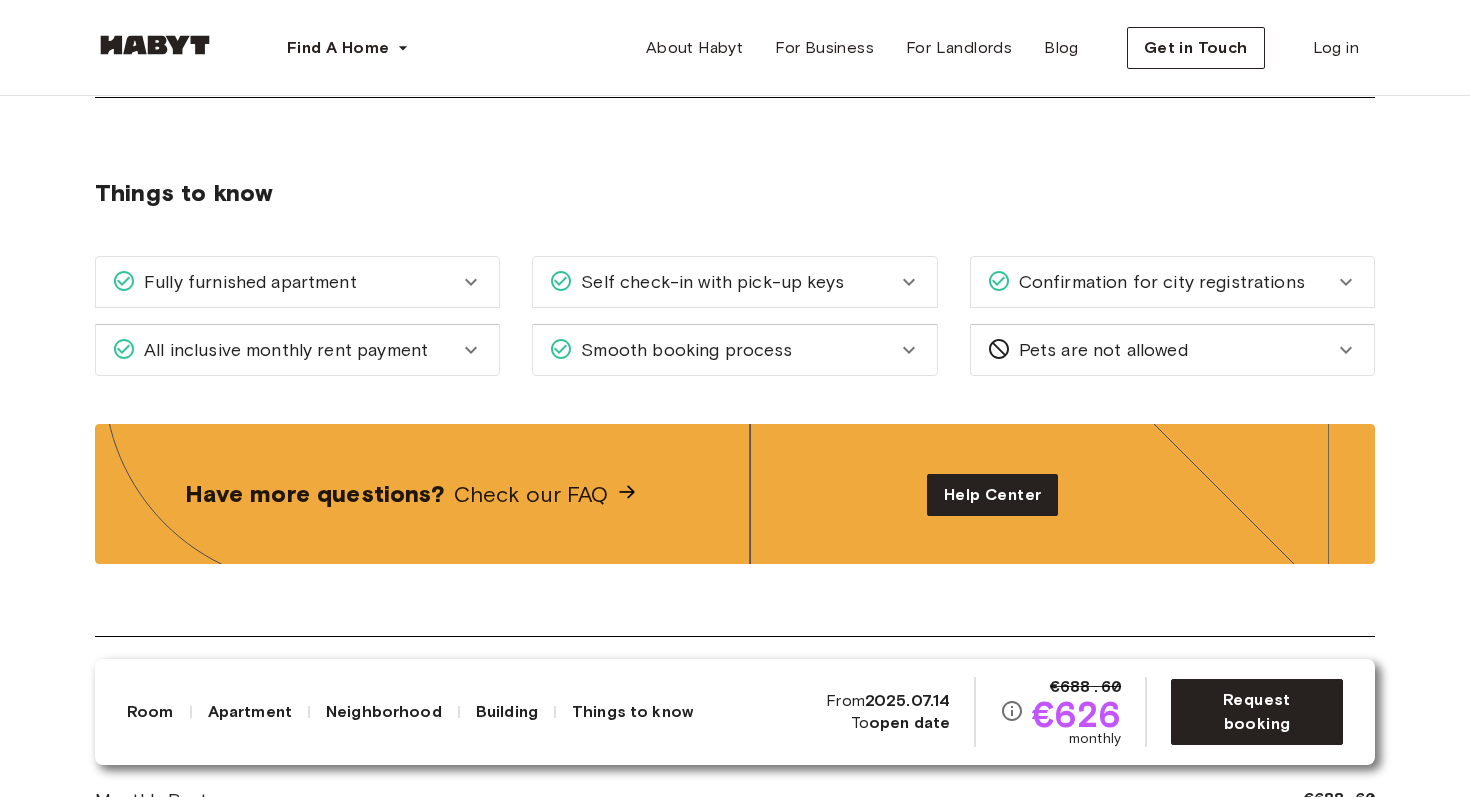 click on "All inclusive monthly rent payment" at bounding box center [285, 350] 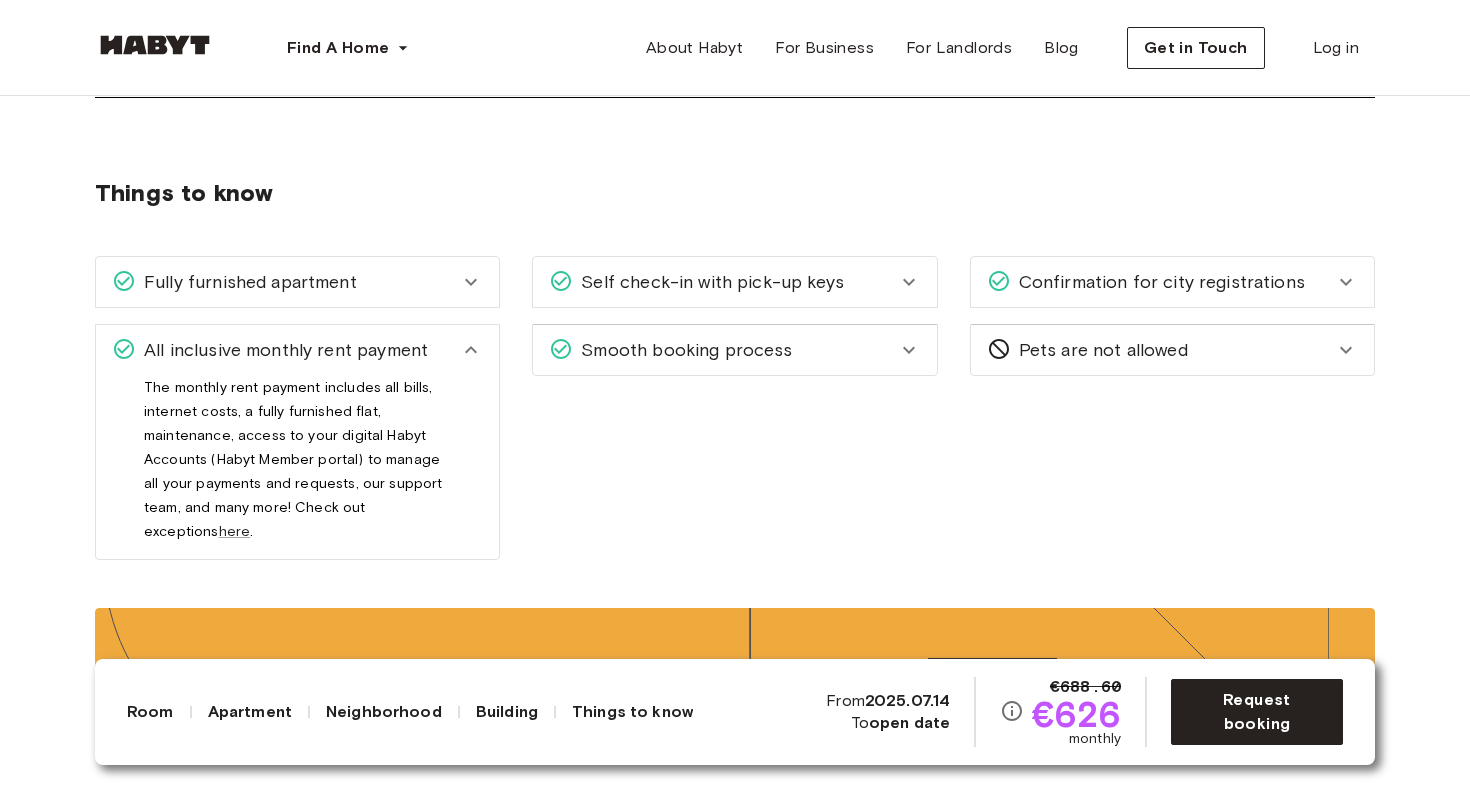 click on "Fully furnished apartment All you need to do is pack your clothes and move into your new Habyt home! Your apartment and room are fully furnished for you to live comfortably in it from day one. Common-use items such as iron, vacuum cleaner, clothes rack, and washing machine* are included. The kitchen is fully equipped with cooking utensils, a fridge, and a stove**. Cook your heart's desires! *Some buildings offer a shared laundry room and others a washing machine inside the flat. ** Some apartments also include a dishwasher in the kitchen.  All inclusive monthly rent payment The monthly rent payment includes all bills, internet costs, a fully furnished flat, maintenance, access to your digital Habyt Accounts (Habyt Member portal) to manage all your payments and requests, our support team, and many more! Check out exceptions  here ." at bounding box center (297, 408) 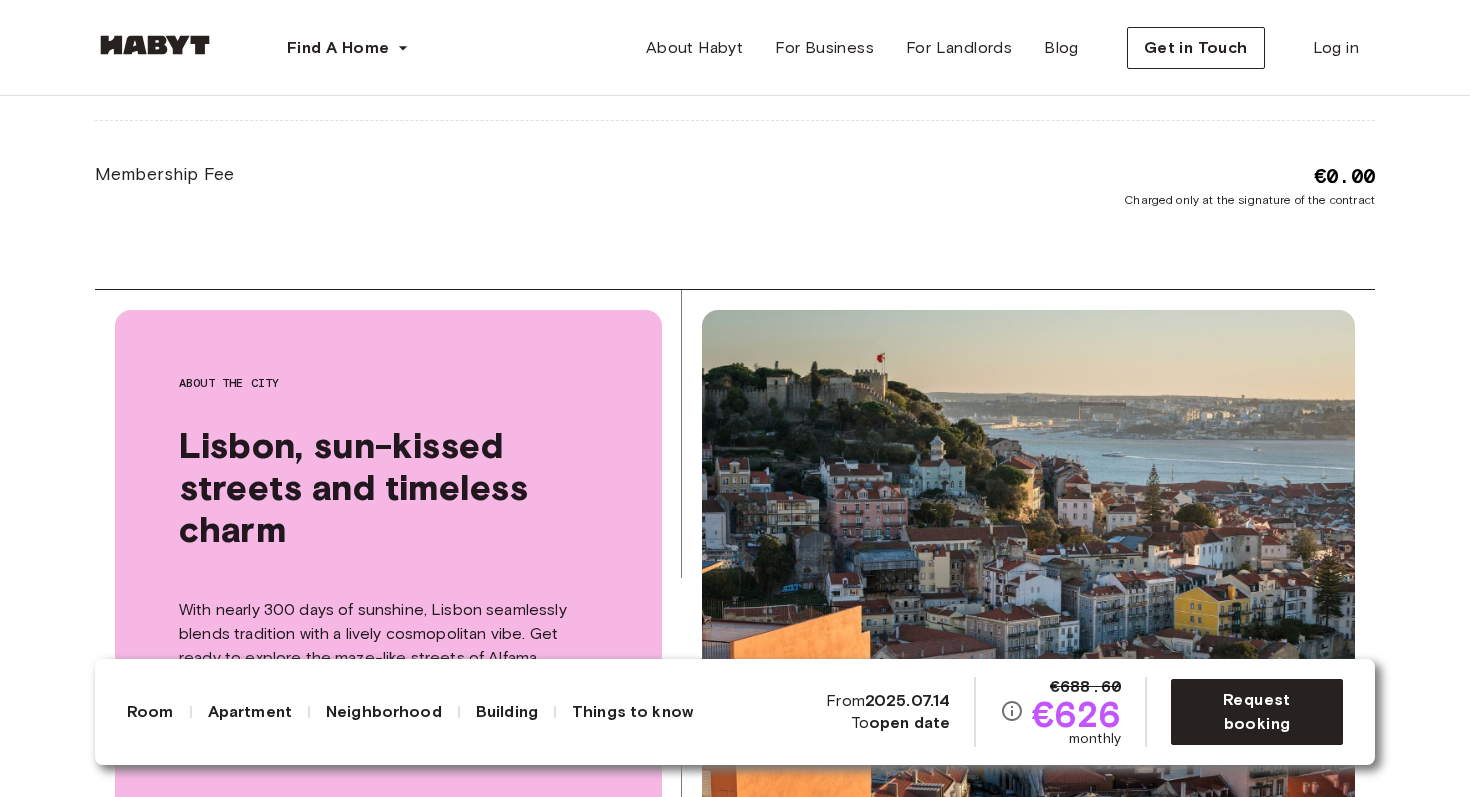 scroll, scrollTop: 4549, scrollLeft: 0, axis: vertical 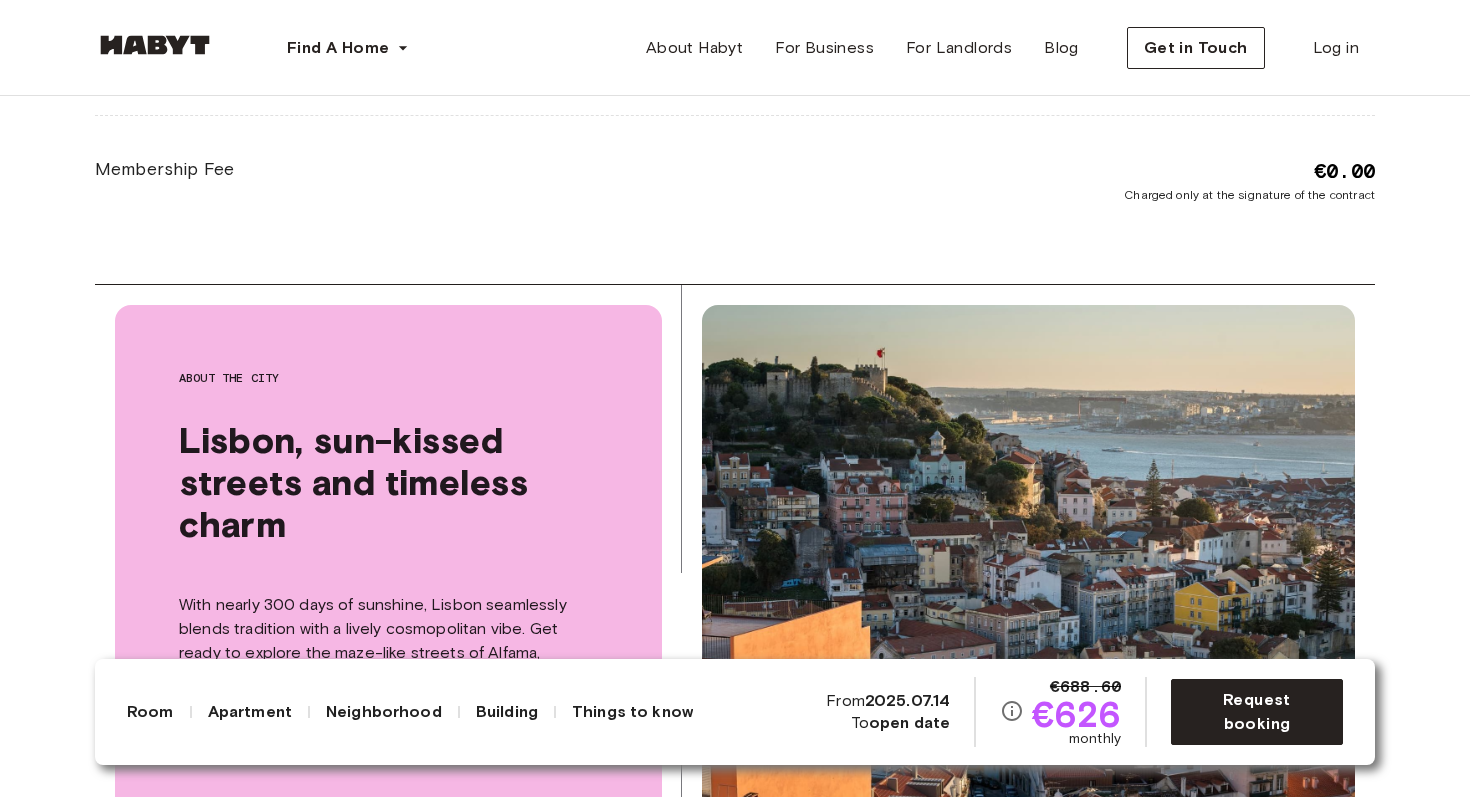 click on "Cost overview Monthly Rent Furniture surcharge, operating costs, heating and eletricity €688.60 €626.00 Charged monthly from your move-in date Deposit €726.00 Charged after contract signature Membership Fee €0.00 Charged only at the signature of the contract" at bounding box center (735, 20) 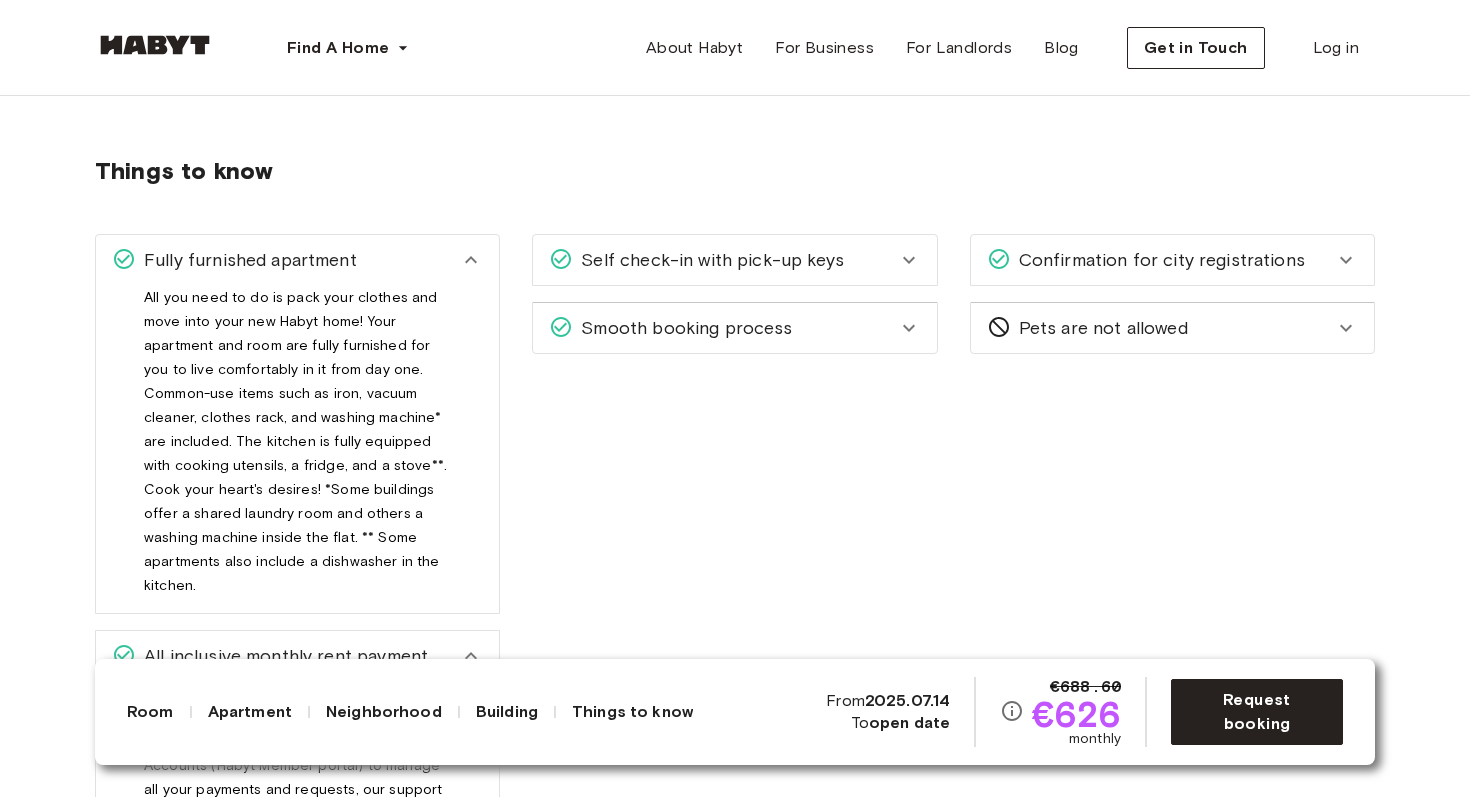 scroll, scrollTop: 3084, scrollLeft: 0, axis: vertical 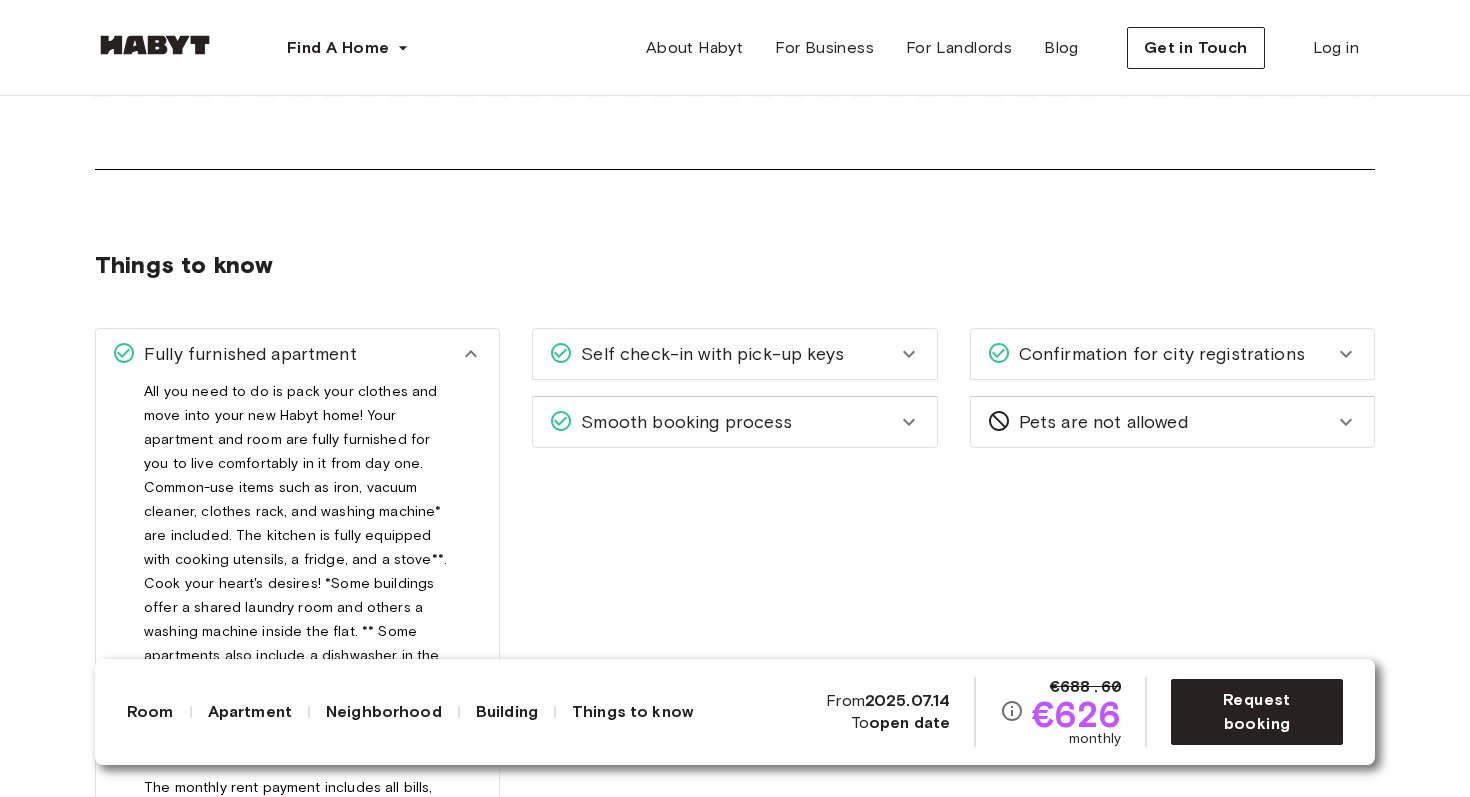 click on "Self check-in with pick-up keys" at bounding box center [722, 354] 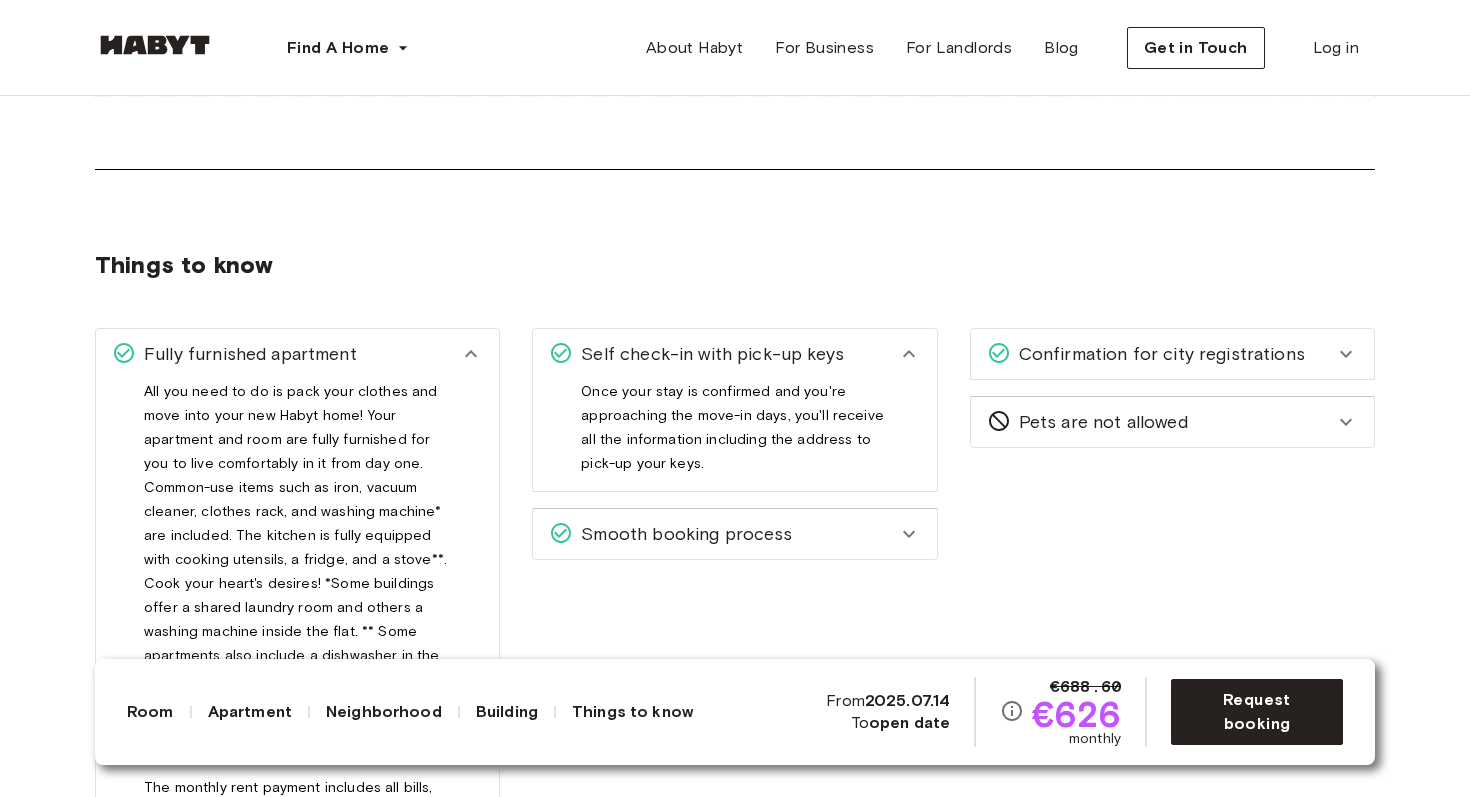 scroll, scrollTop: 3138, scrollLeft: 0, axis: vertical 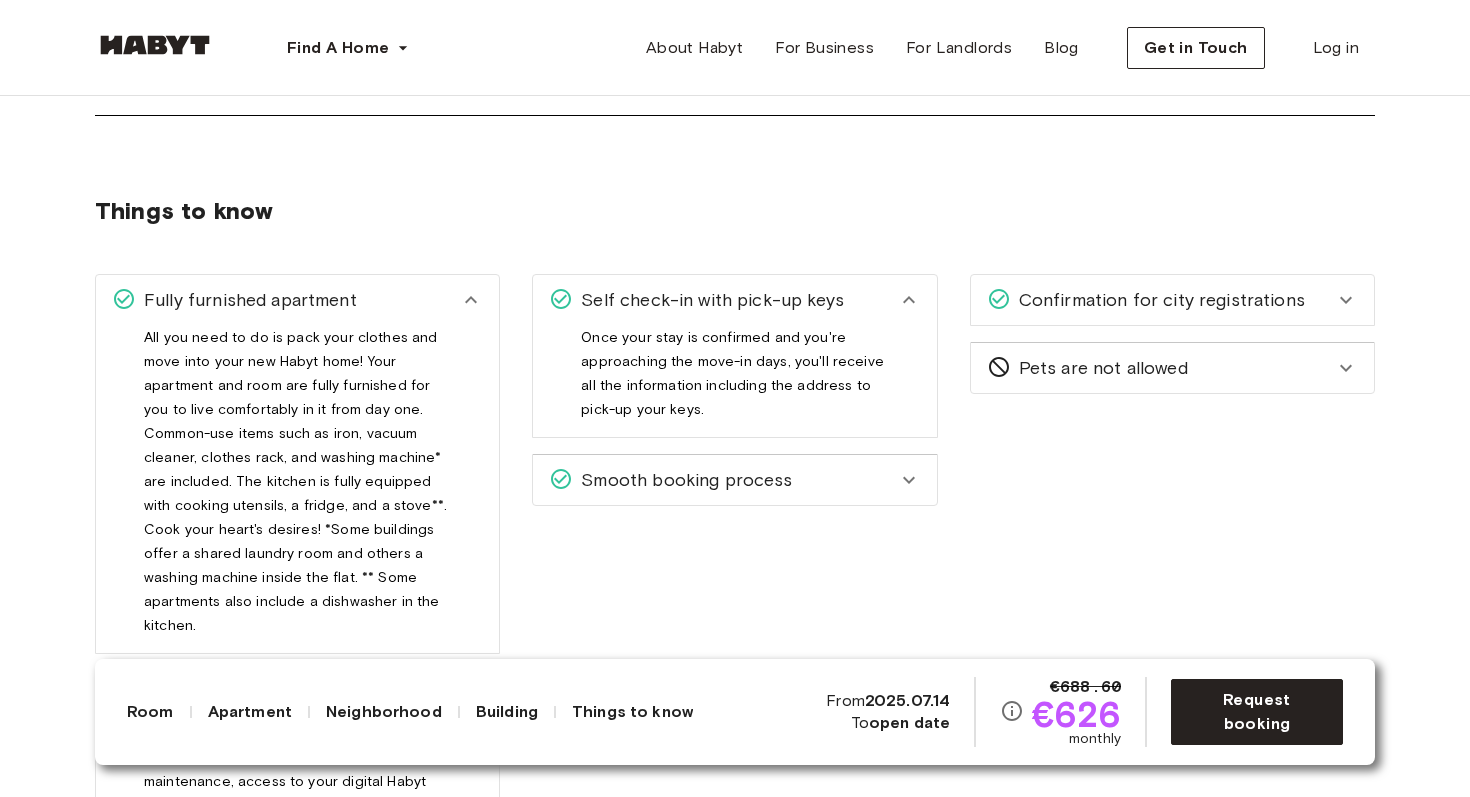 click on "Smooth booking process" at bounding box center (734, 480) 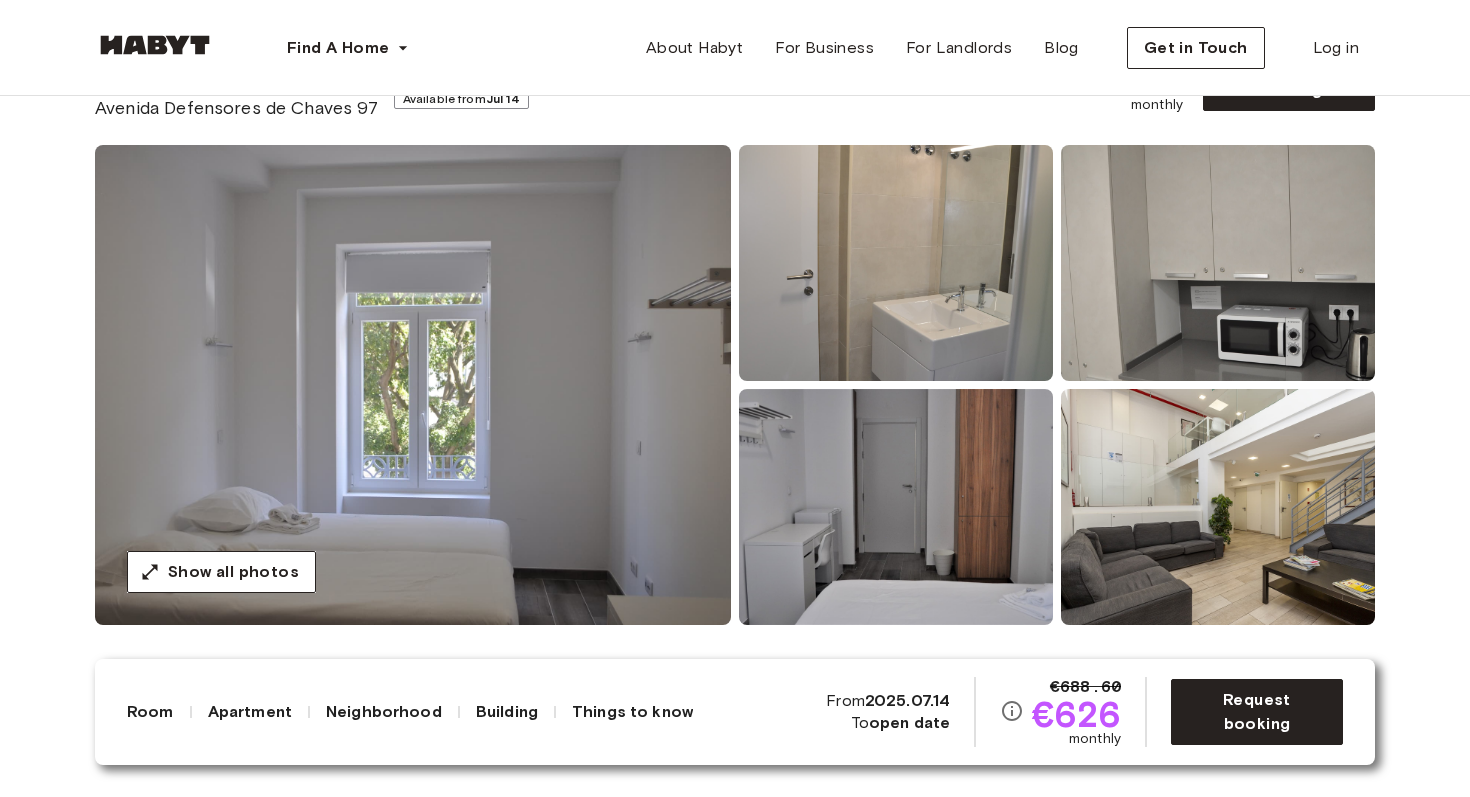 scroll, scrollTop: 118, scrollLeft: 0, axis: vertical 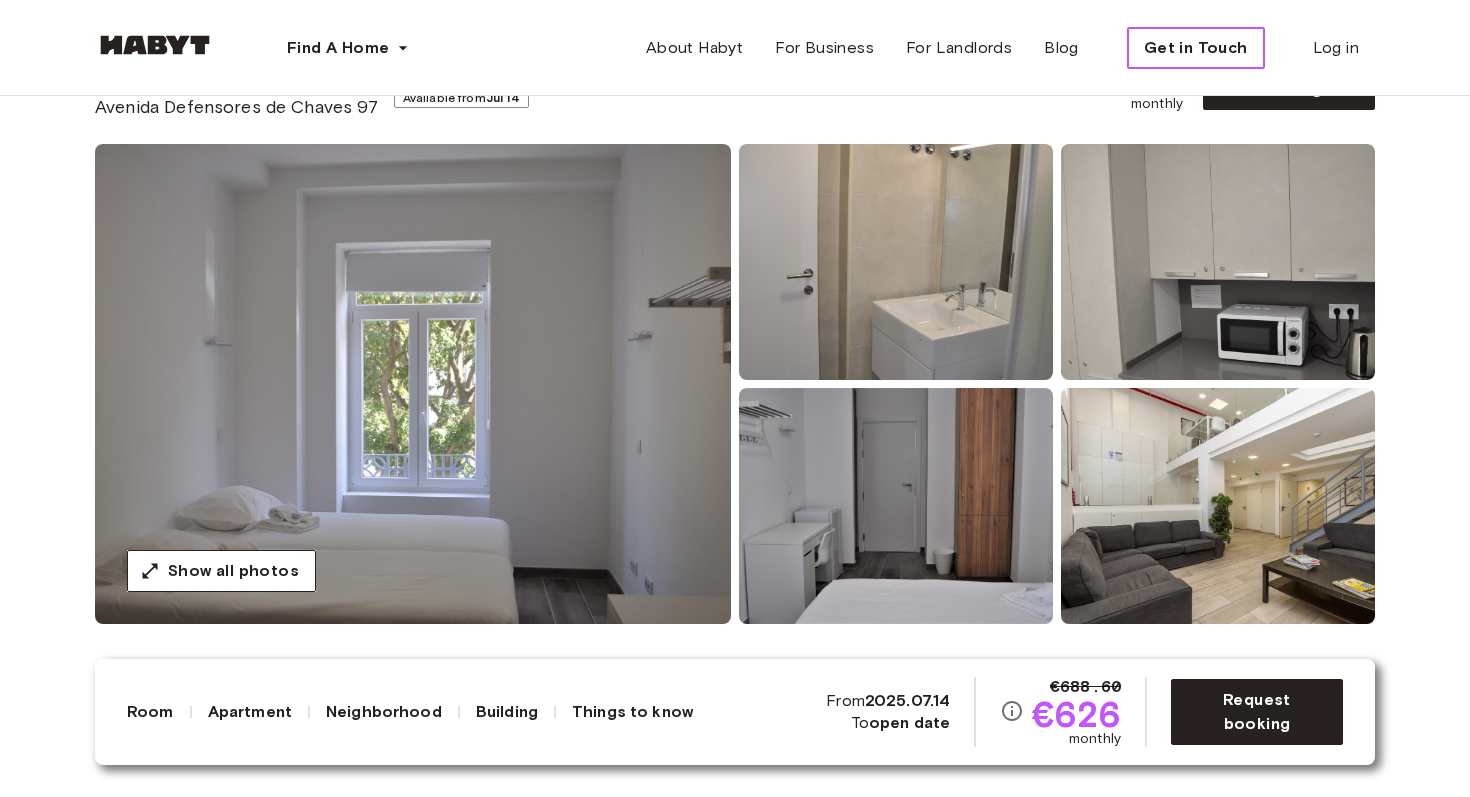 click on "Get in Touch" at bounding box center (1196, 48) 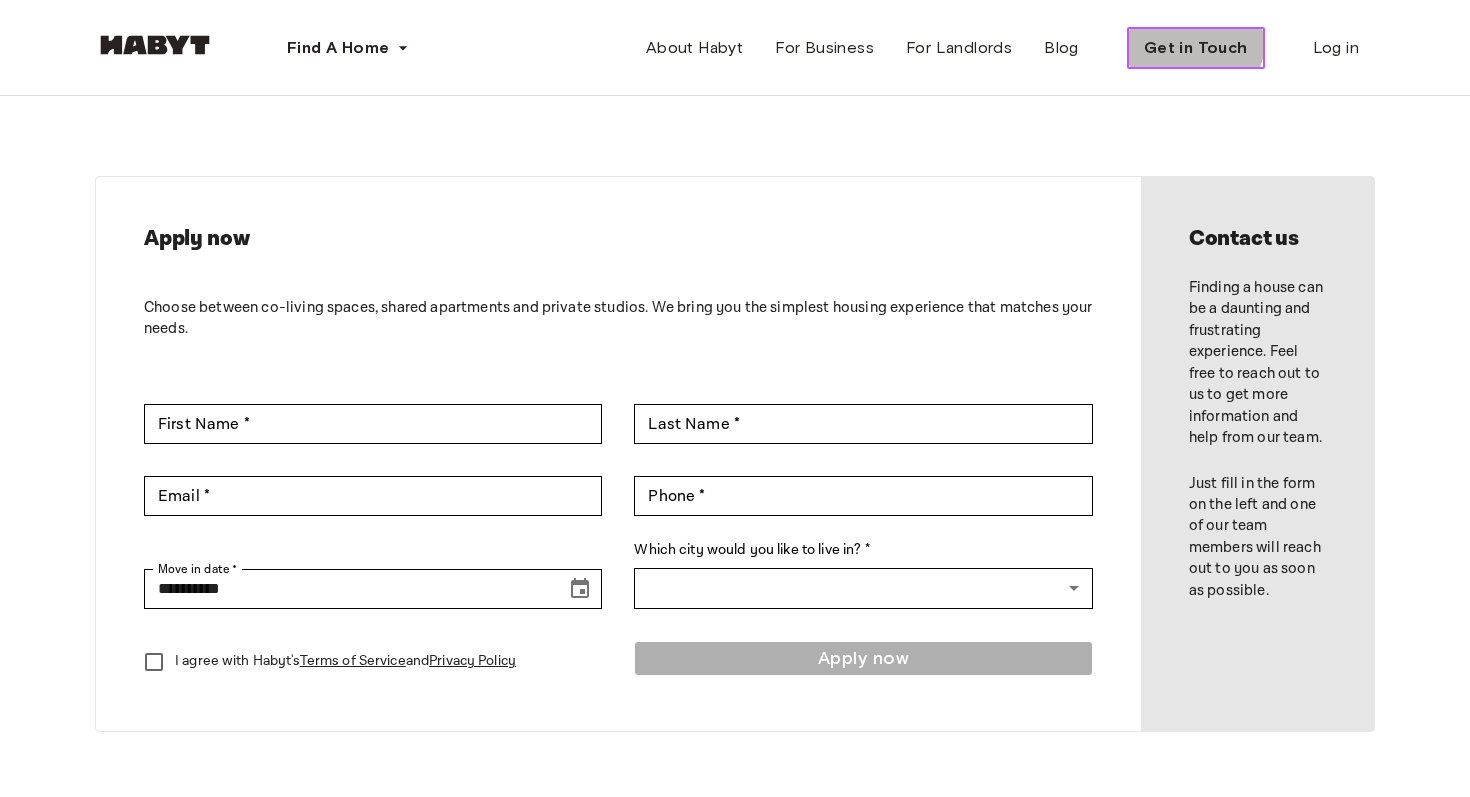 click on "Get in Touch" at bounding box center (1196, 48) 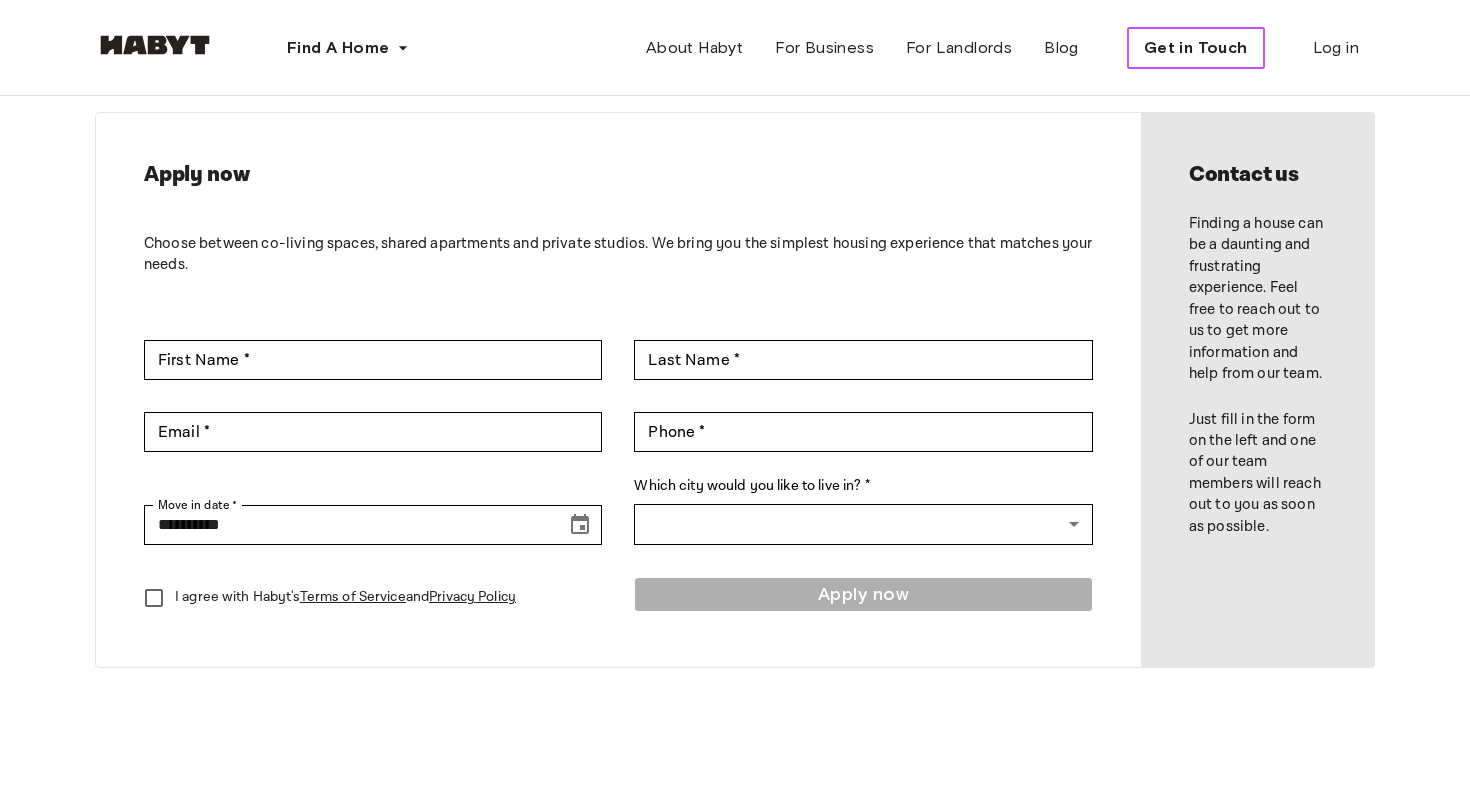 scroll, scrollTop: 60, scrollLeft: 0, axis: vertical 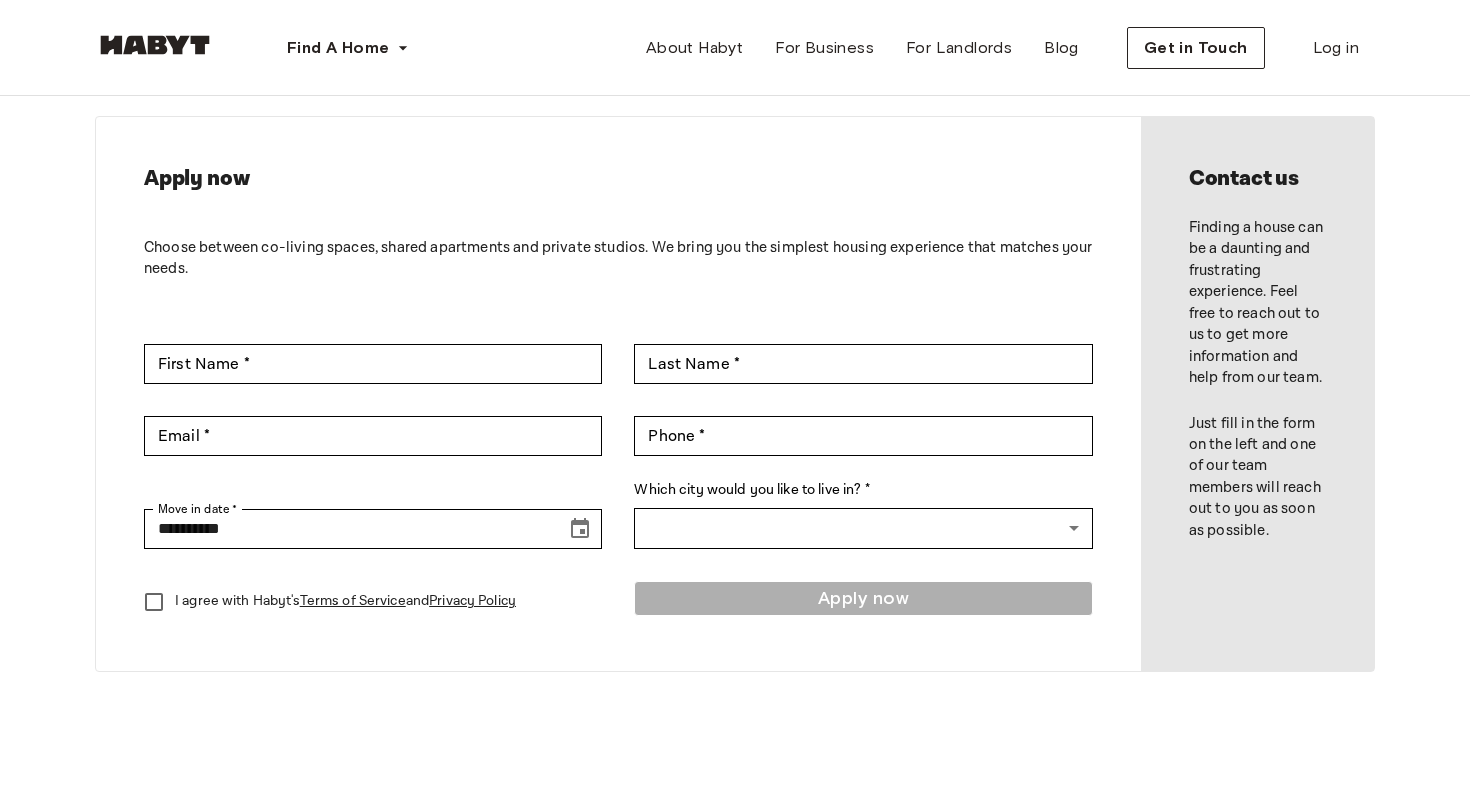 drag, startPoint x: 851, startPoint y: 273, endPoint x: 791, endPoint y: 269, distance: 60.133186 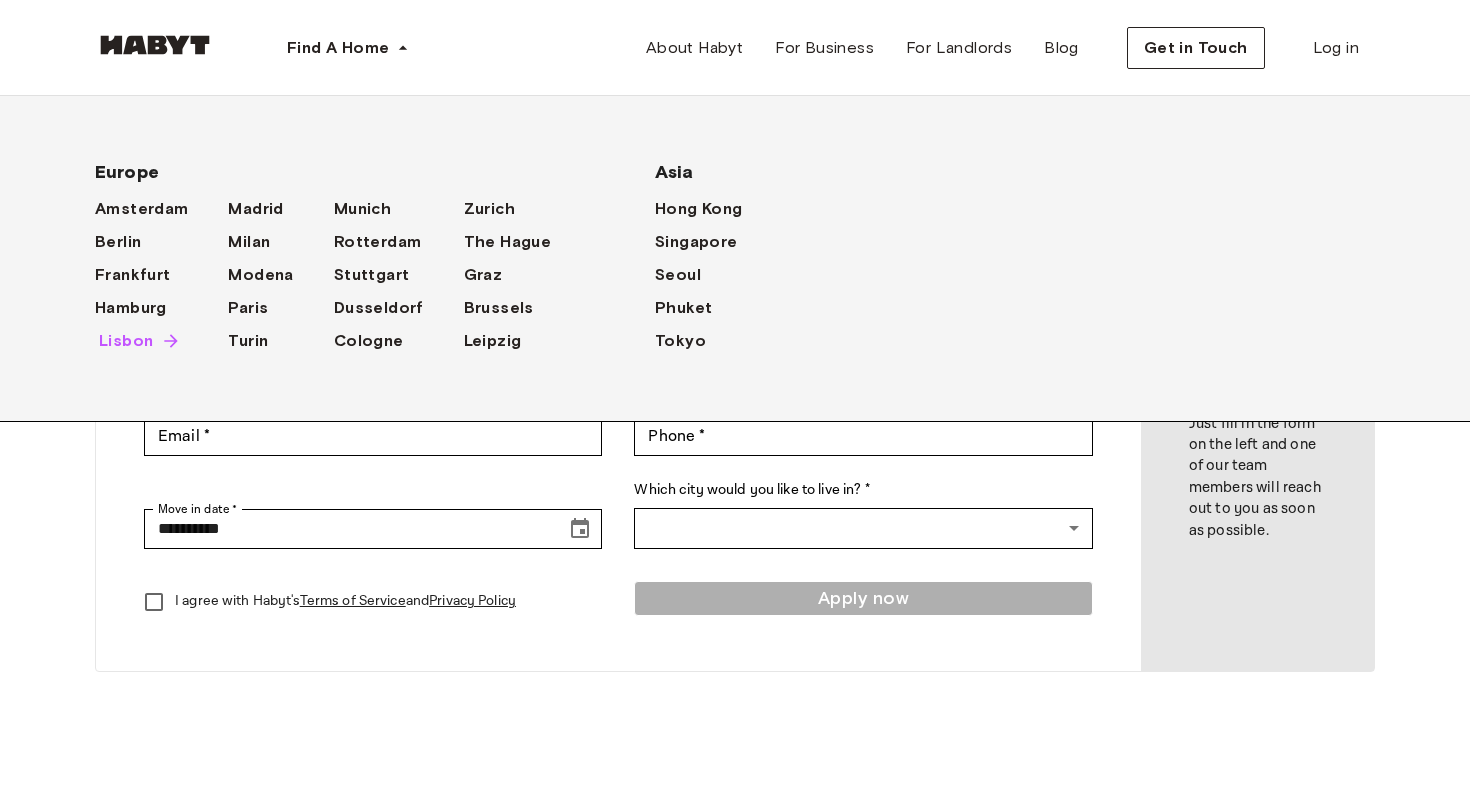 click on "Lisbon" at bounding box center (126, 341) 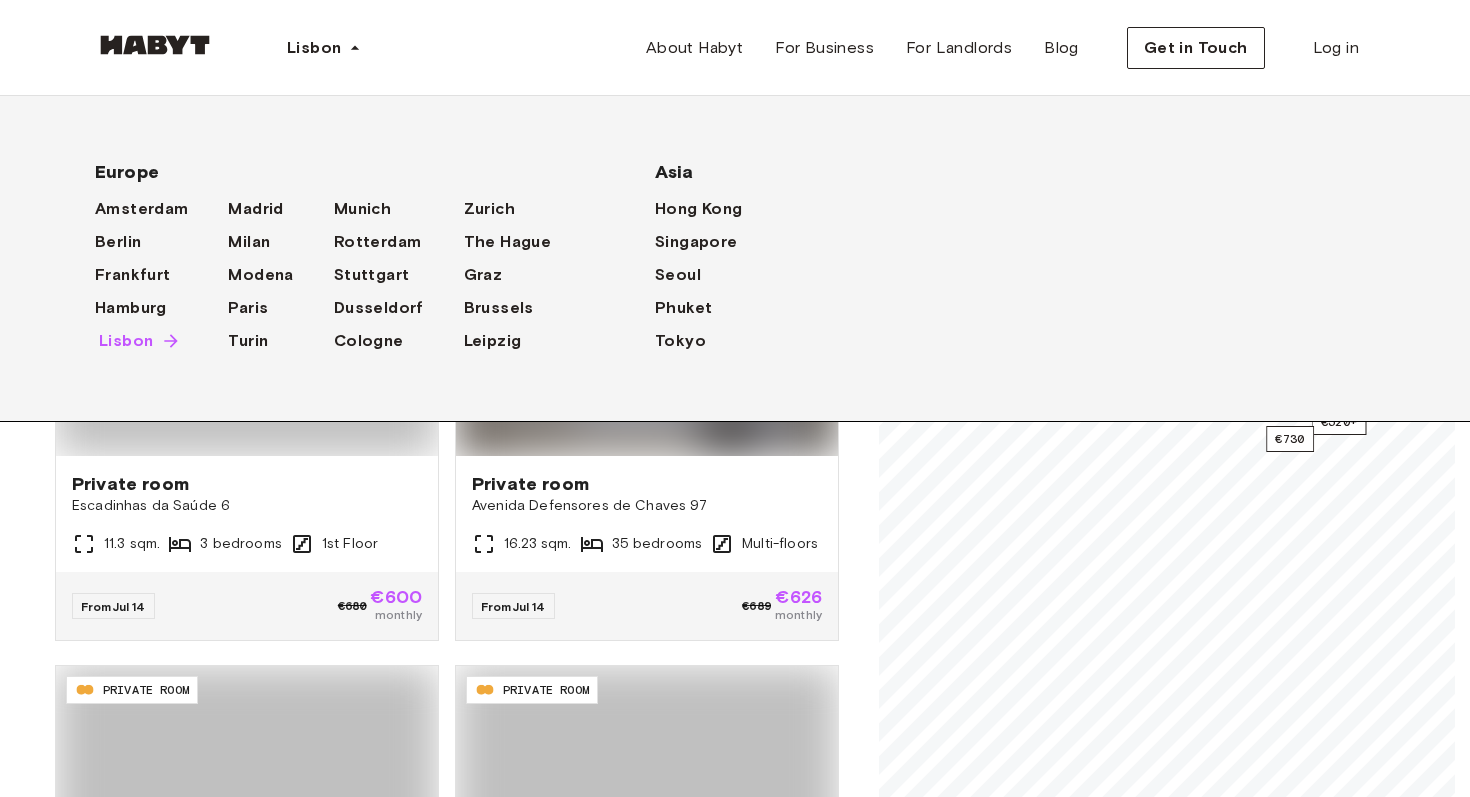scroll, scrollTop: 0, scrollLeft: 0, axis: both 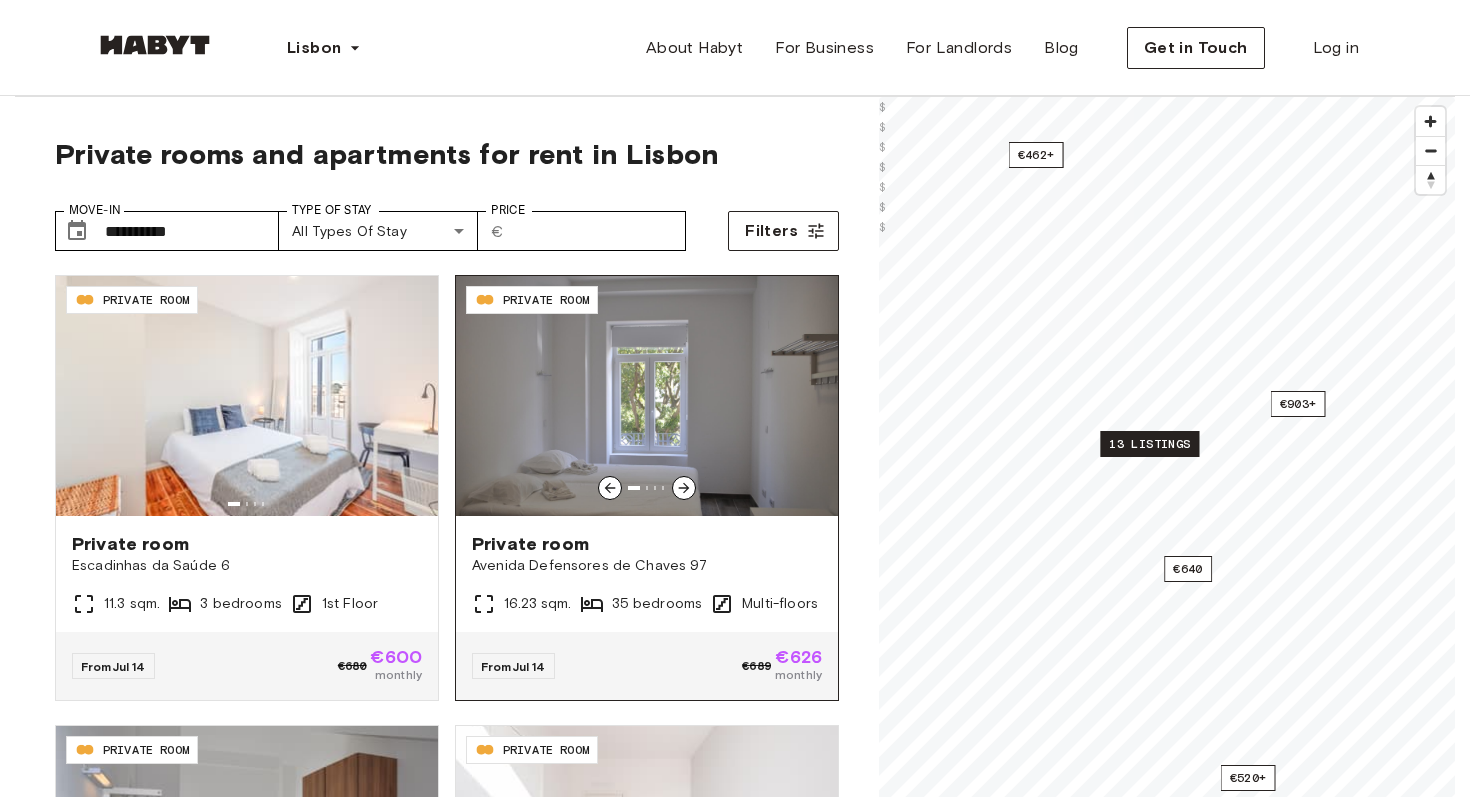 click at bounding box center [647, 396] 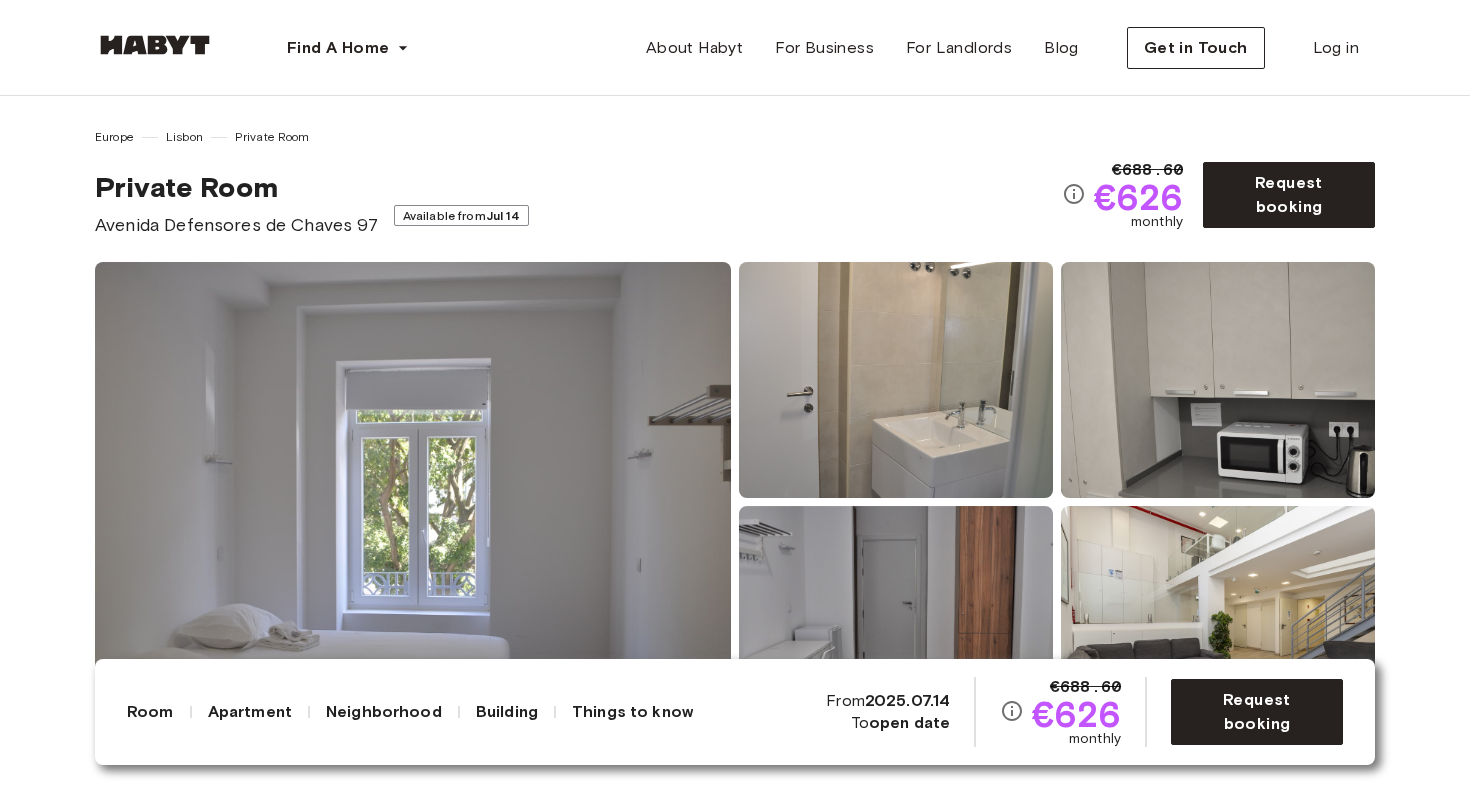 scroll, scrollTop: 0, scrollLeft: 0, axis: both 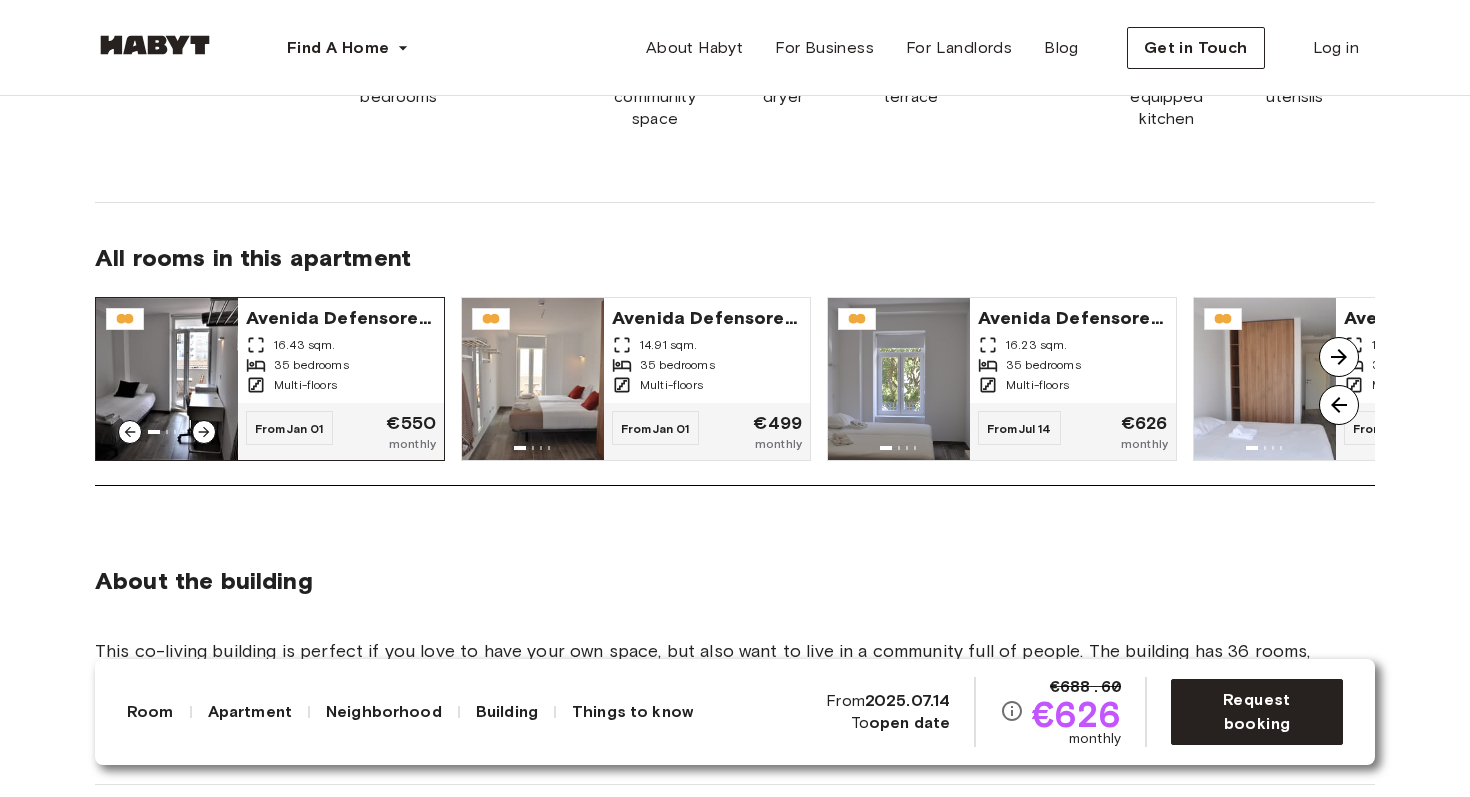 click on "Multi-floors" at bounding box center [341, 385] 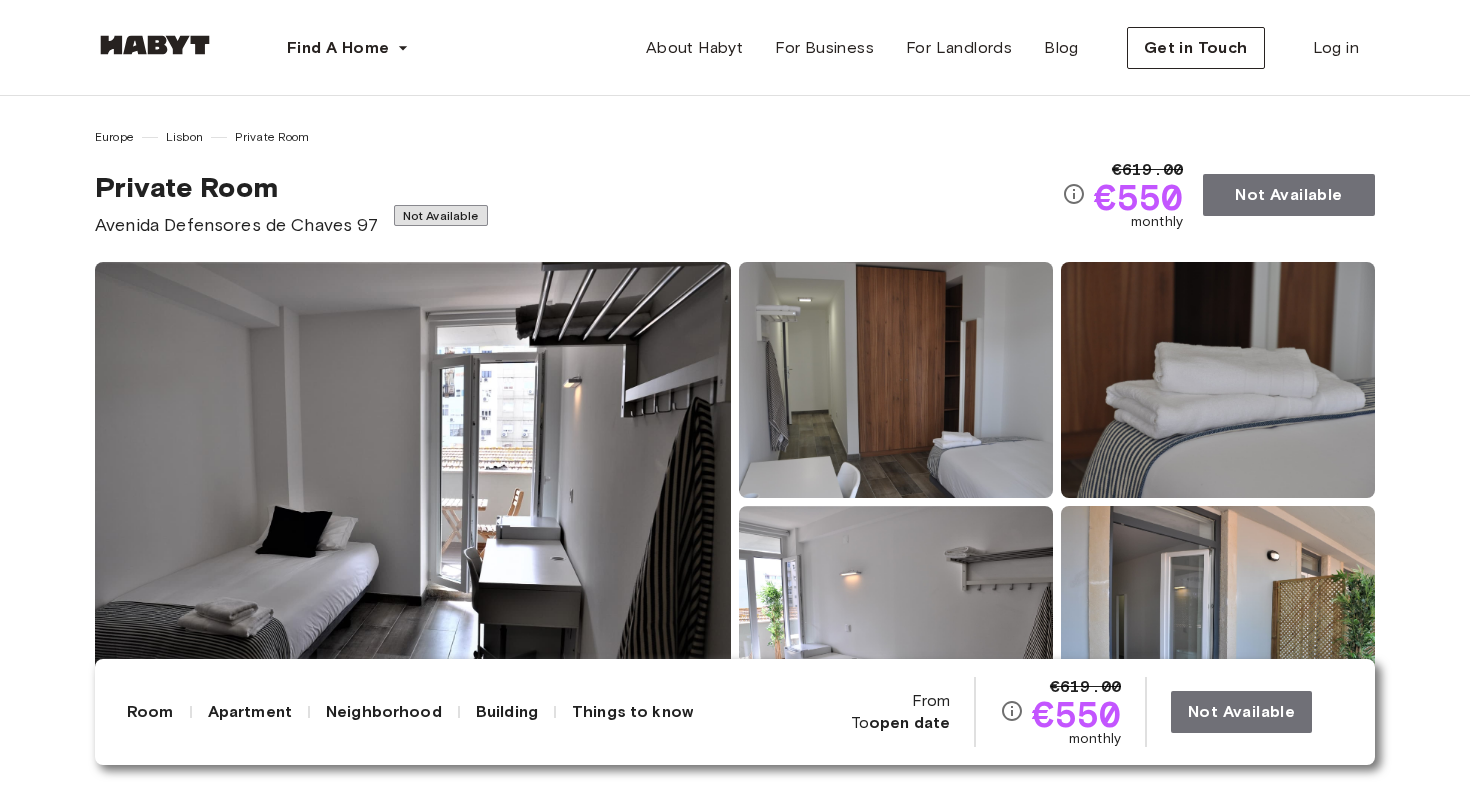 scroll, scrollTop: 0, scrollLeft: 0, axis: both 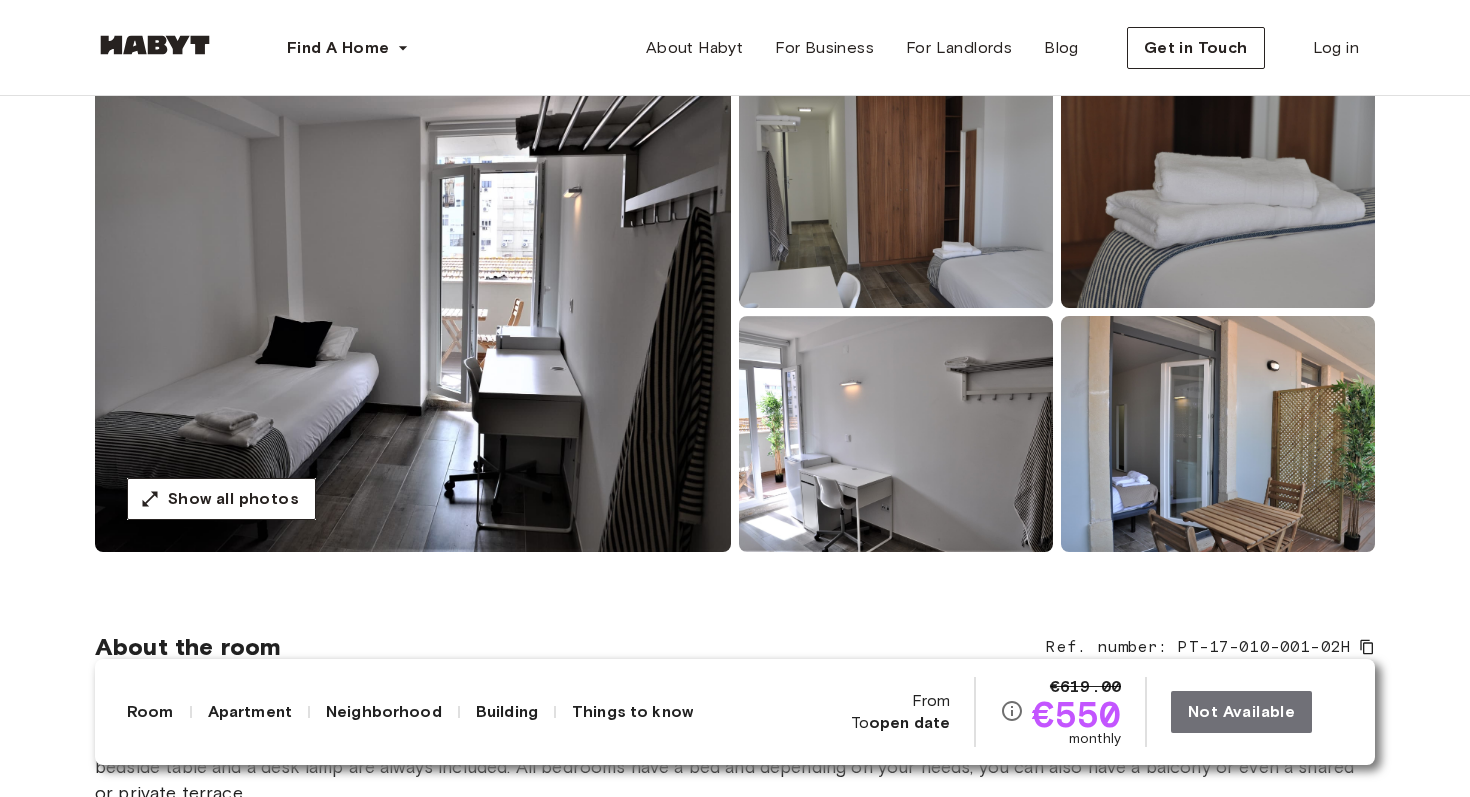 click on "Room" at bounding box center [150, 712] 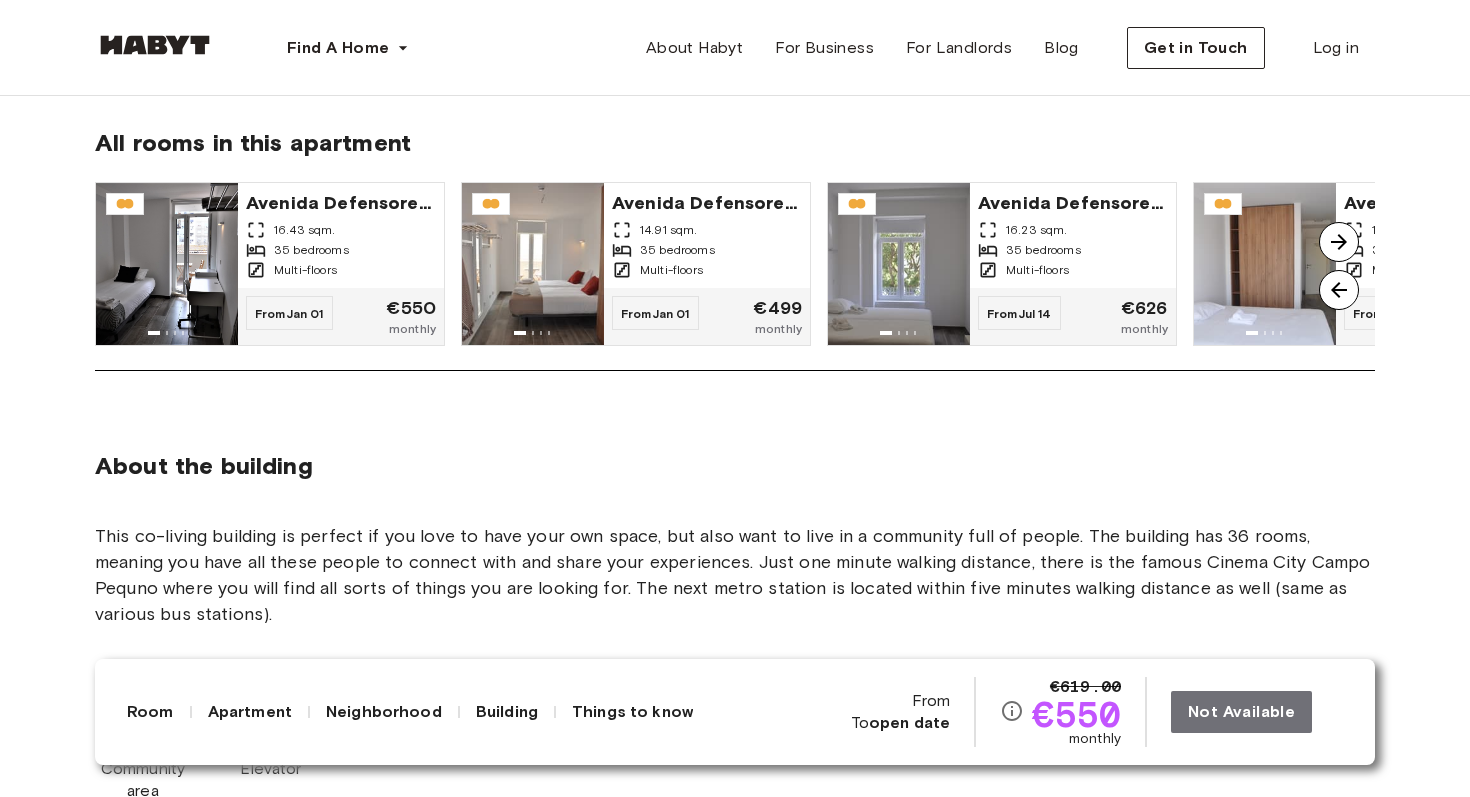 scroll, scrollTop: 1733, scrollLeft: 0, axis: vertical 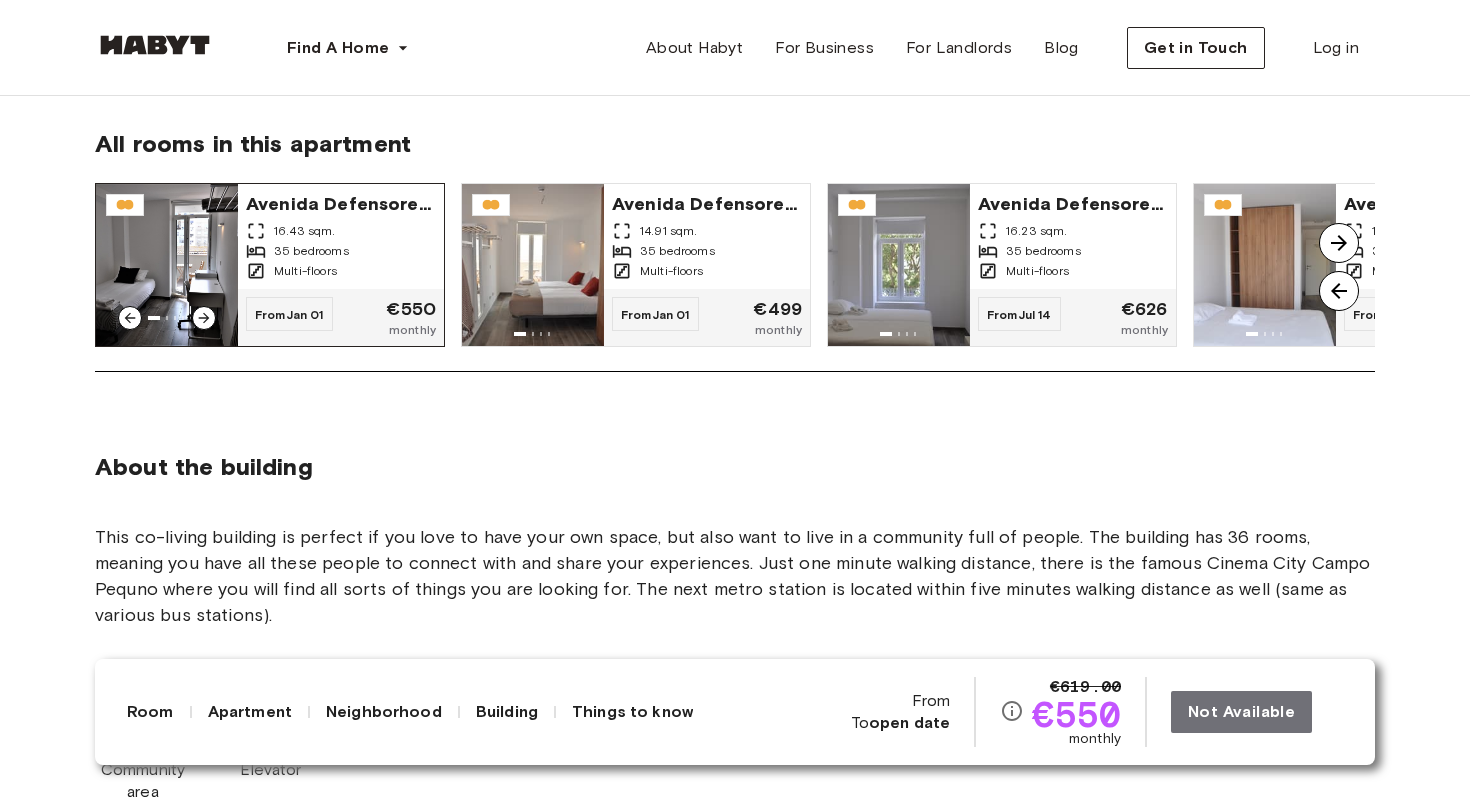 click on "Multi-floors" at bounding box center (341, 271) 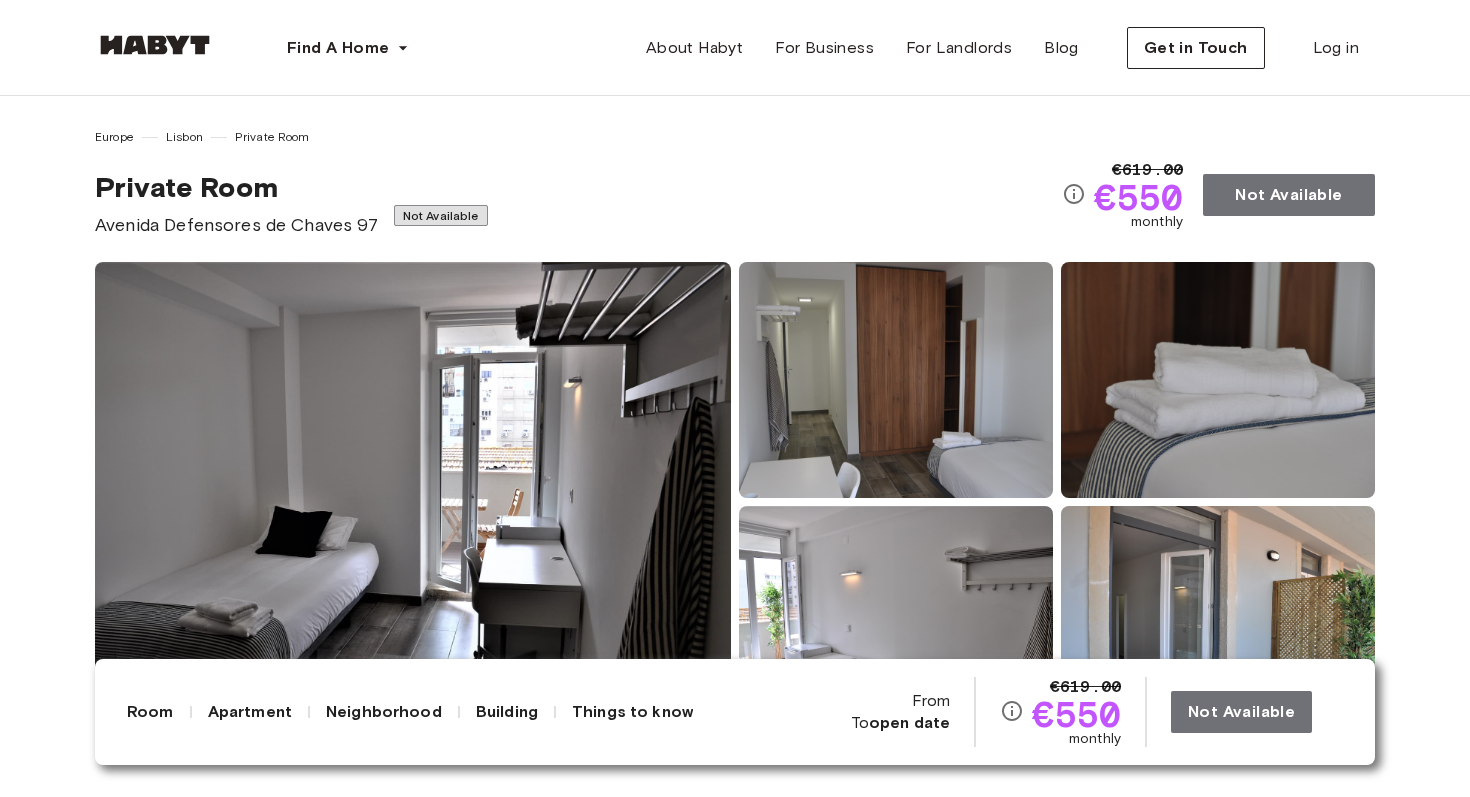 scroll, scrollTop: 214, scrollLeft: 0, axis: vertical 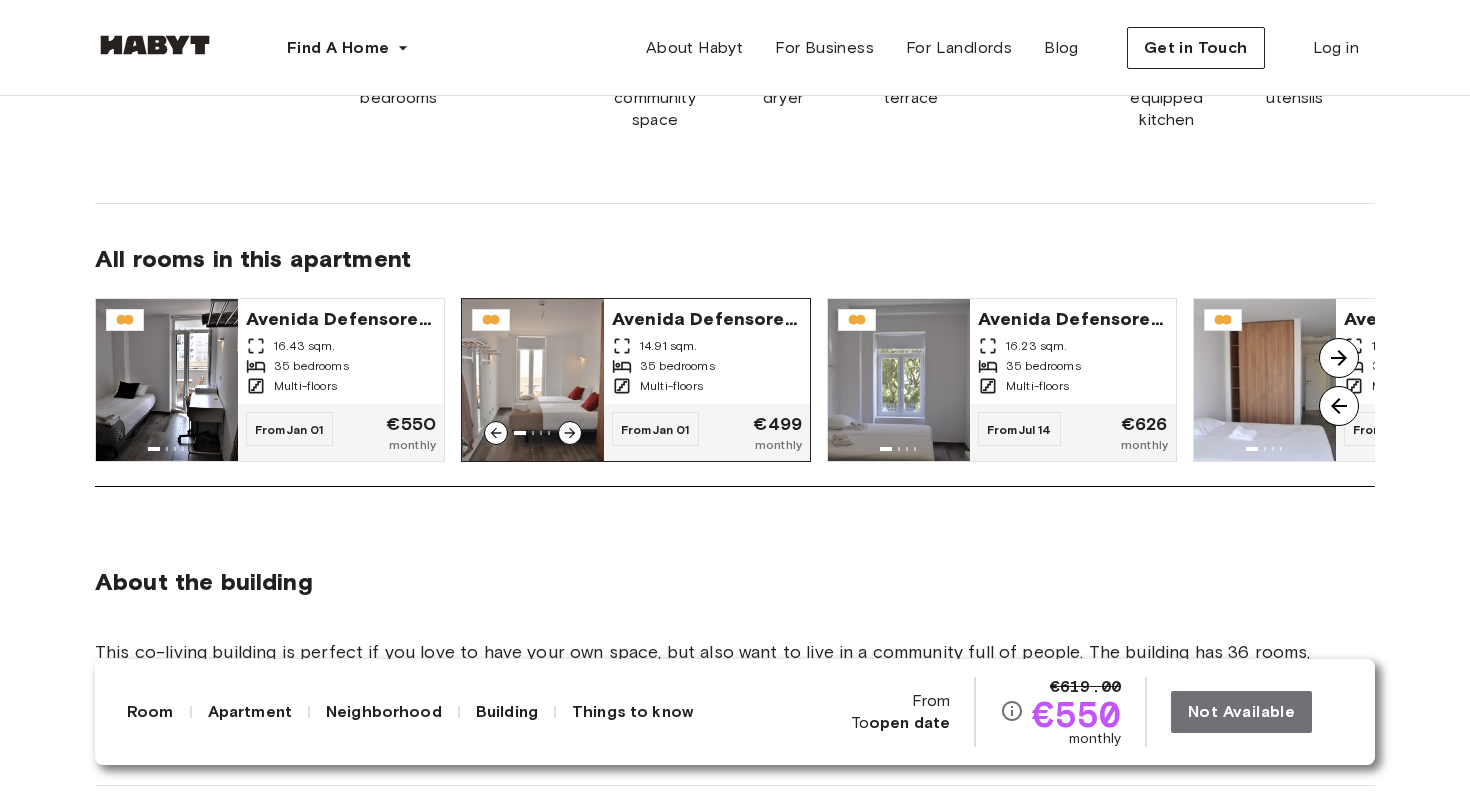 click on "35 bedrooms" at bounding box center [677, 366] 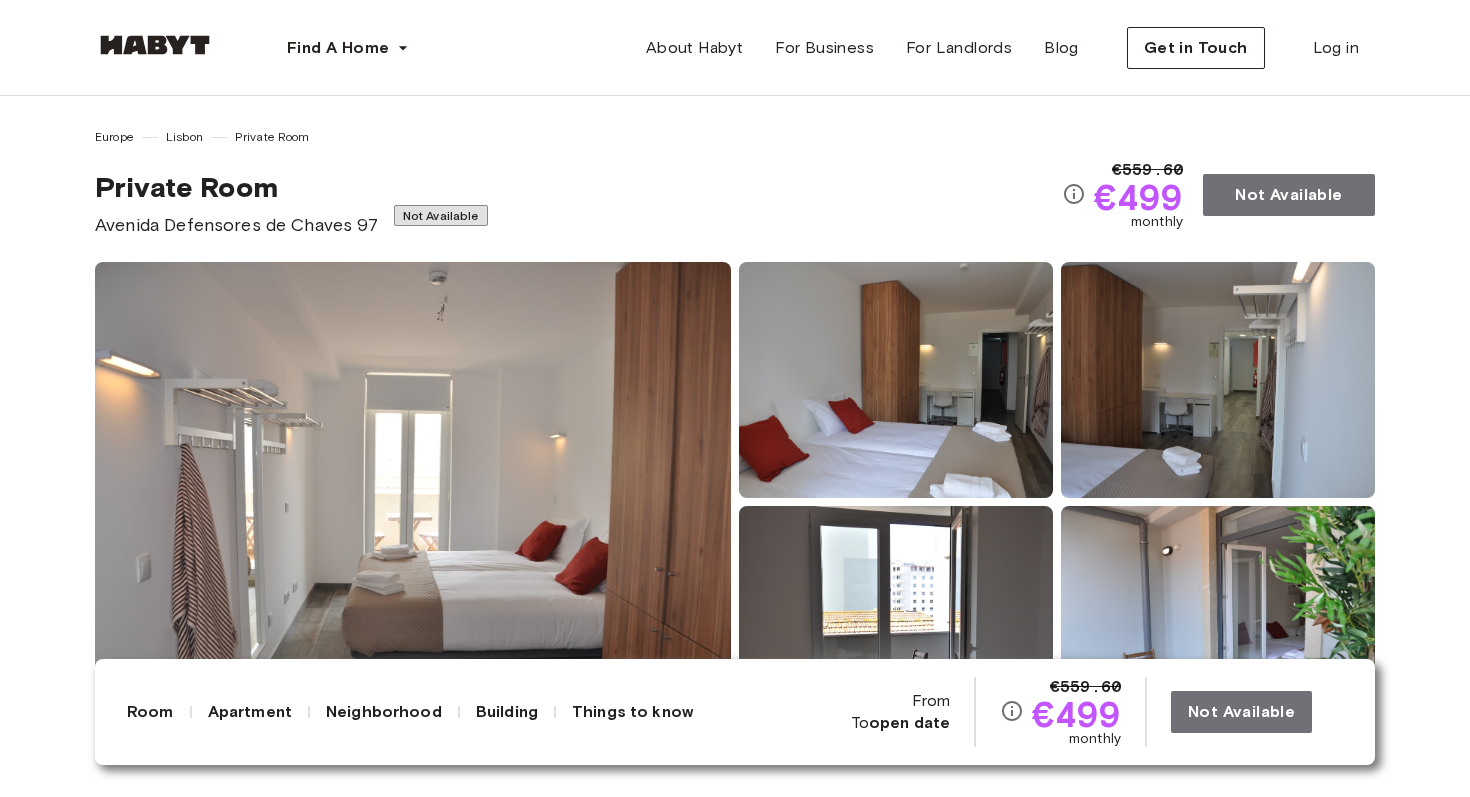 scroll, scrollTop: 0, scrollLeft: 0, axis: both 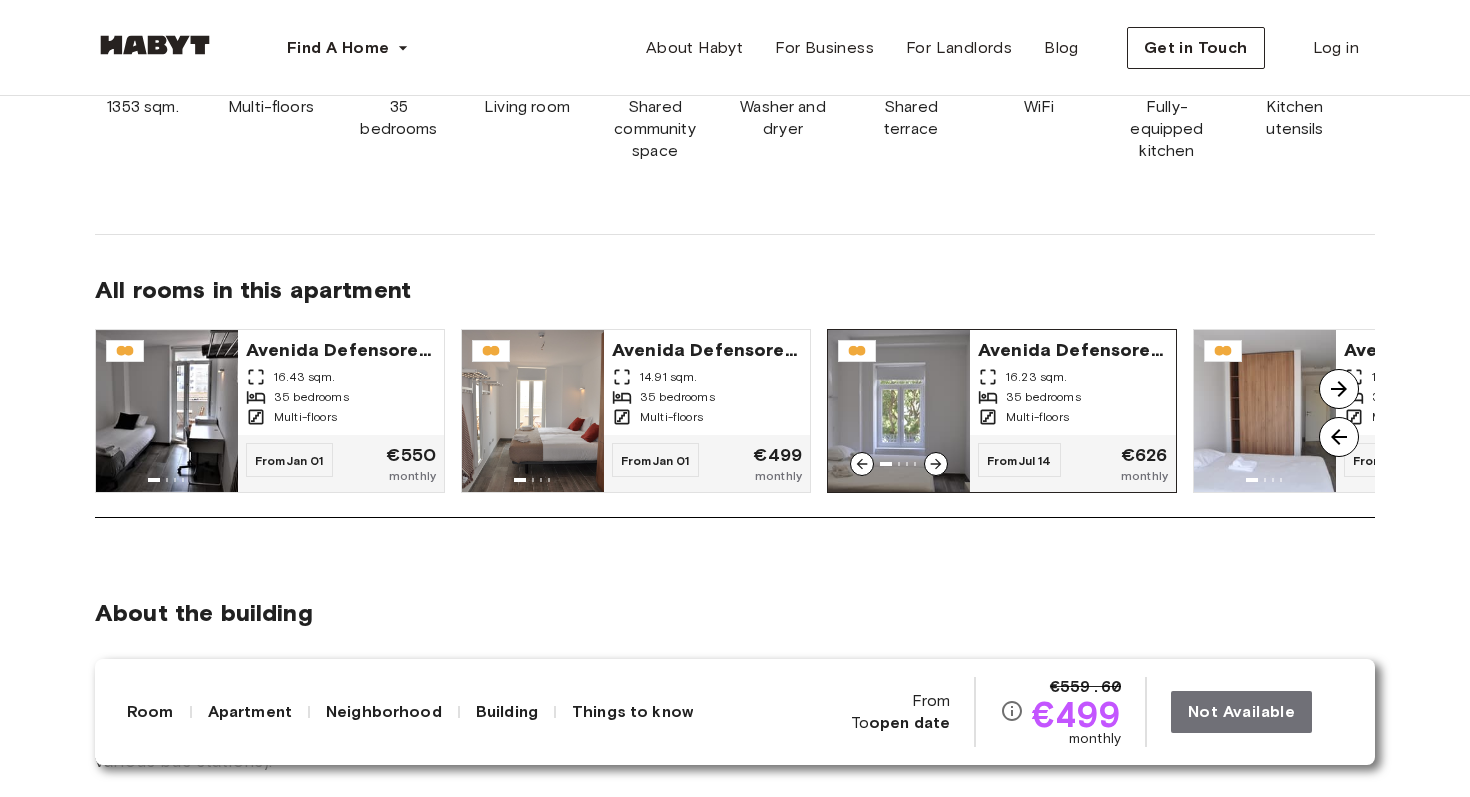 click on "Multi-floors" at bounding box center (1073, 417) 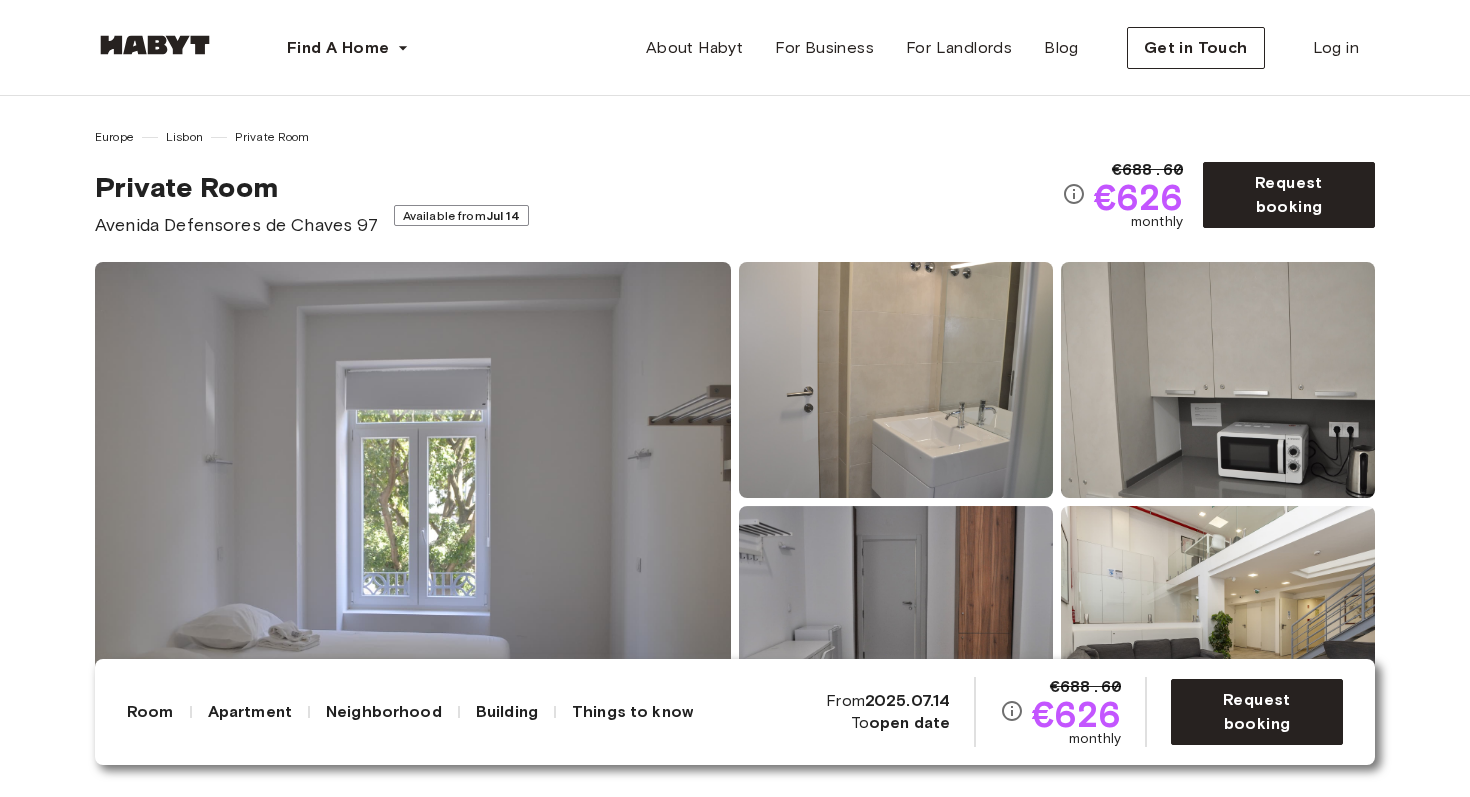 scroll, scrollTop: 0, scrollLeft: 0, axis: both 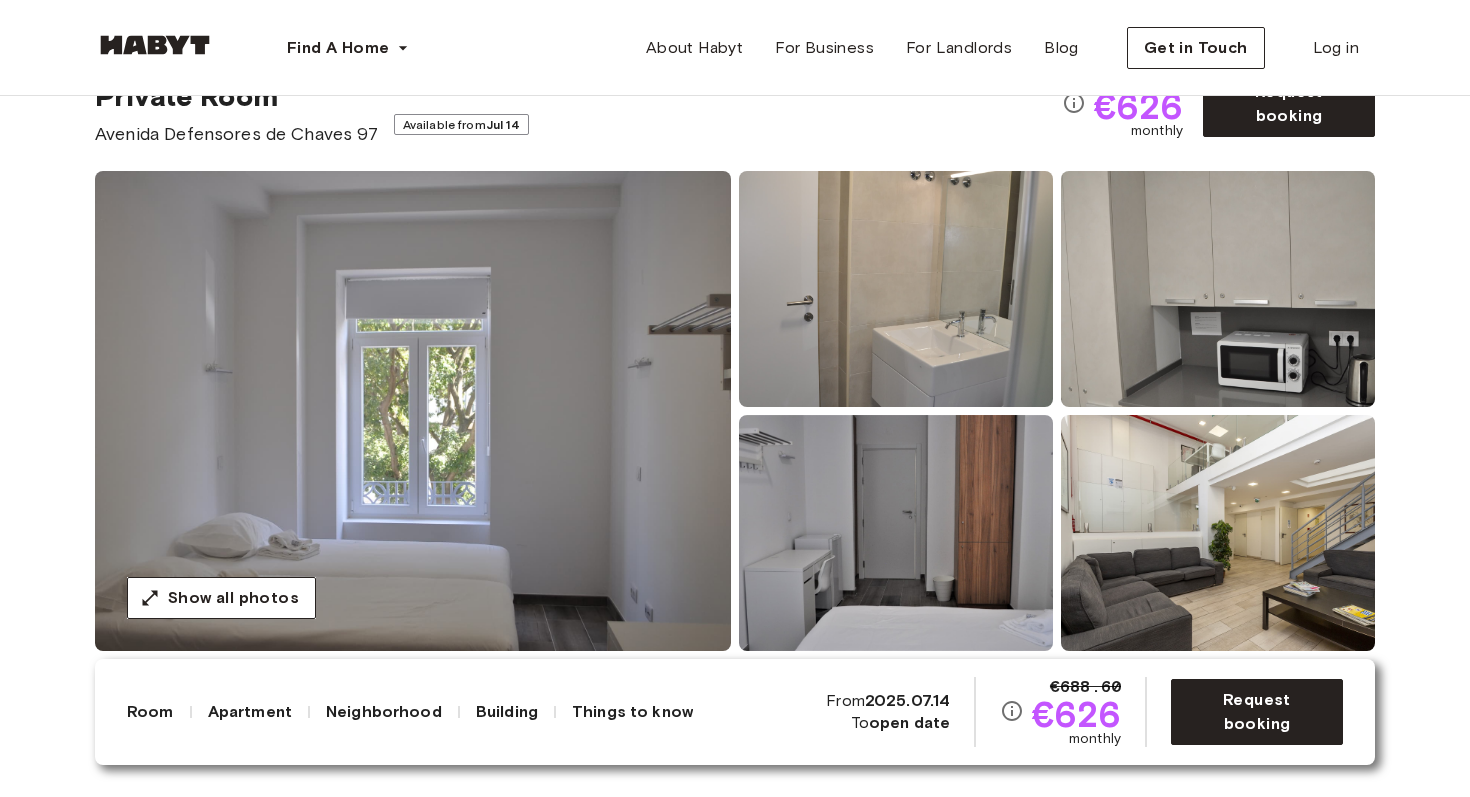 click on "€[PRICE] €[PRICE] monthly From  [DATE] To  open date Request booking" at bounding box center [1084, 712] 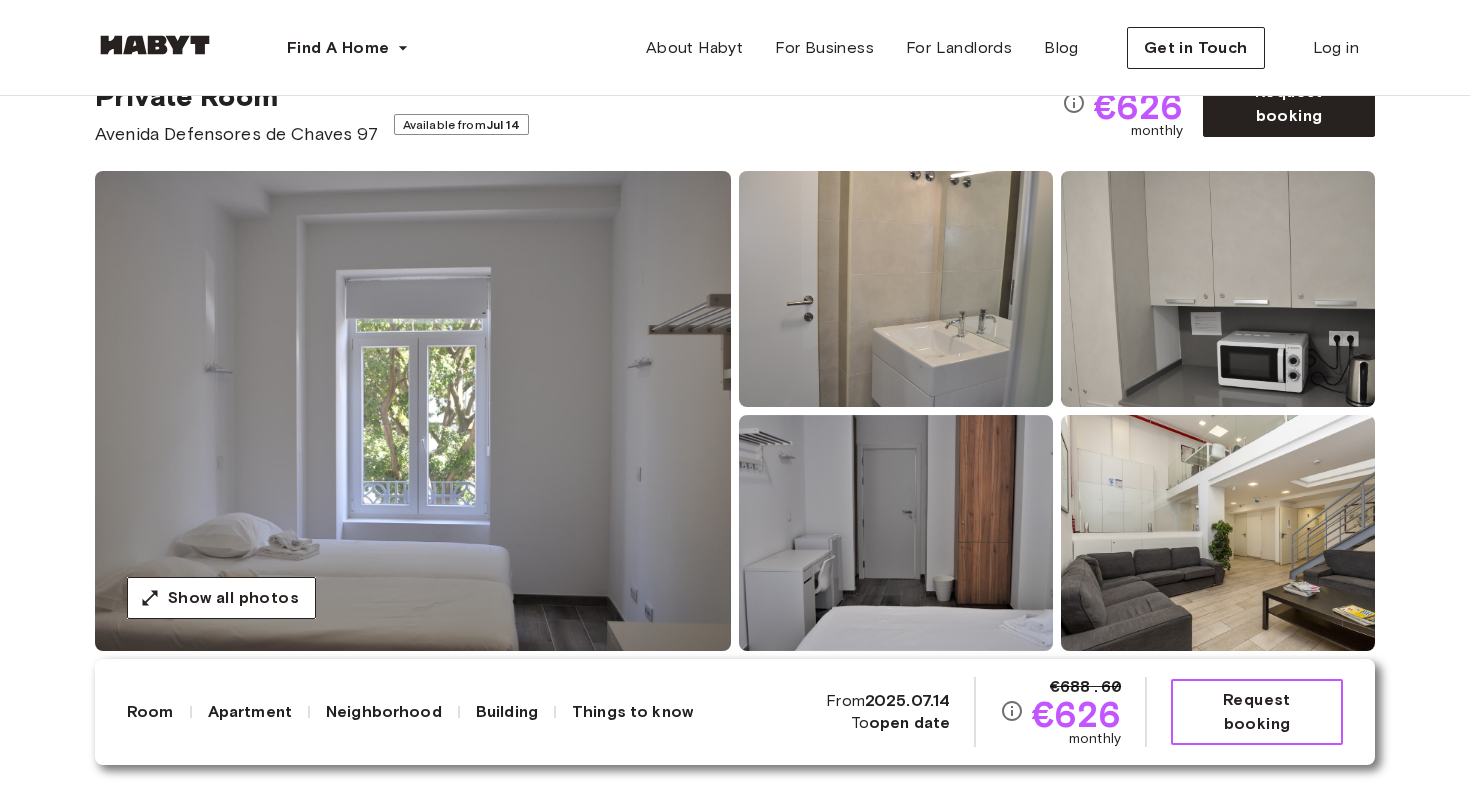 click on "Request booking" at bounding box center [1257, 712] 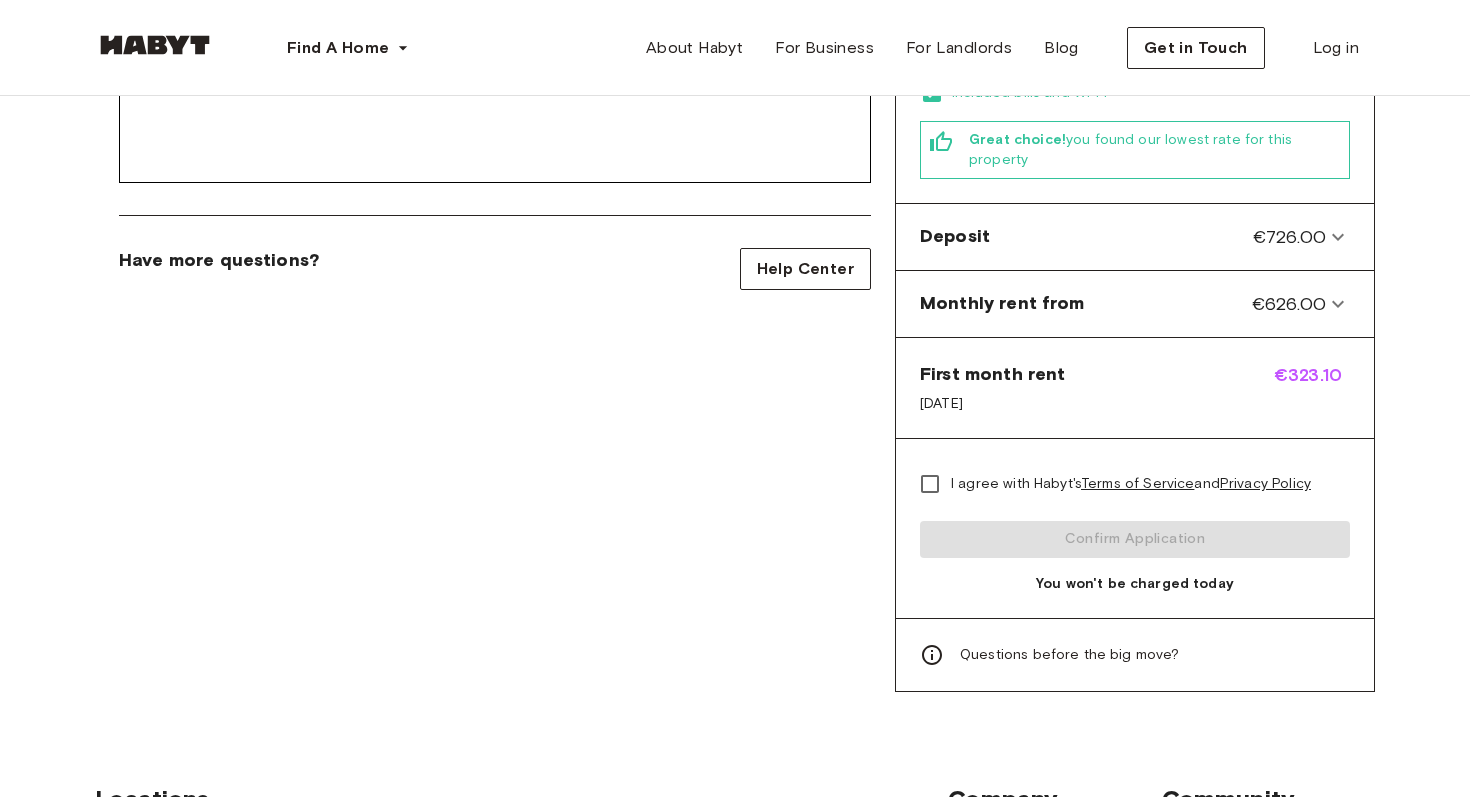 scroll, scrollTop: 678, scrollLeft: 0, axis: vertical 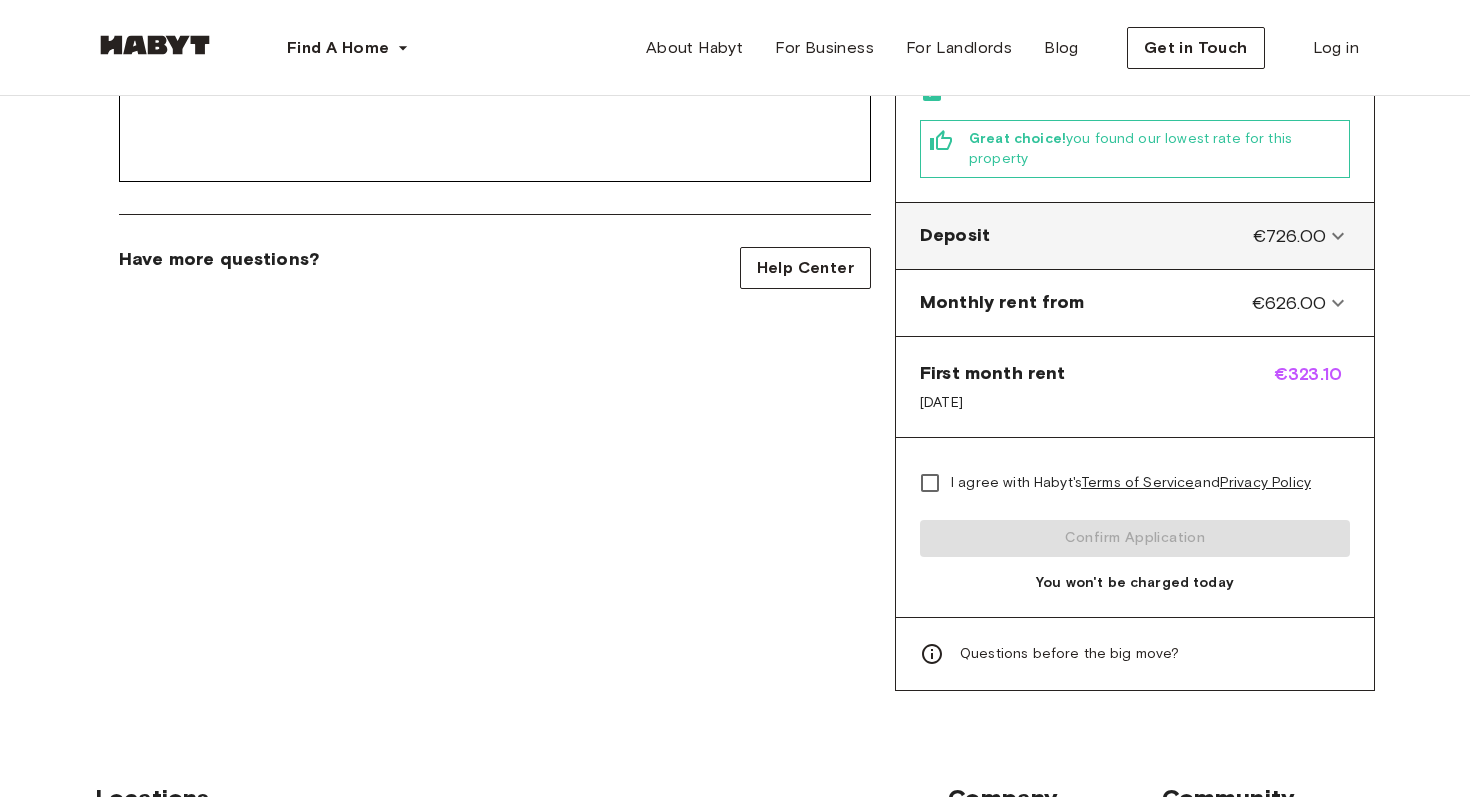 click on "Deposit €726.00" at bounding box center [1123, 236] 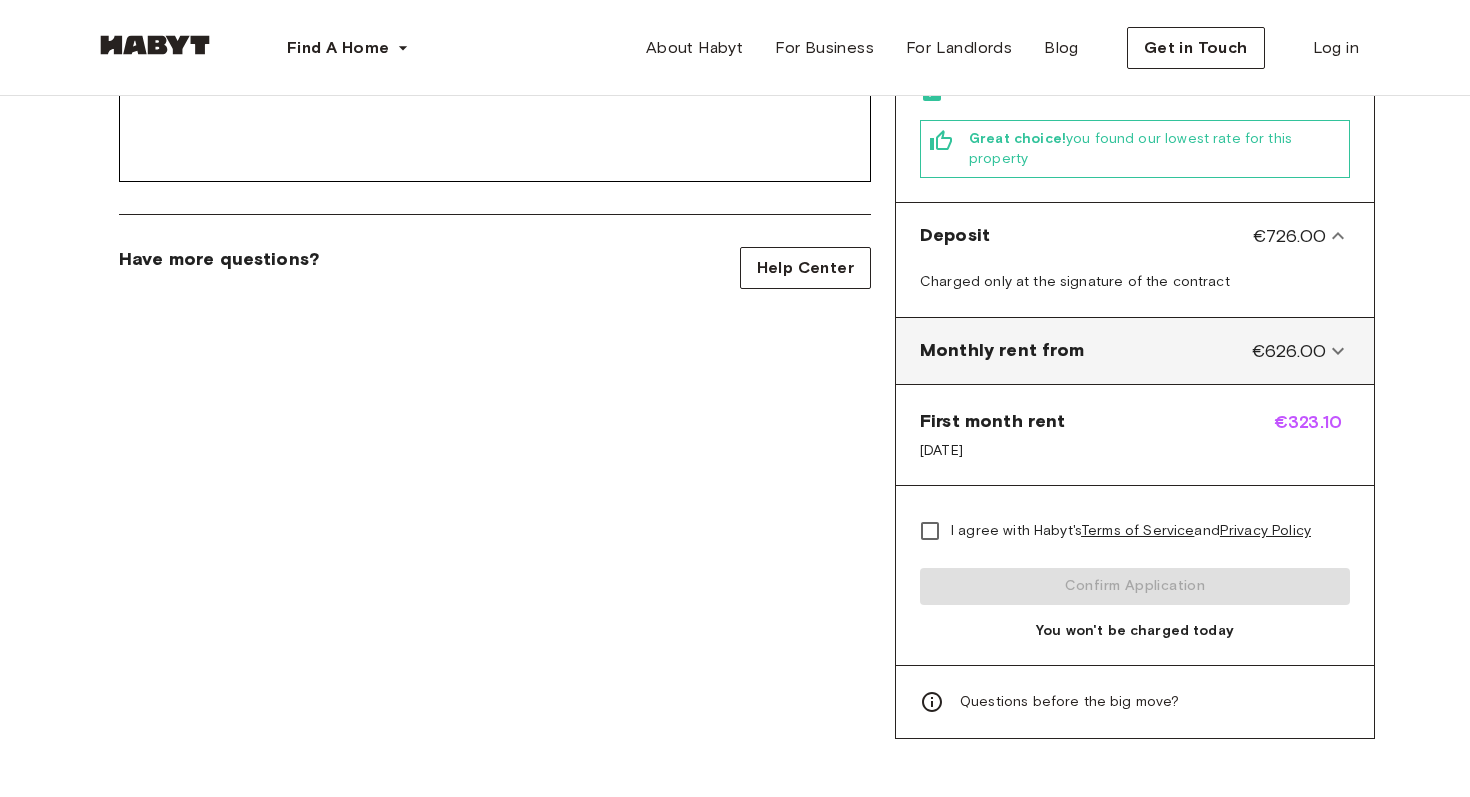 click on "Monthly rent from €626.00" at bounding box center [1123, 351] 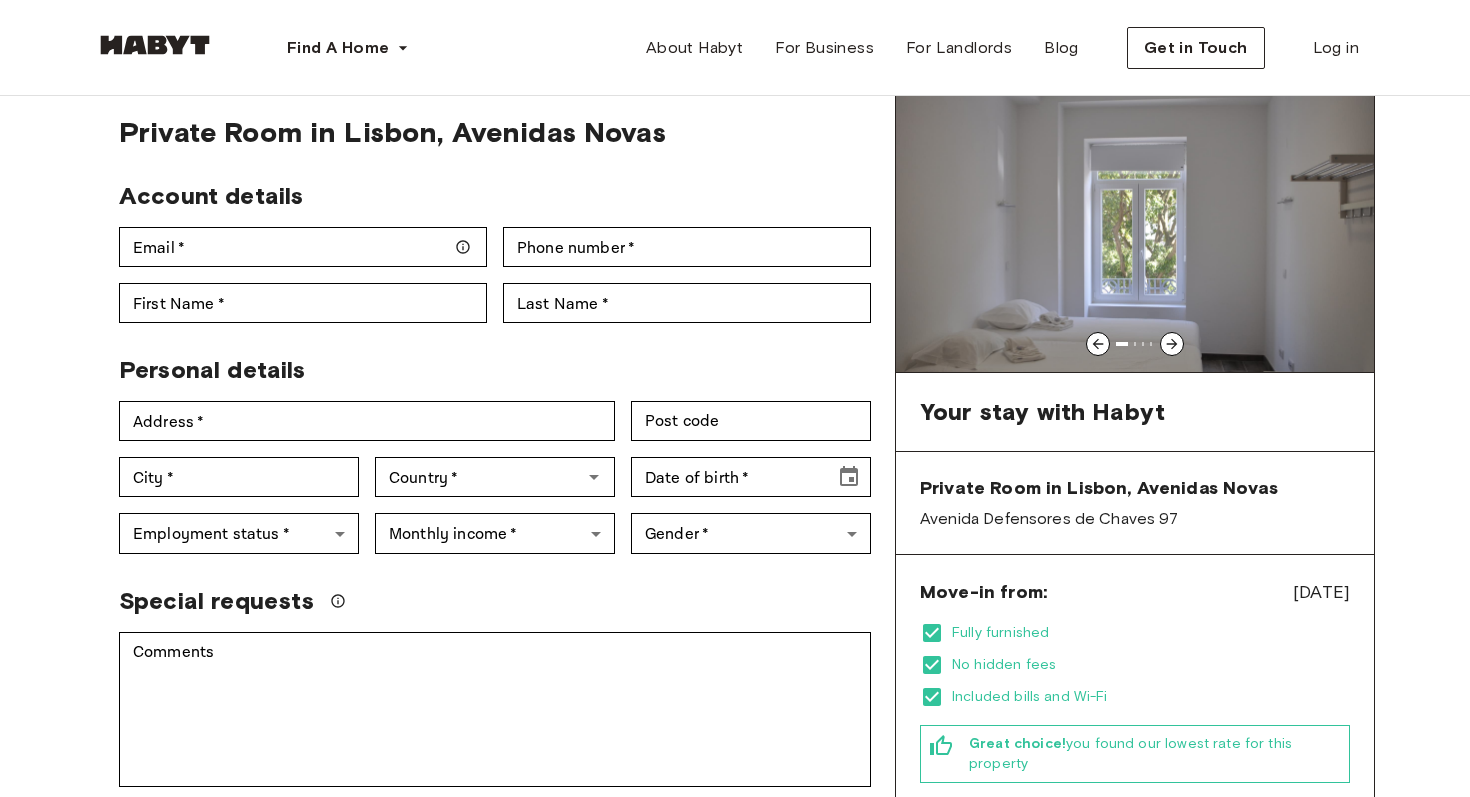 scroll, scrollTop: 0, scrollLeft: 0, axis: both 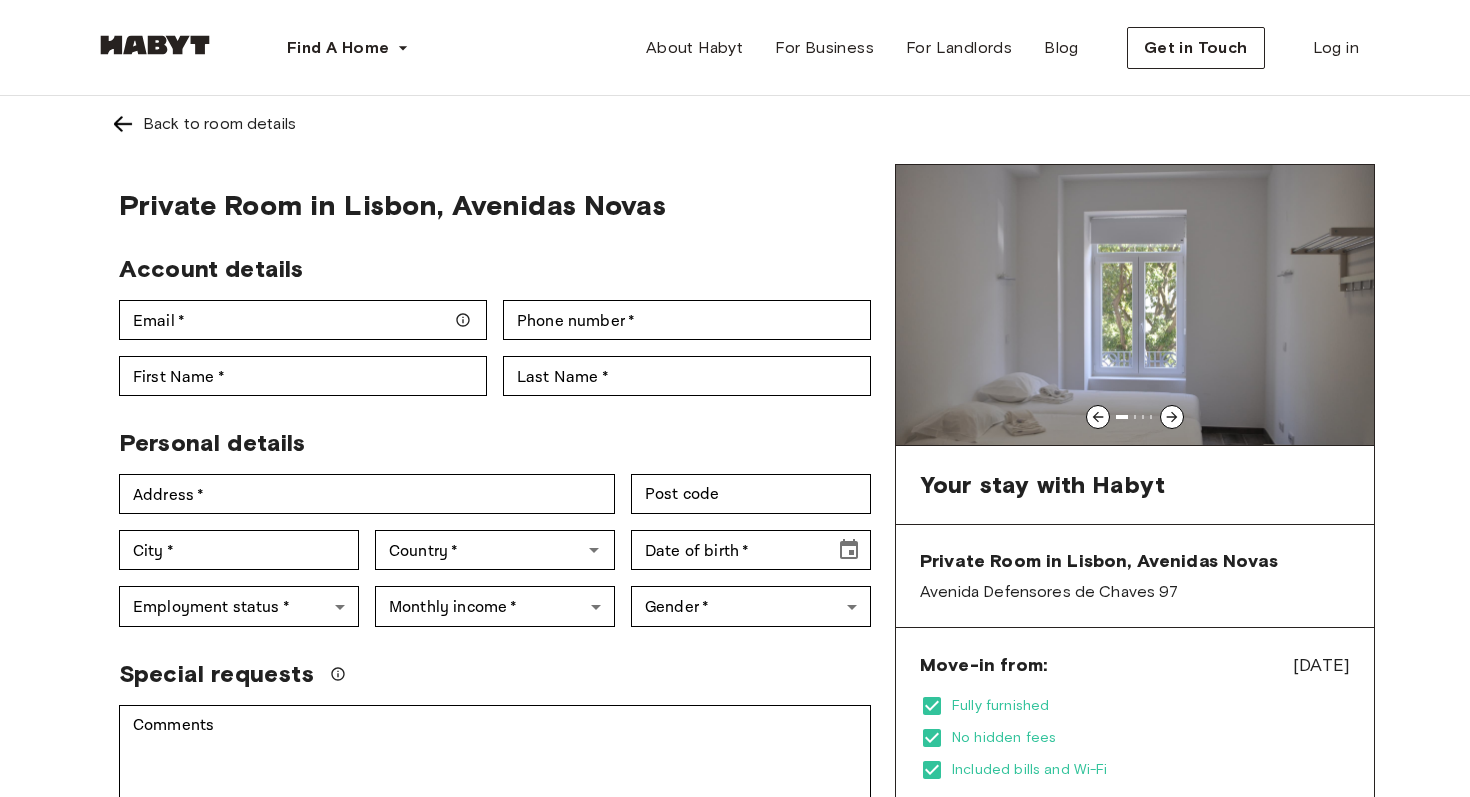 click on "Back to room details" at bounding box center [735, 124] 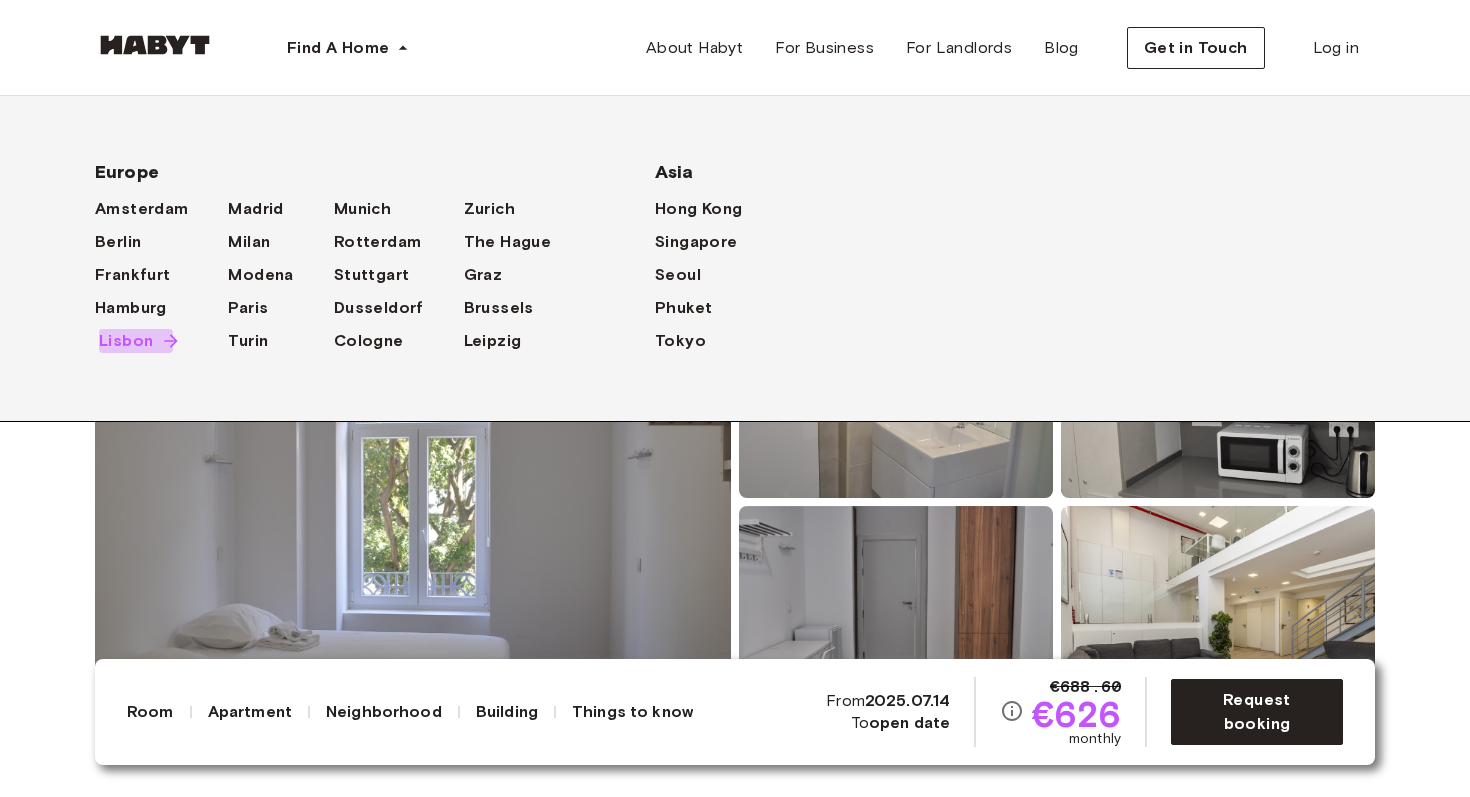 click on "Lisbon" at bounding box center (126, 341) 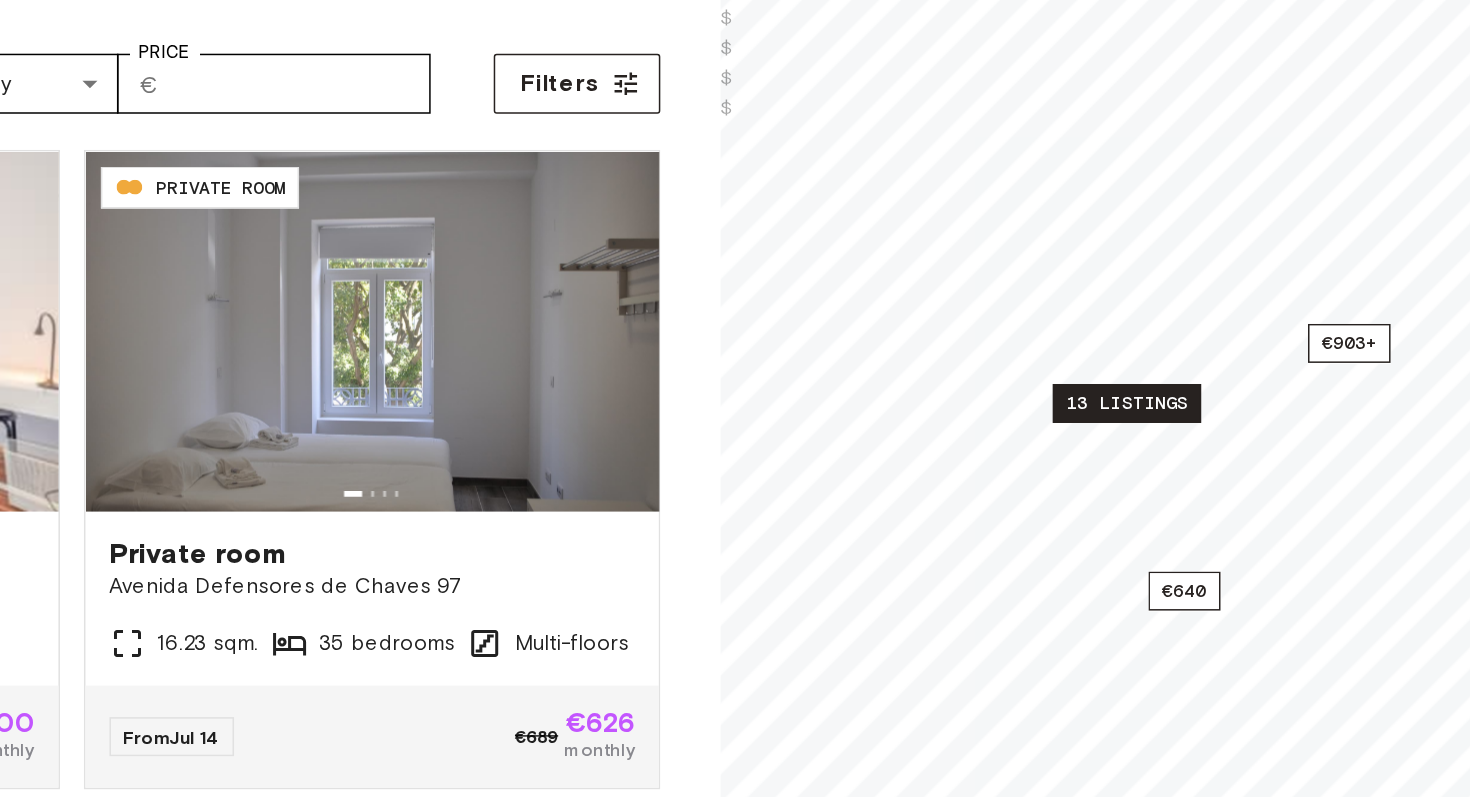 click on "13 listings" at bounding box center [1149, 444] 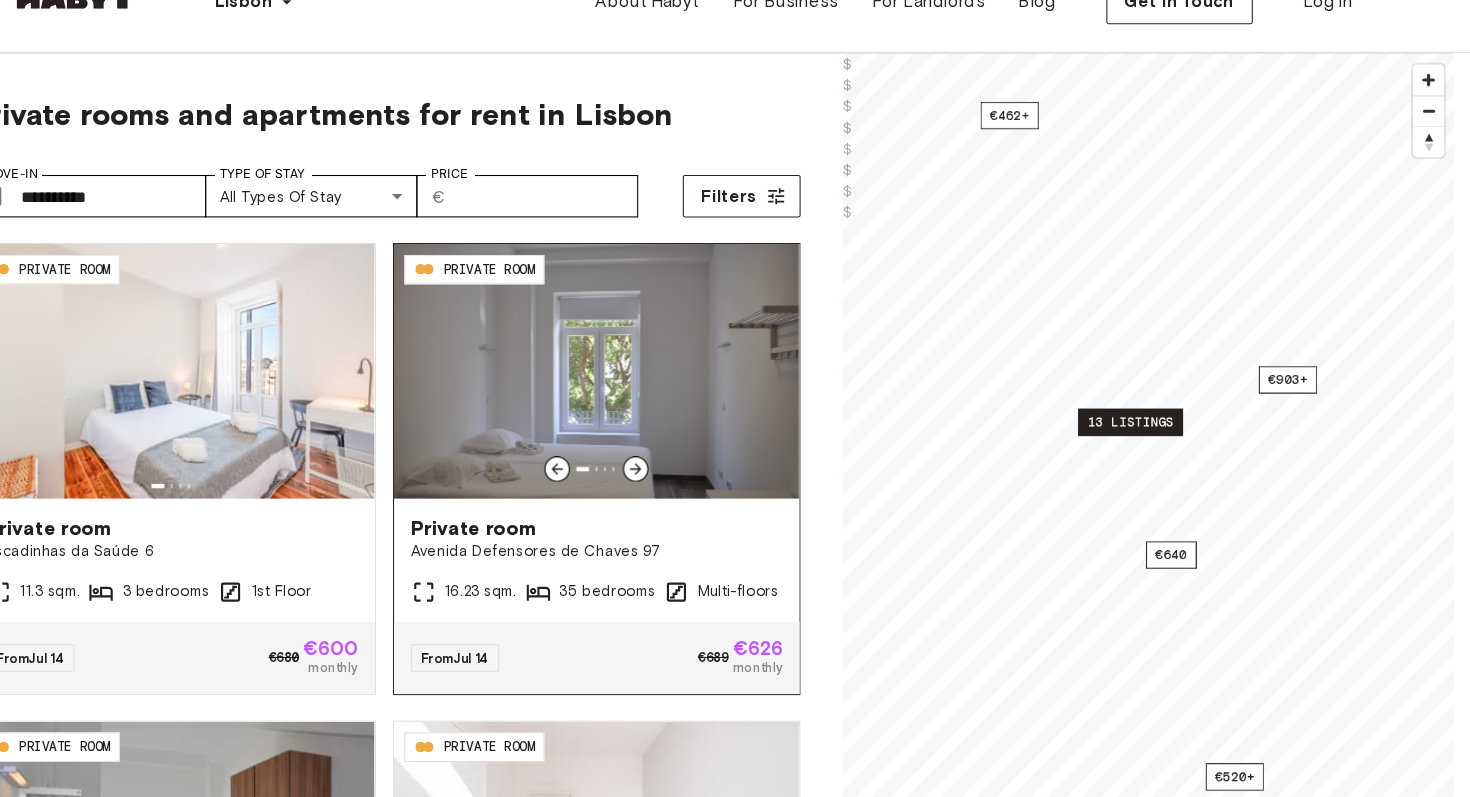 scroll, scrollTop: 0, scrollLeft: 0, axis: both 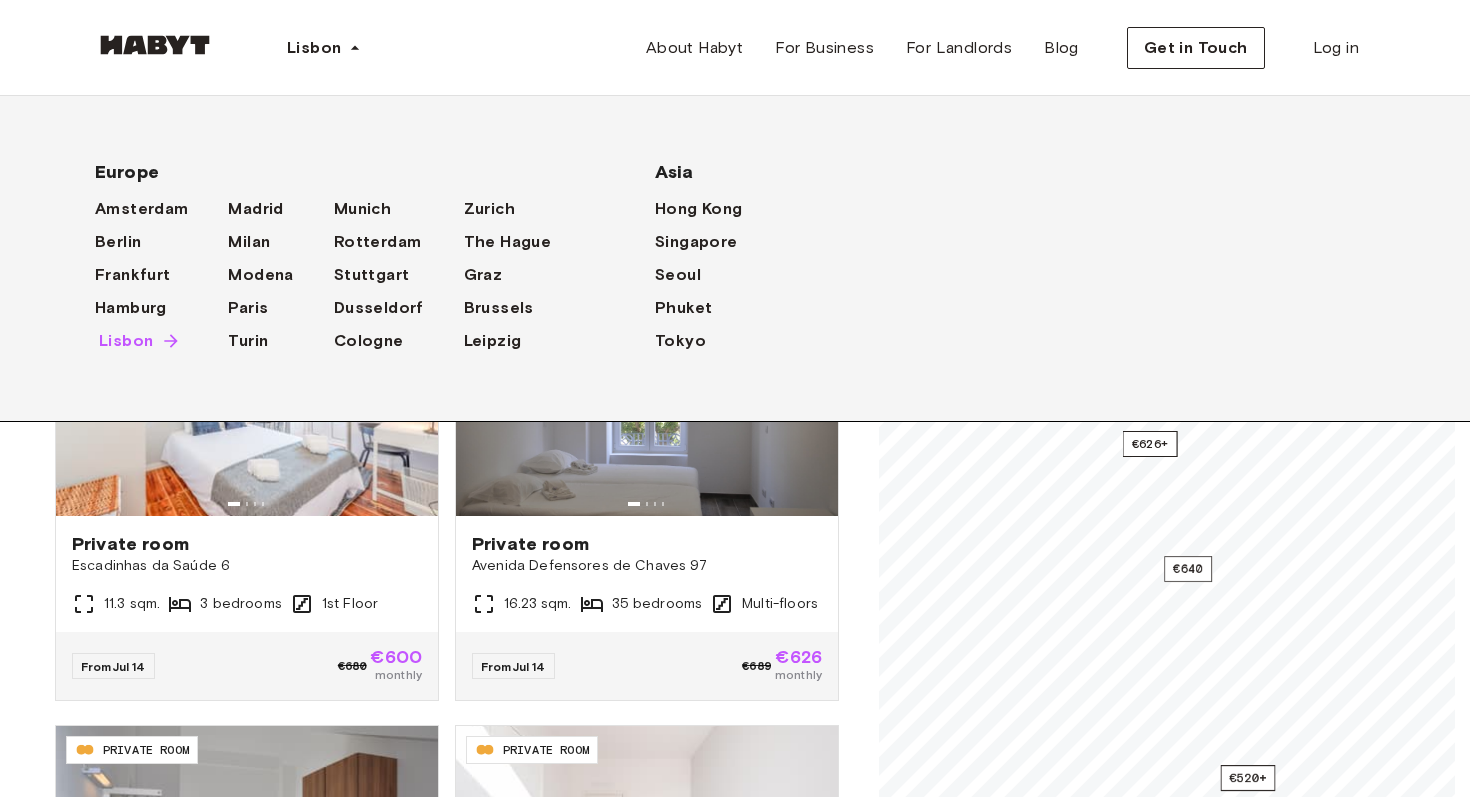 click on "Lisbon" at bounding box center (126, 341) 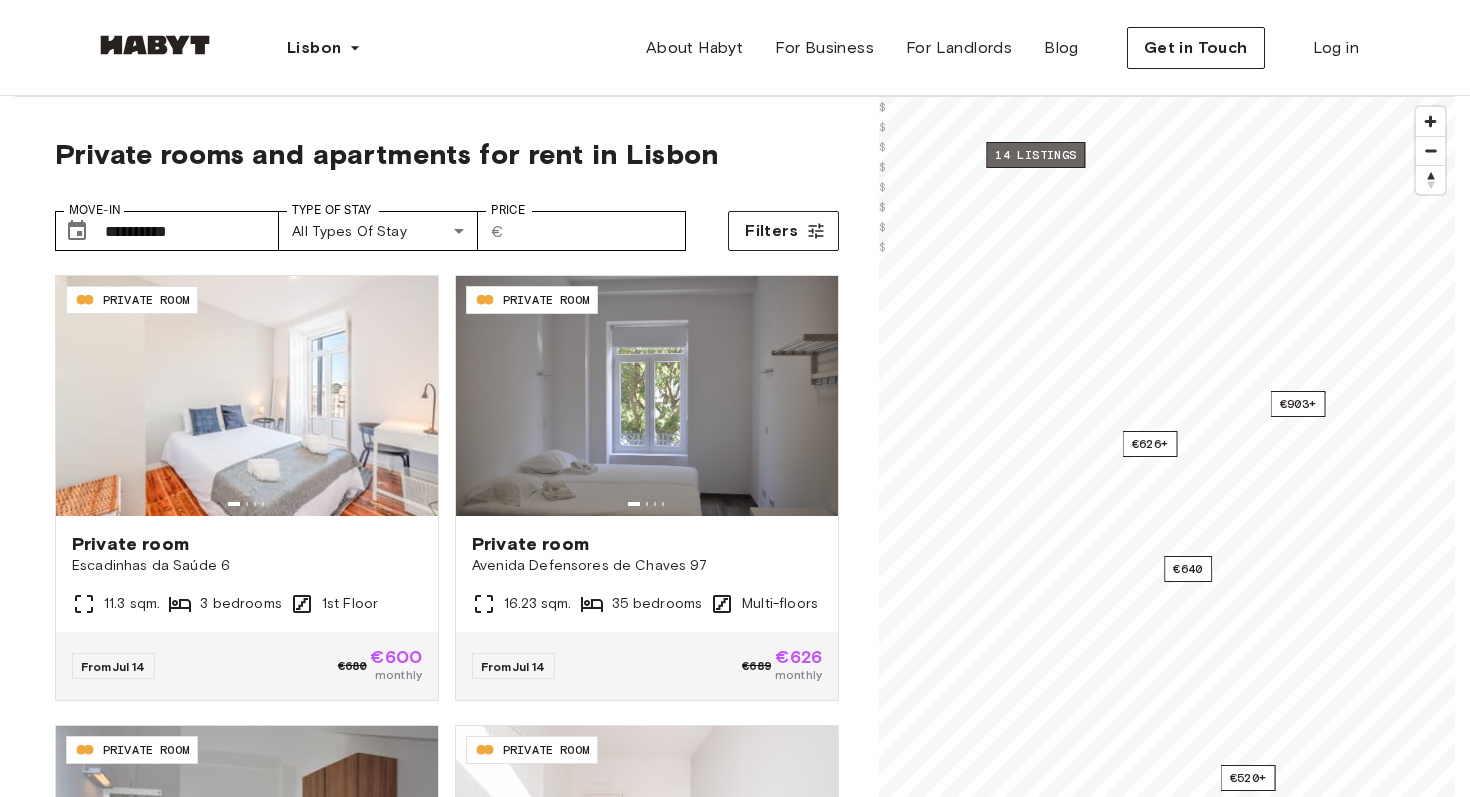 click on "14 listings" at bounding box center [1035, 155] 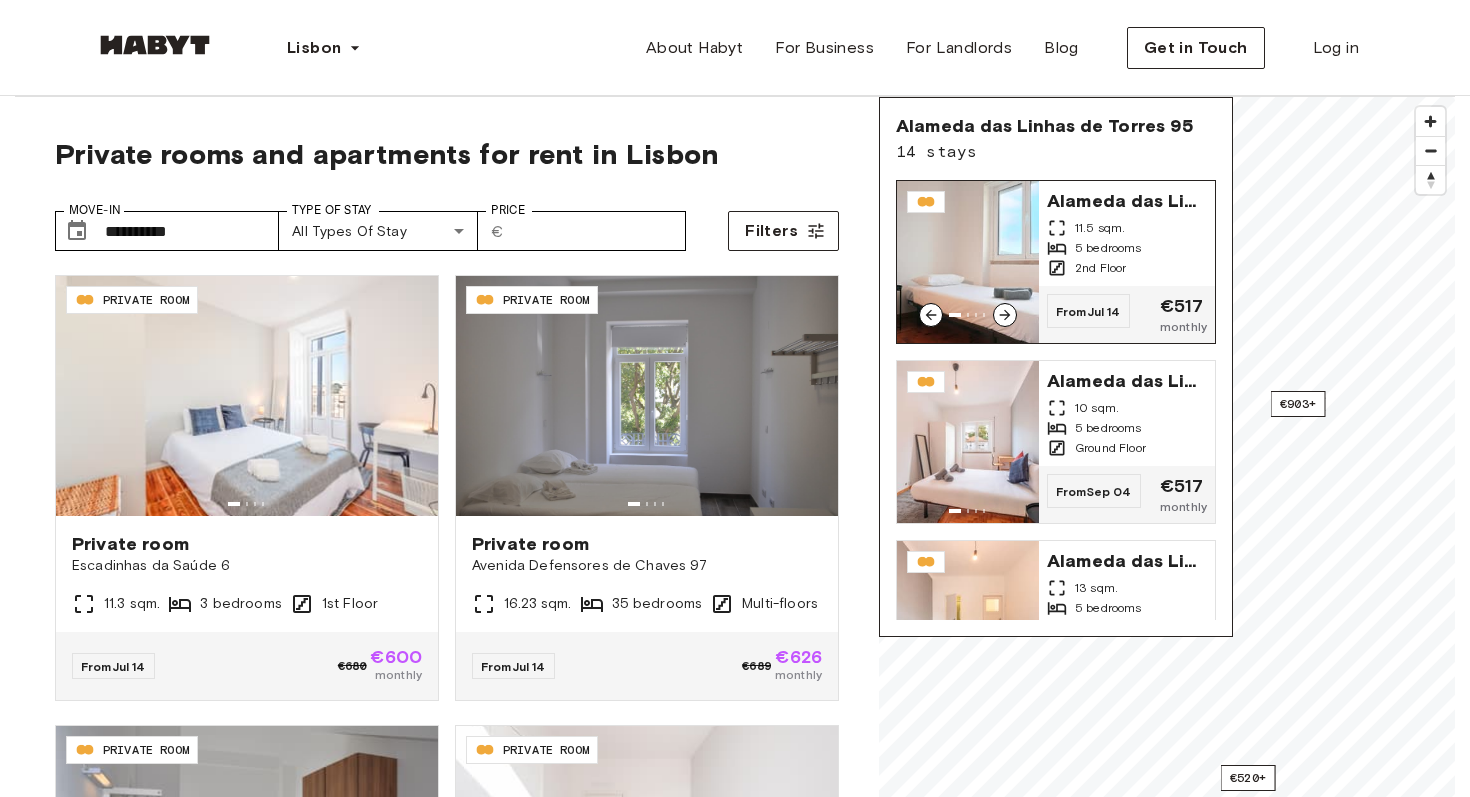 click 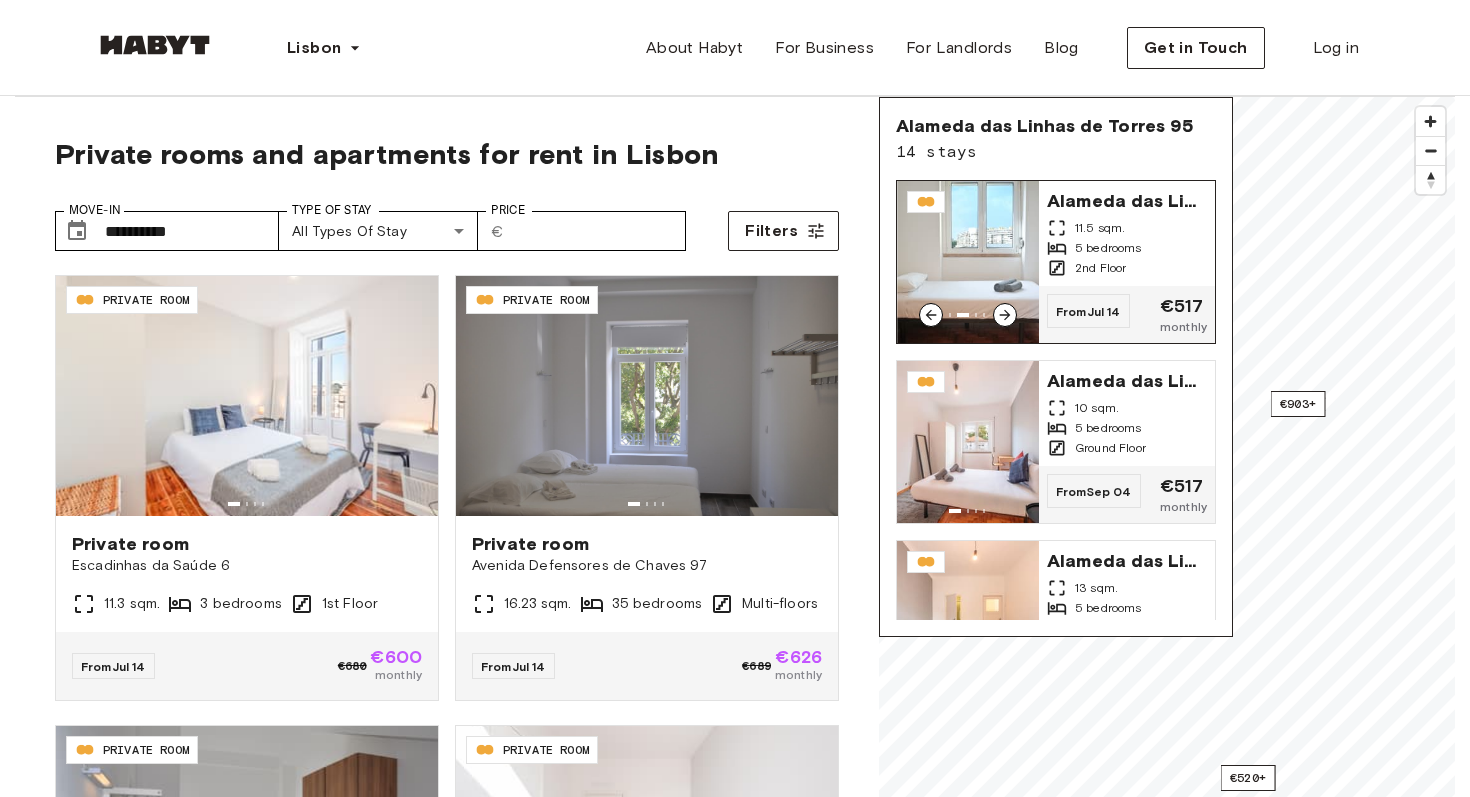 click 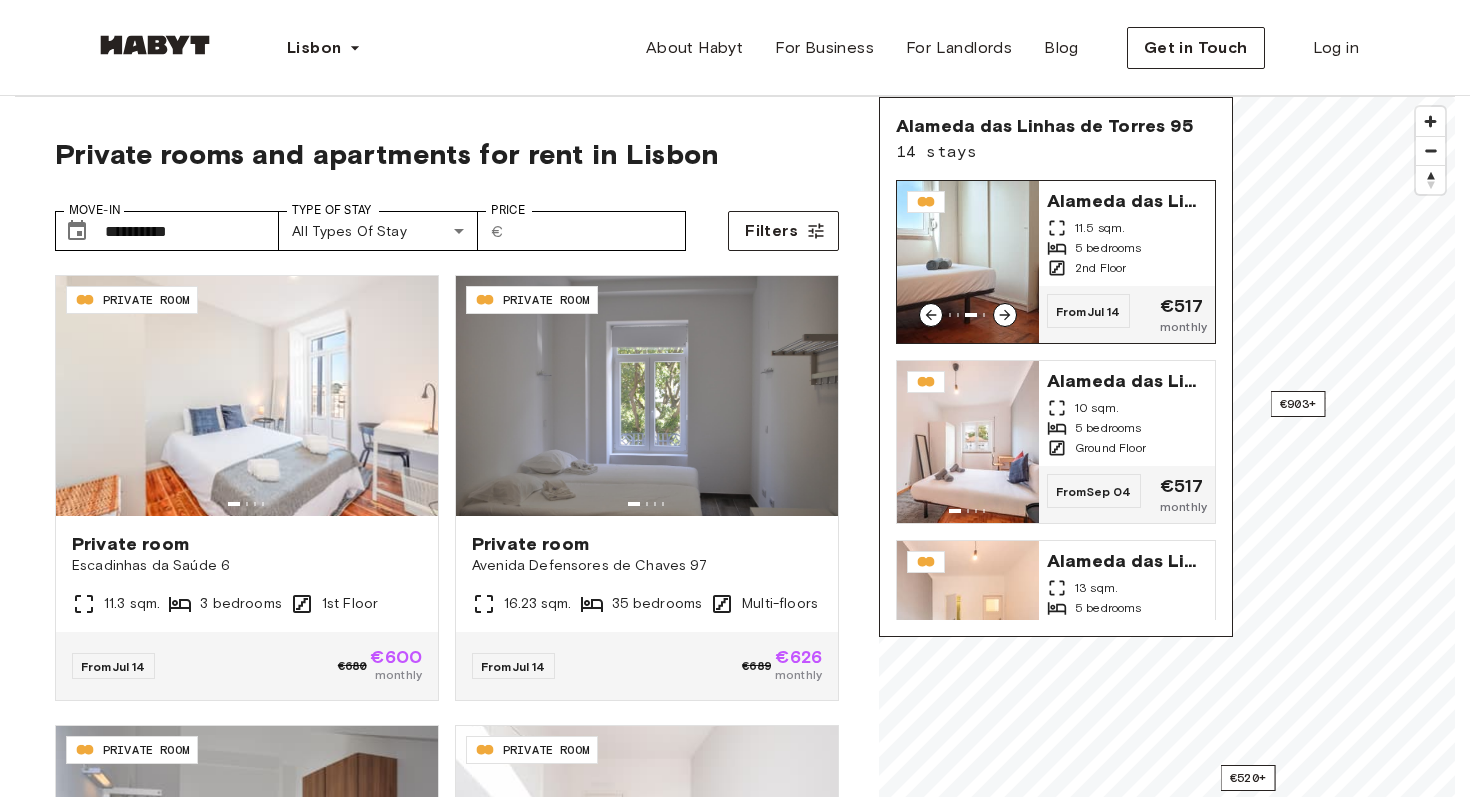 click on "Alameda das Linhas de Torres 95" at bounding box center (1127, 199) 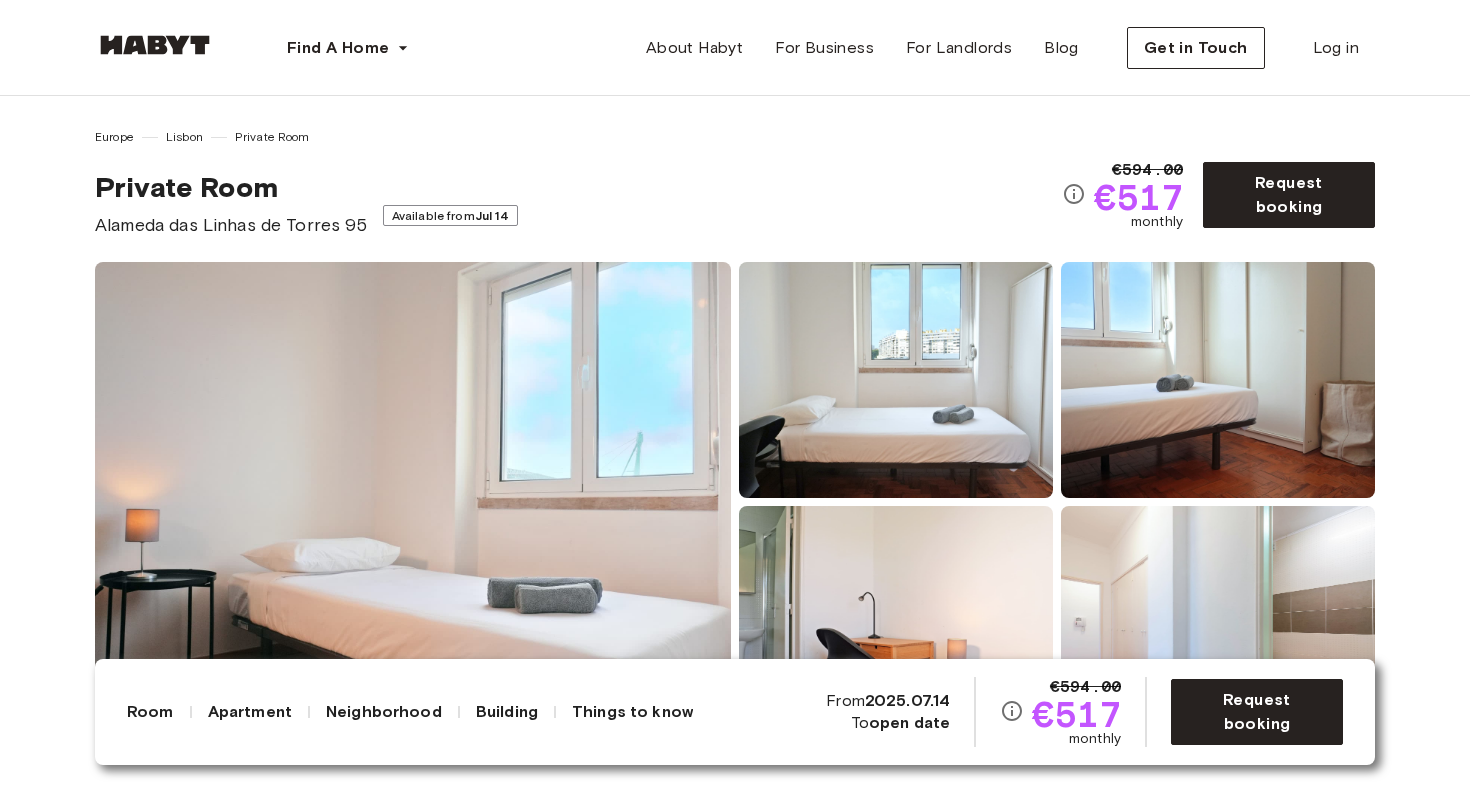 scroll, scrollTop: 0, scrollLeft: 0, axis: both 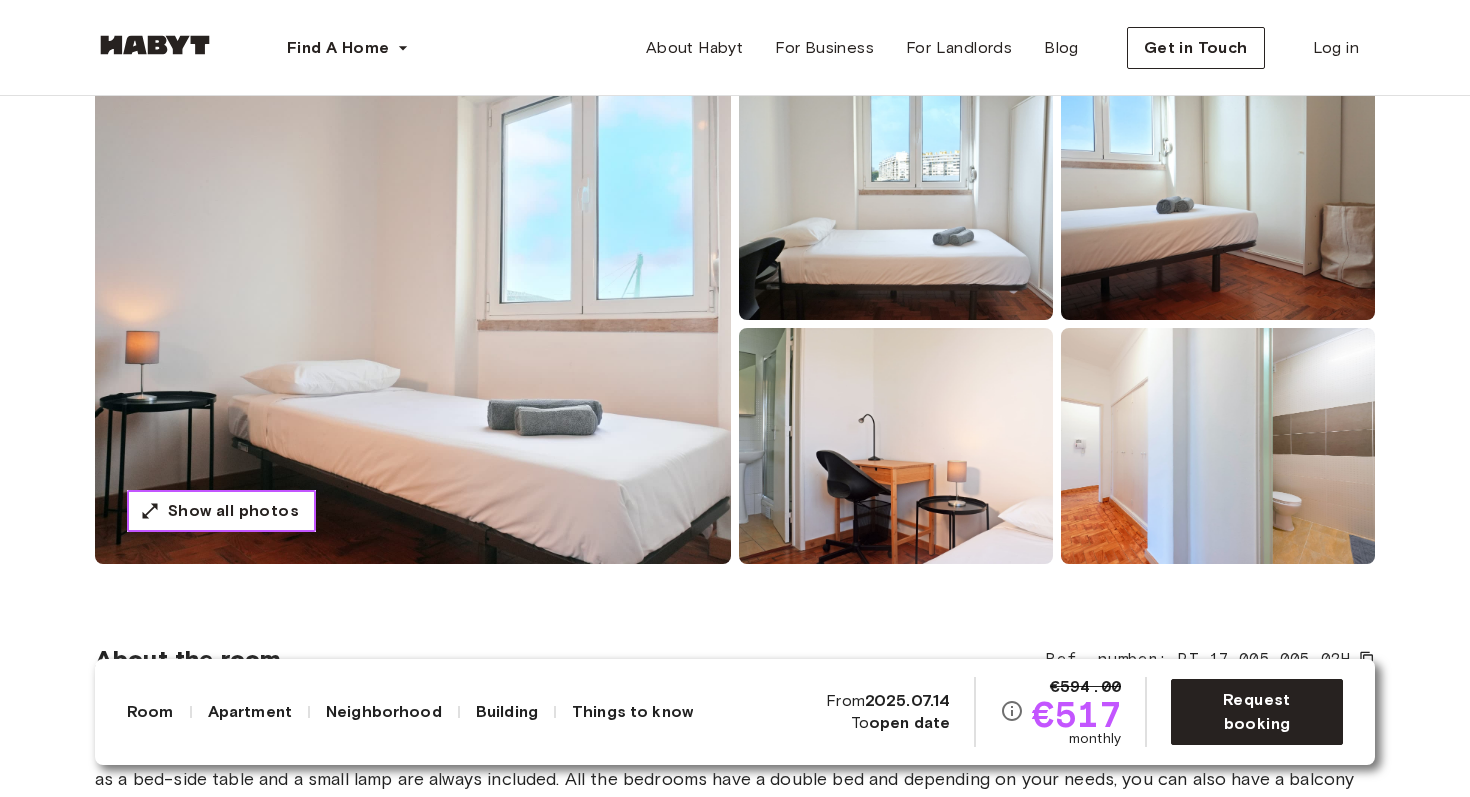 click on "Show all photos" at bounding box center (233, 511) 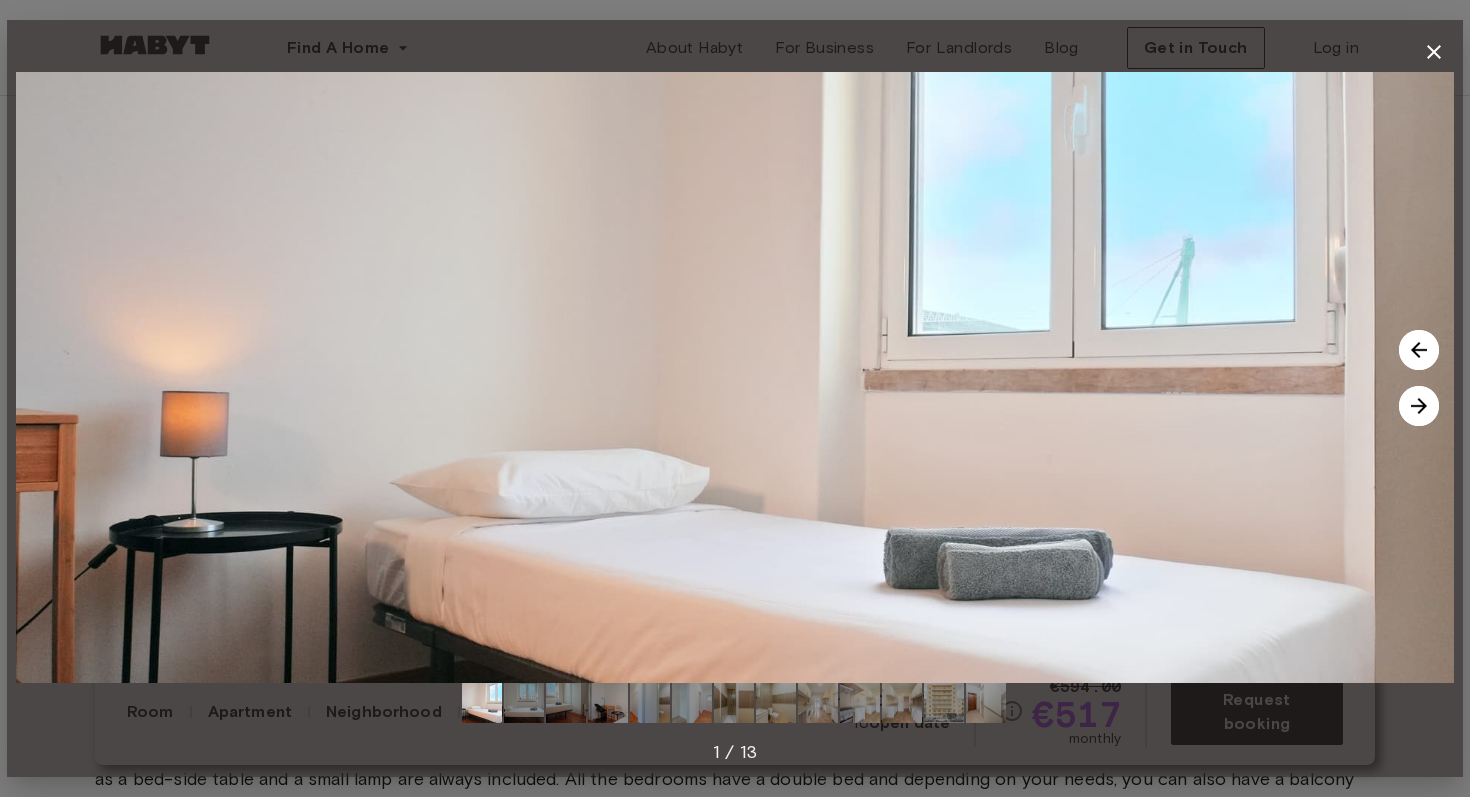 click at bounding box center [1419, 406] 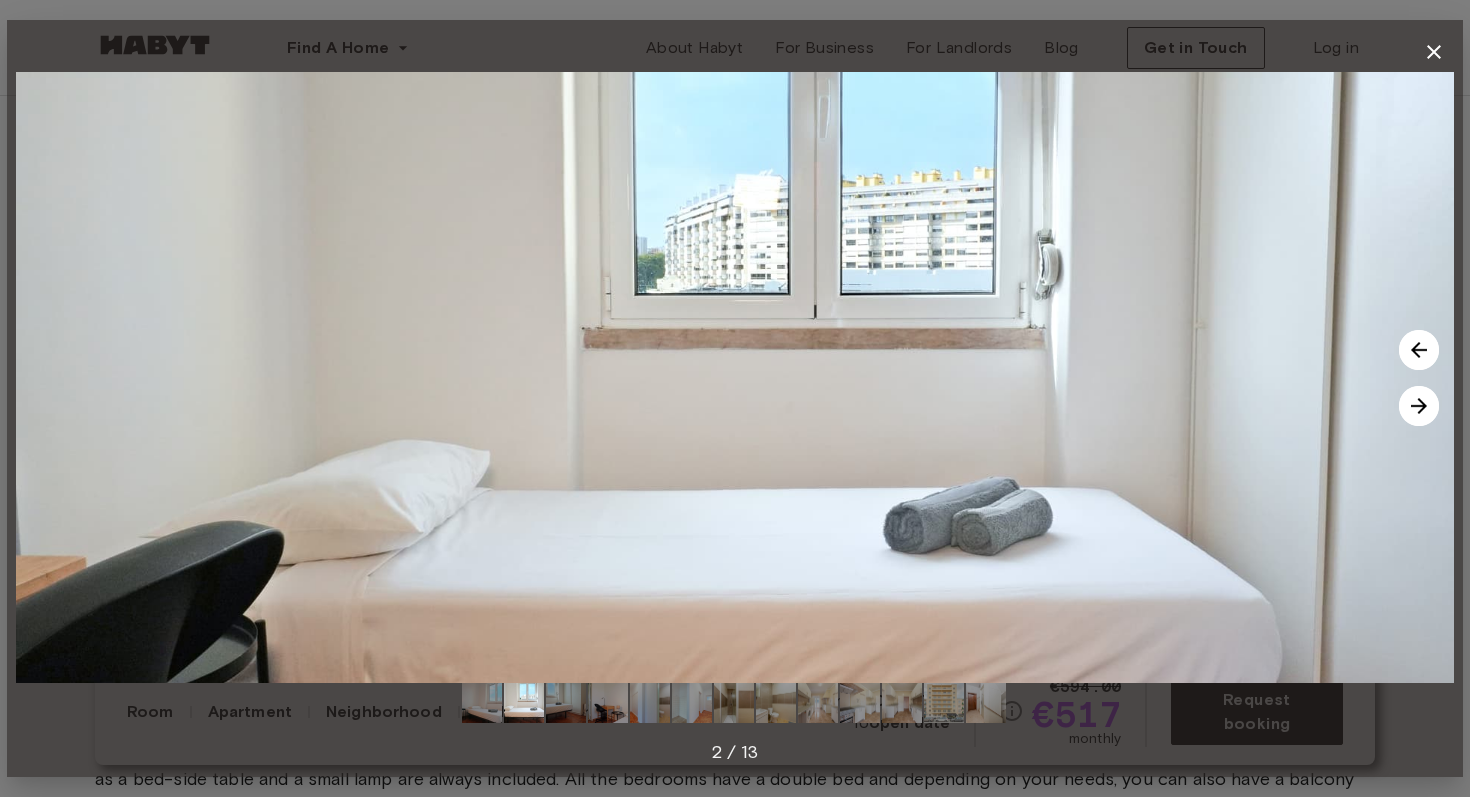 click at bounding box center (1419, 406) 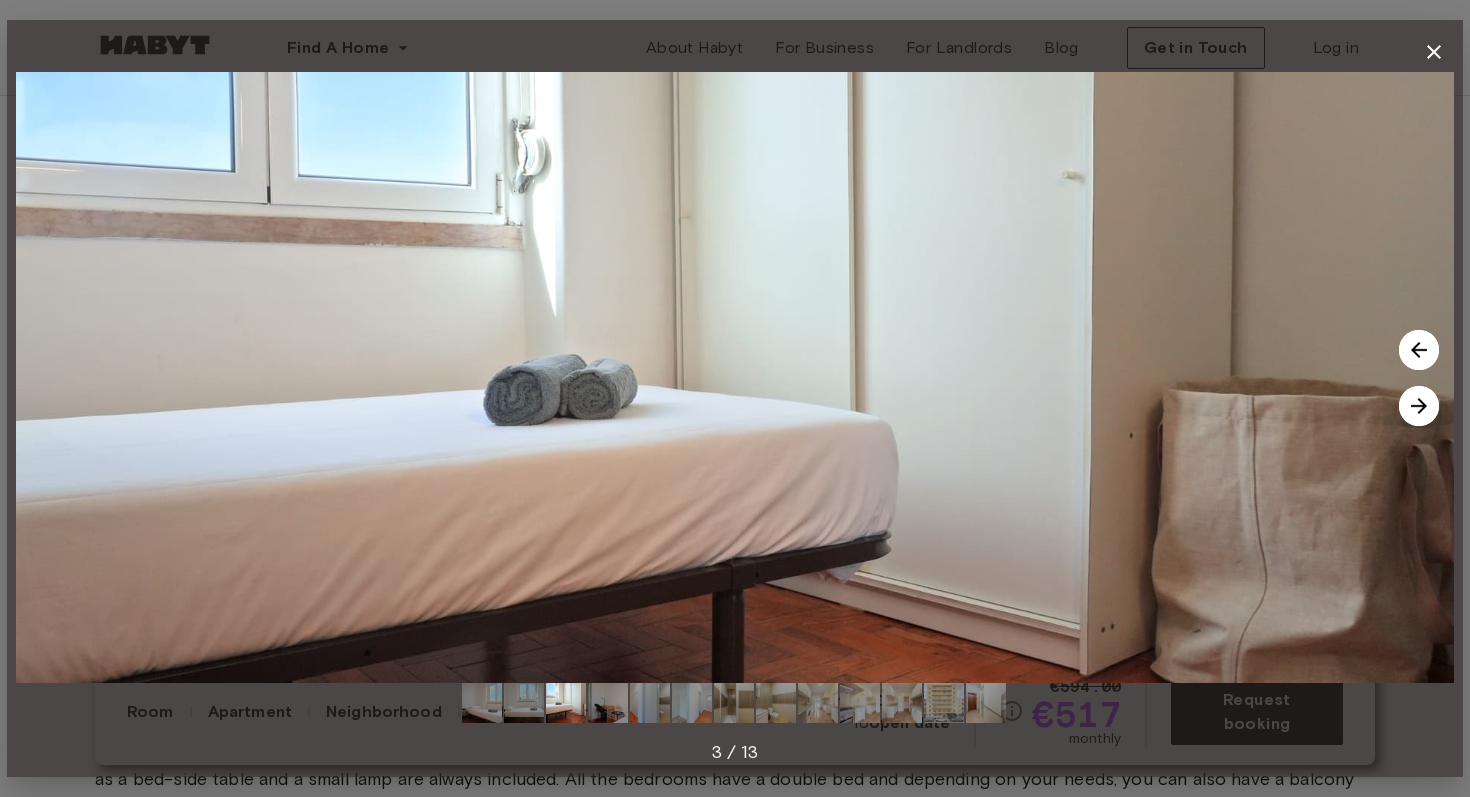 click at bounding box center [1419, 406] 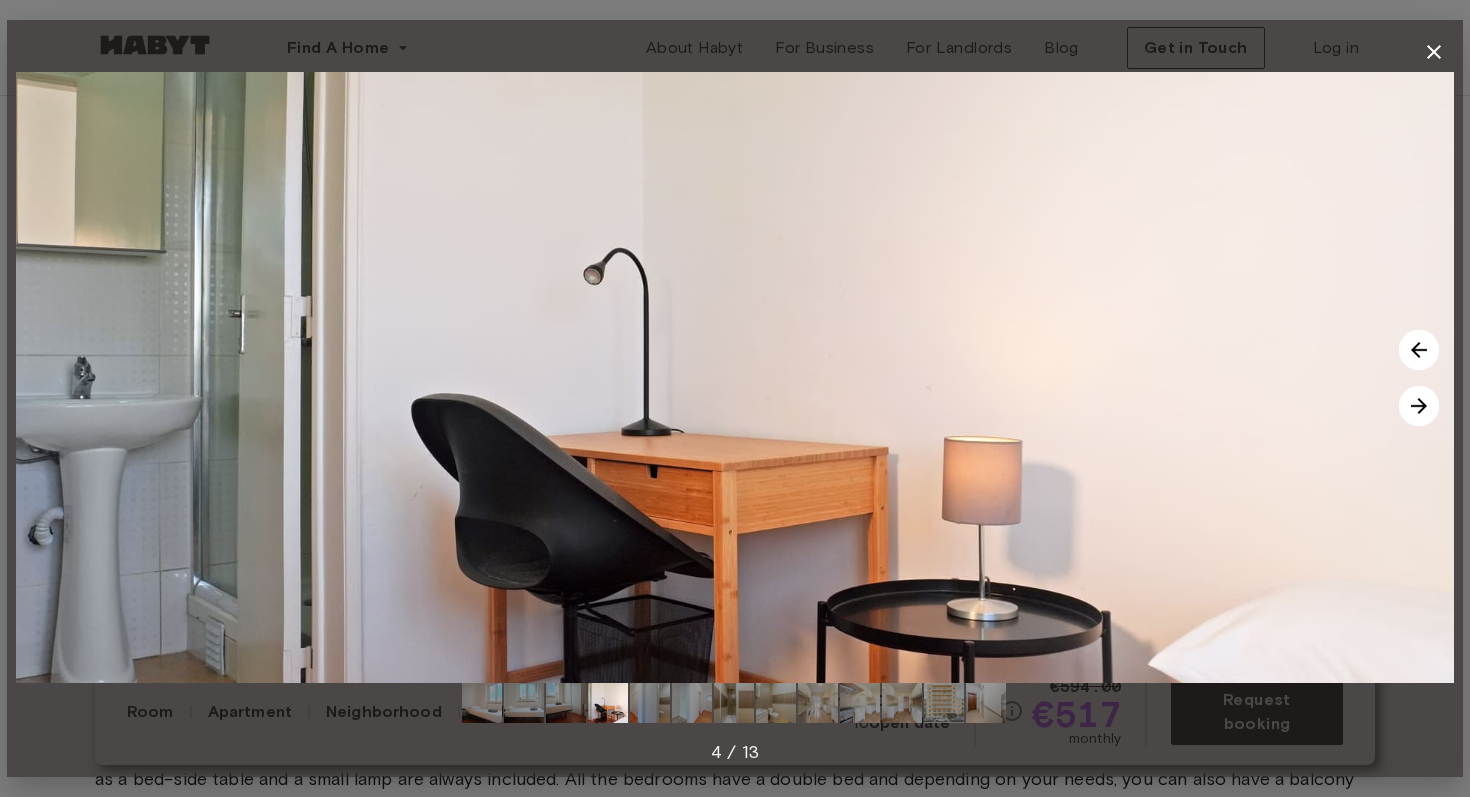 click at bounding box center (1419, 406) 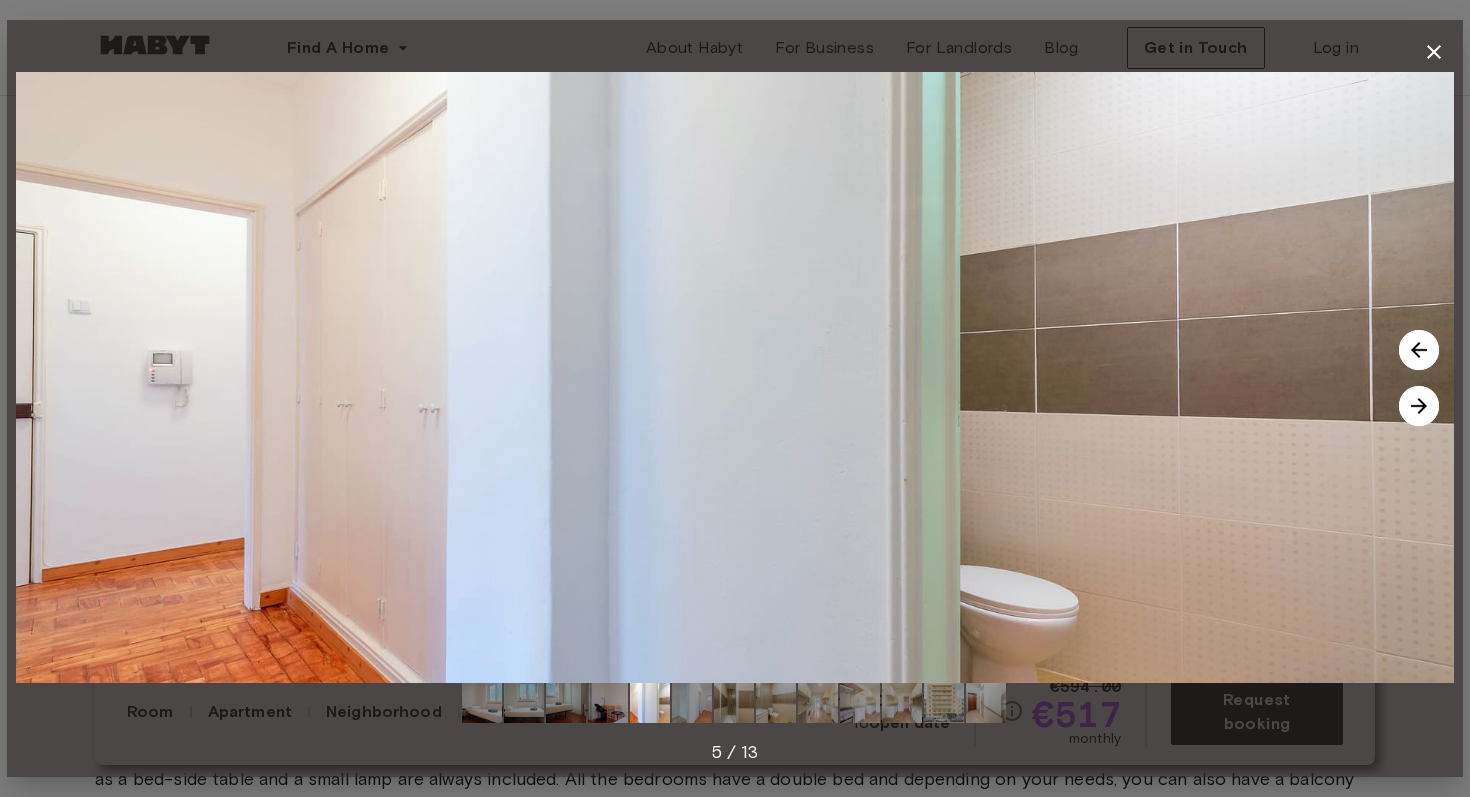 click at bounding box center [1419, 406] 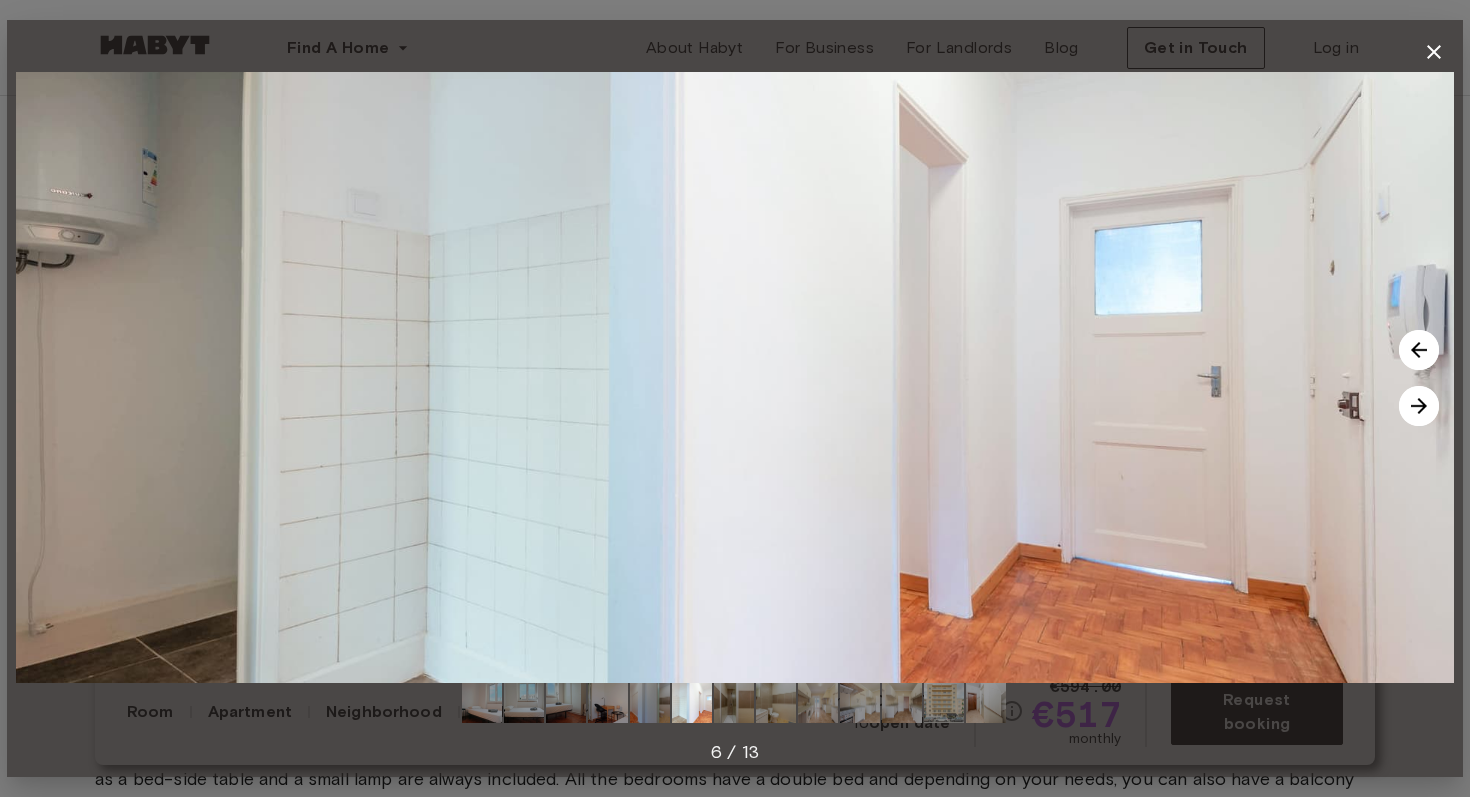 click at bounding box center [1419, 406] 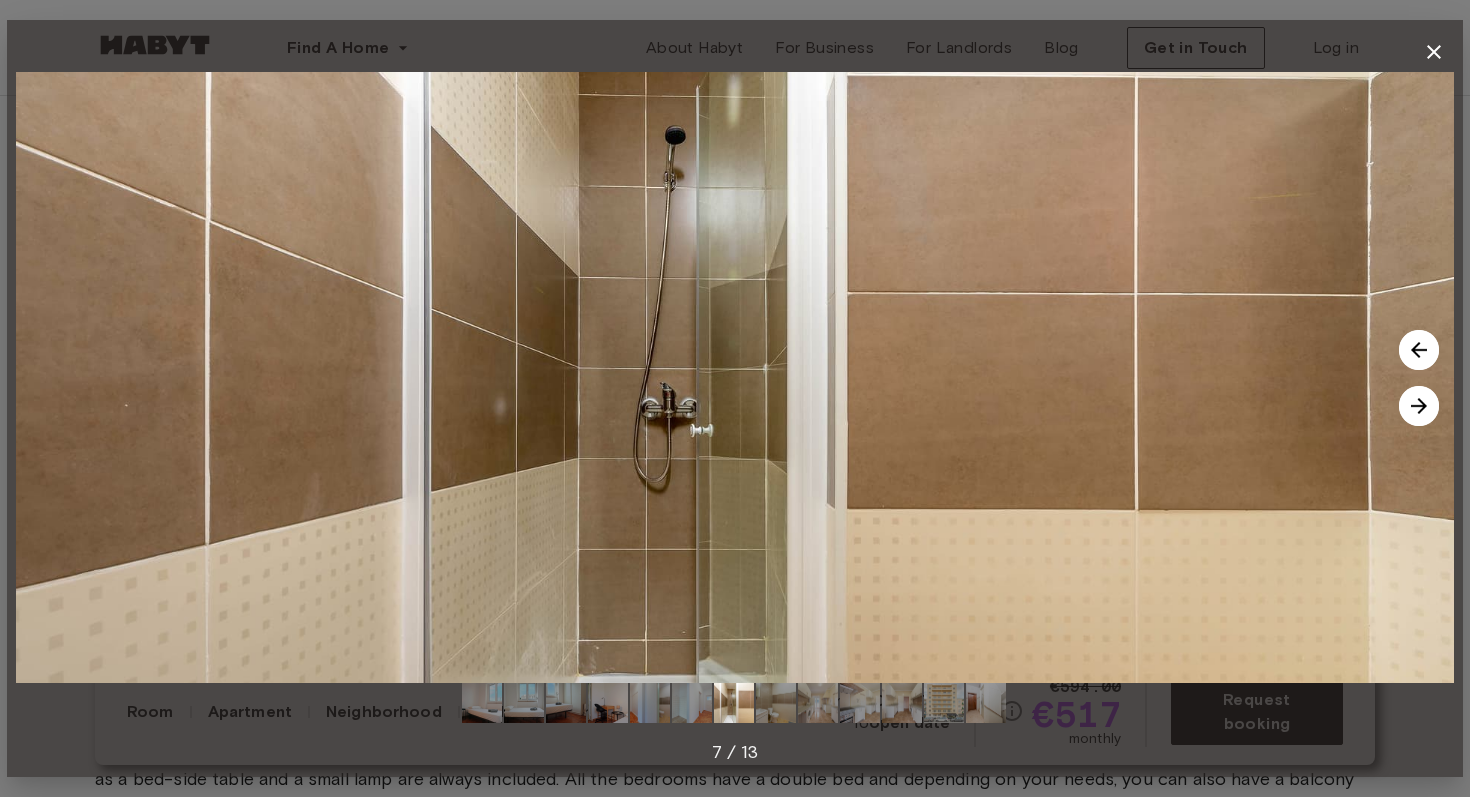 click at bounding box center [1419, 406] 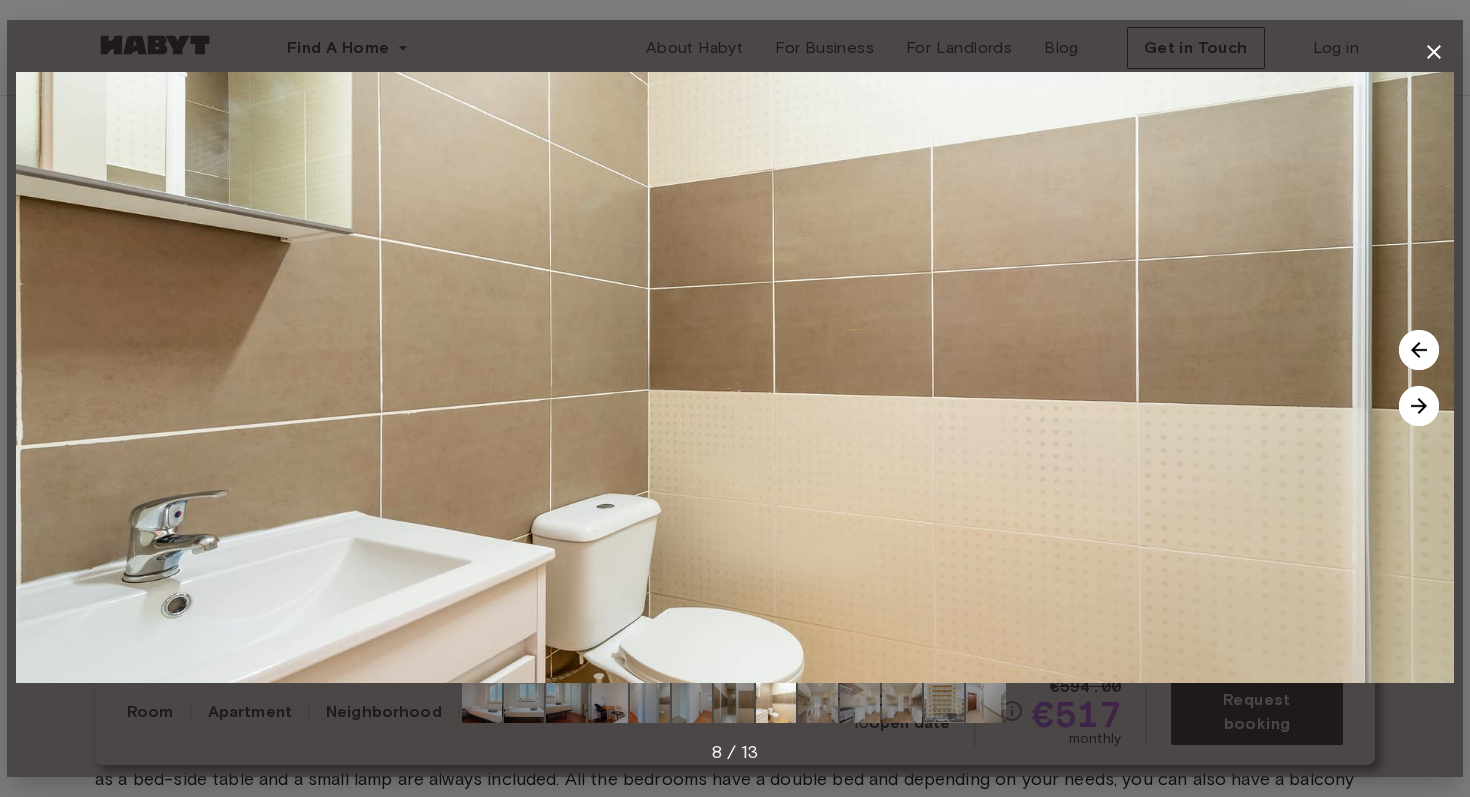 click at bounding box center [1419, 406] 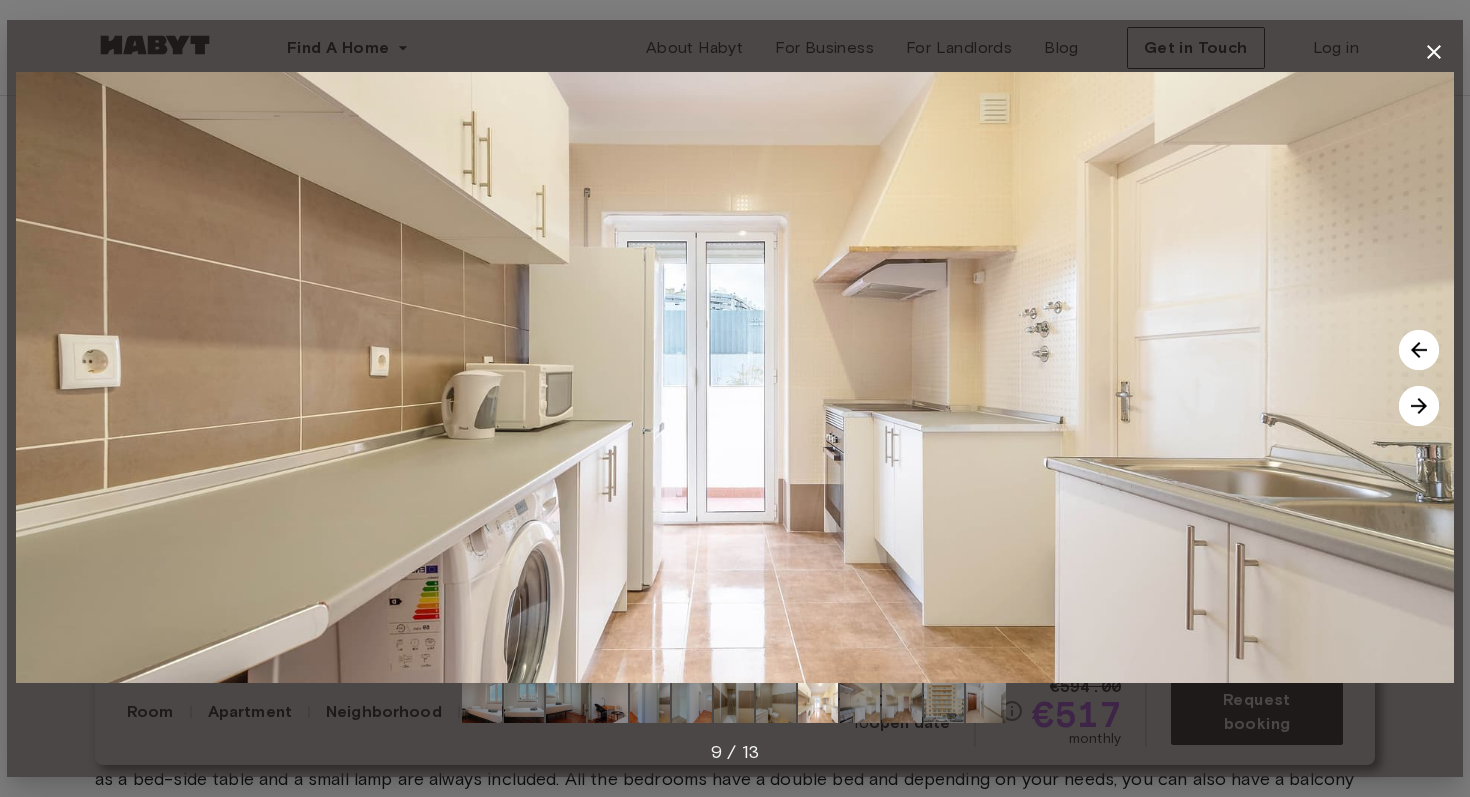 click at bounding box center (1419, 406) 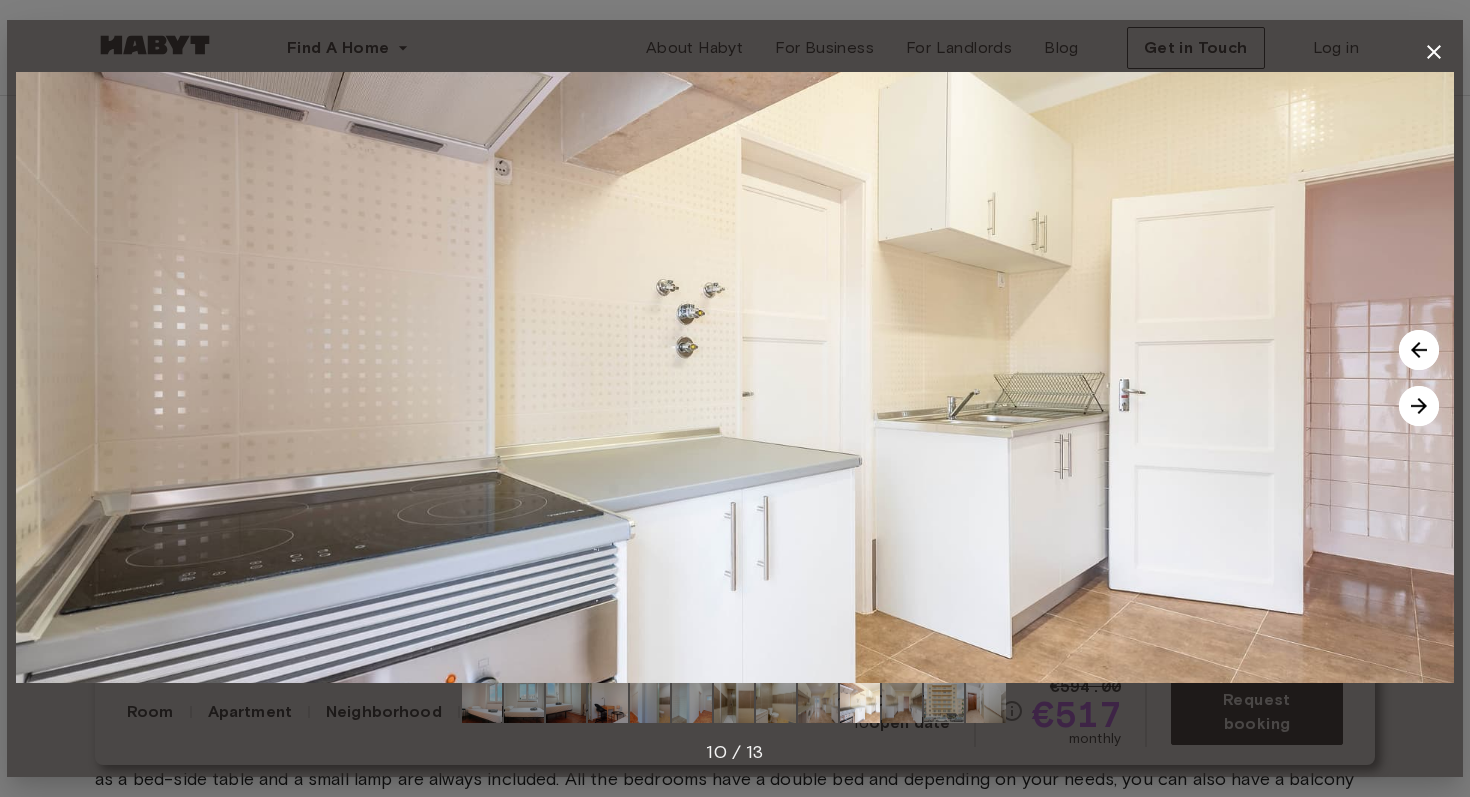click at bounding box center [1419, 406] 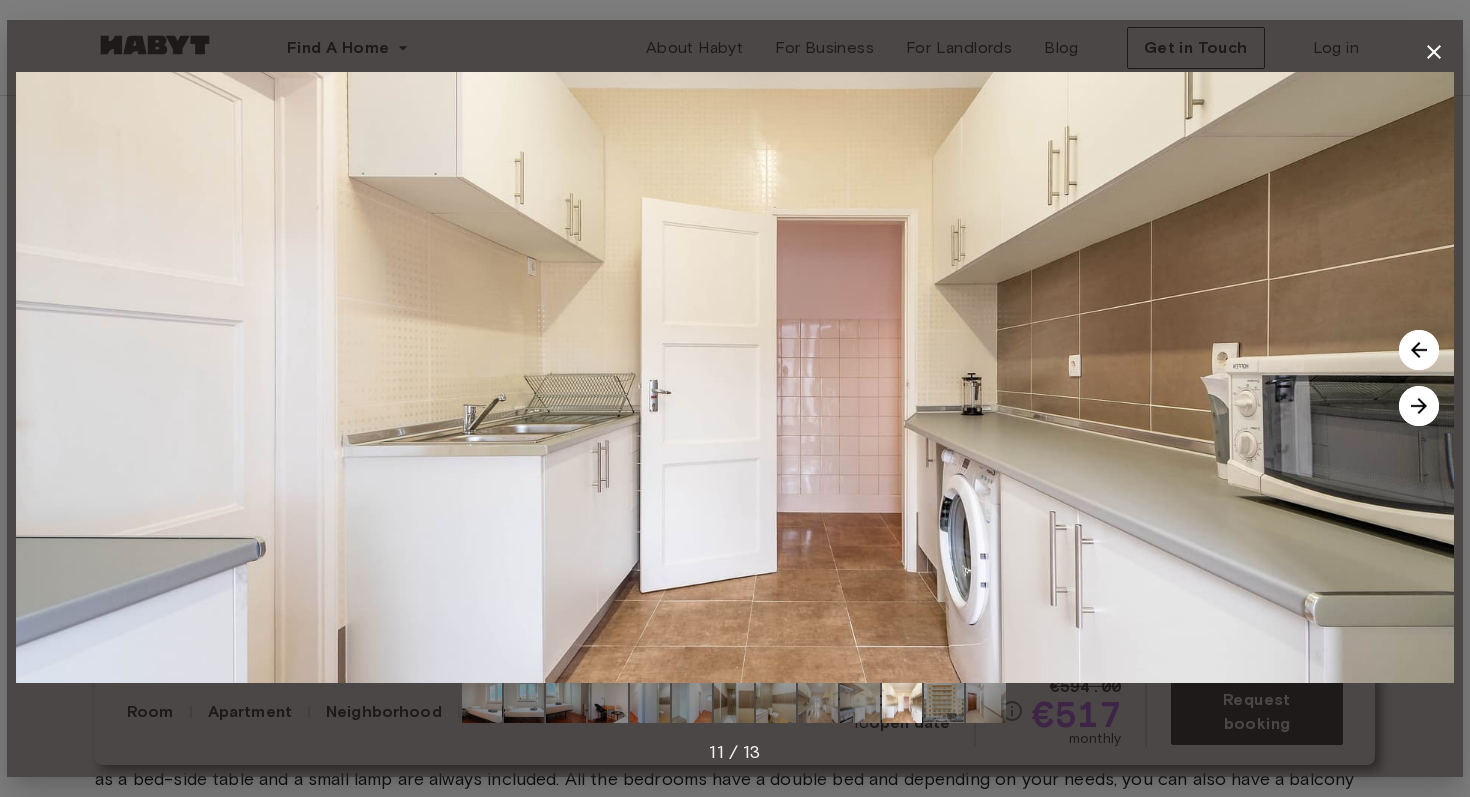 click at bounding box center [1419, 406] 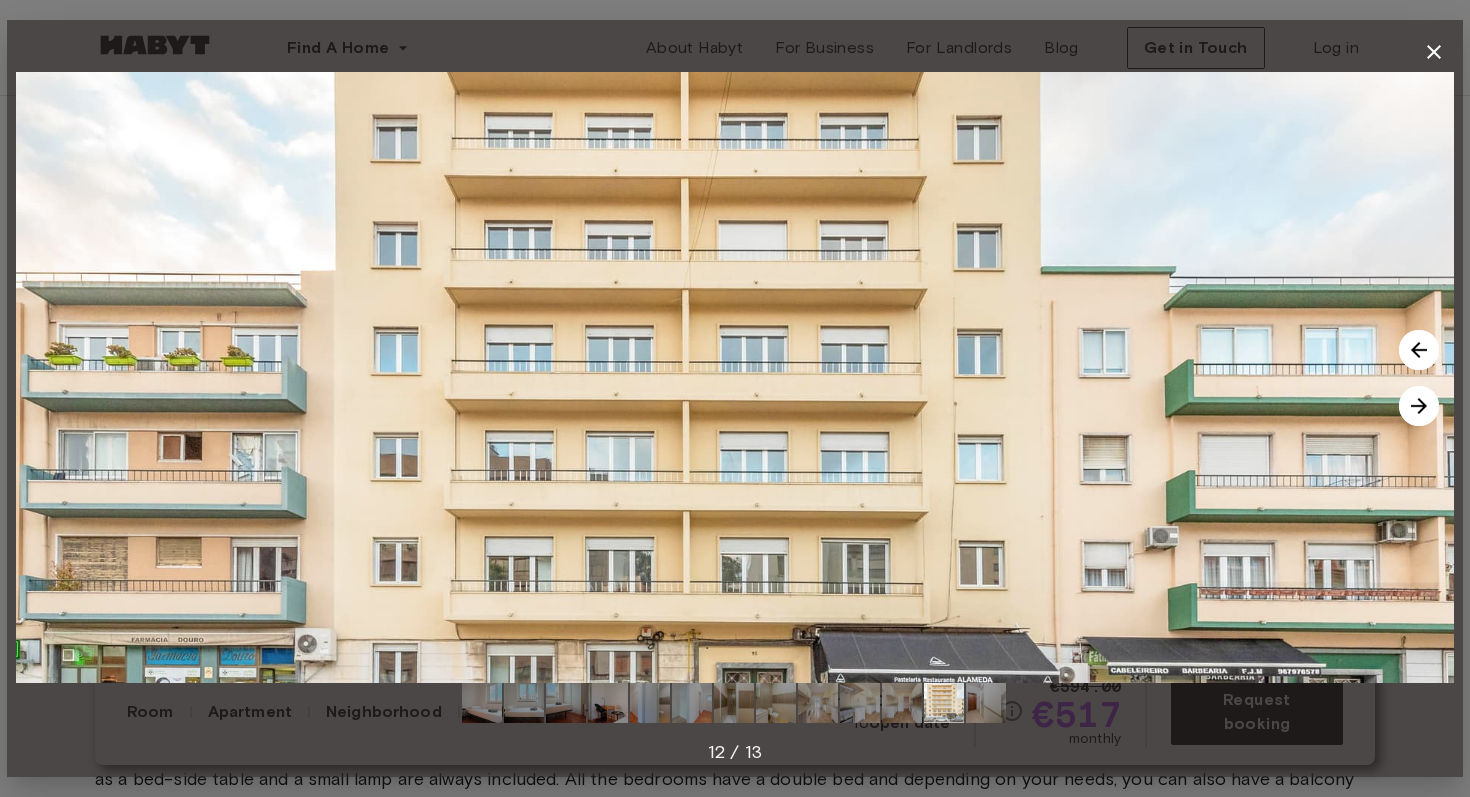 click at bounding box center (1419, 406) 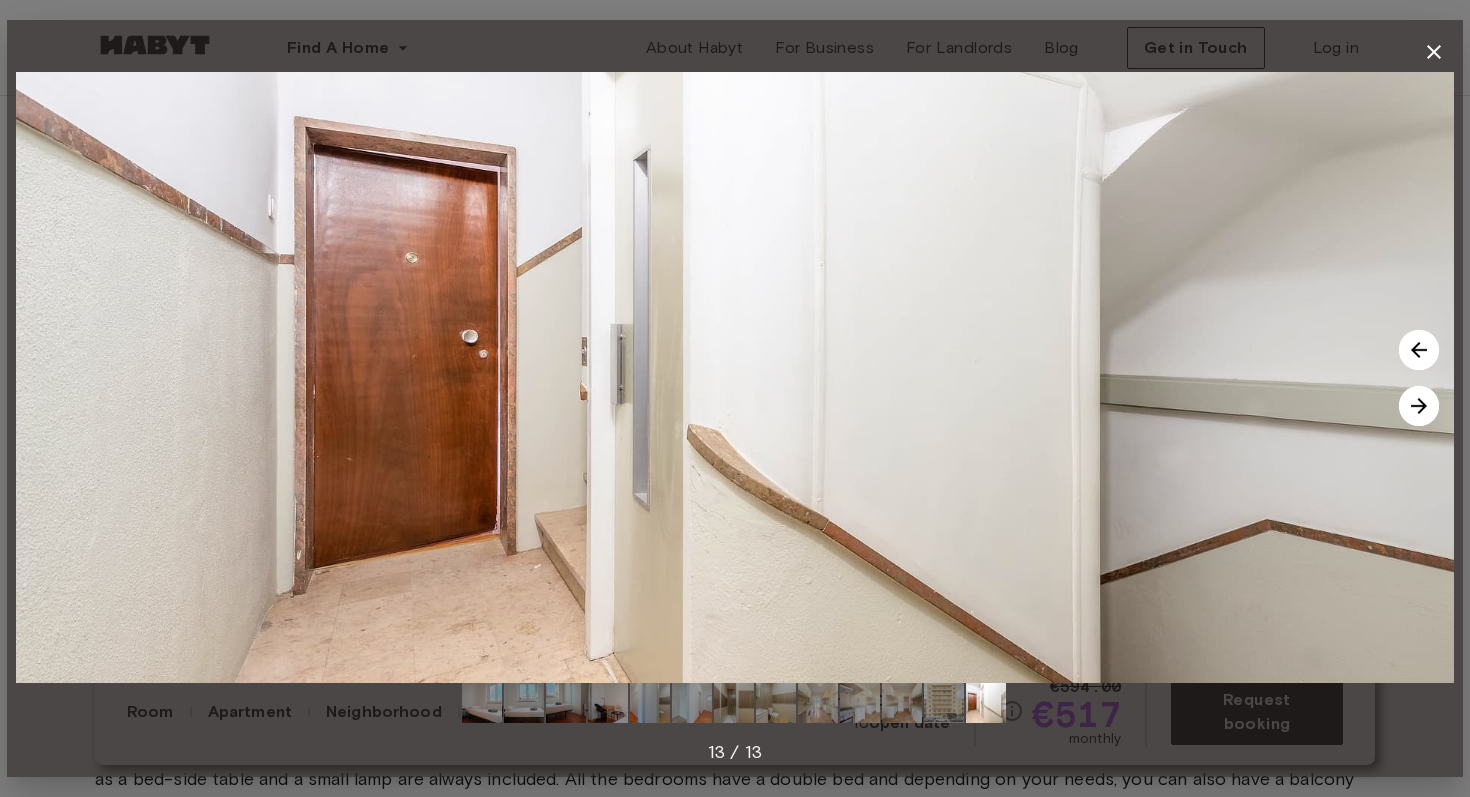 click at bounding box center (1419, 406) 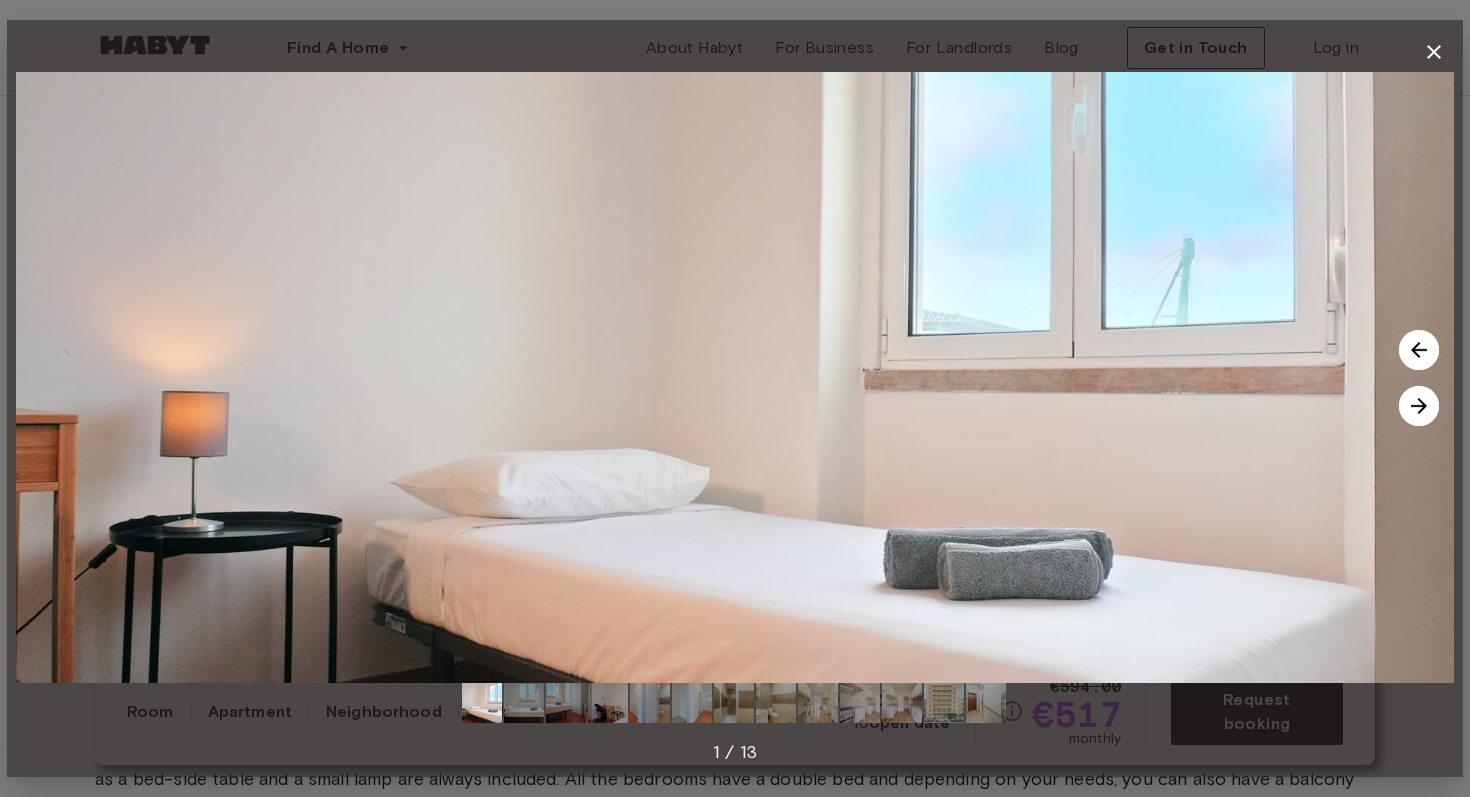 click at bounding box center (1419, 406) 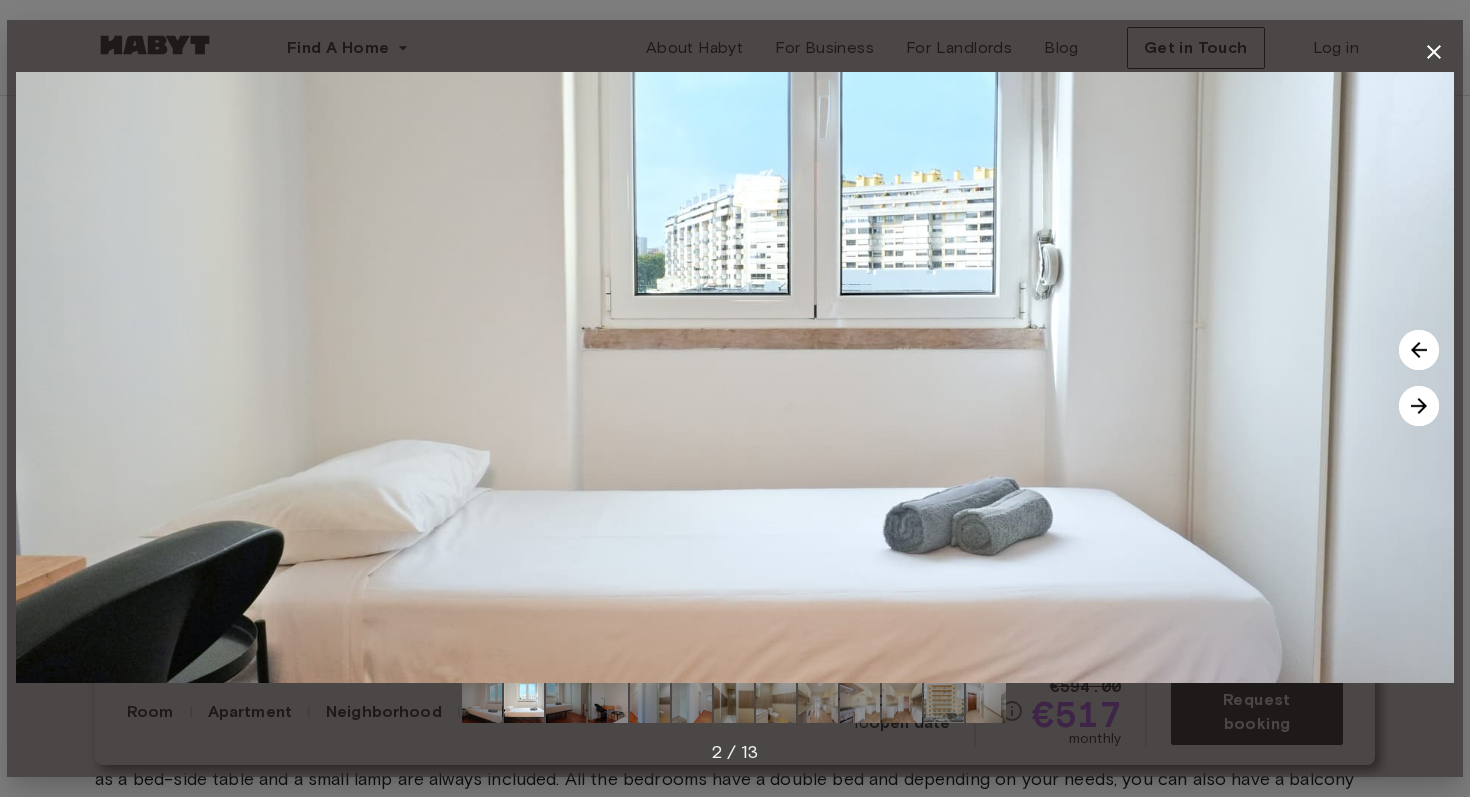 click at bounding box center (1419, 406) 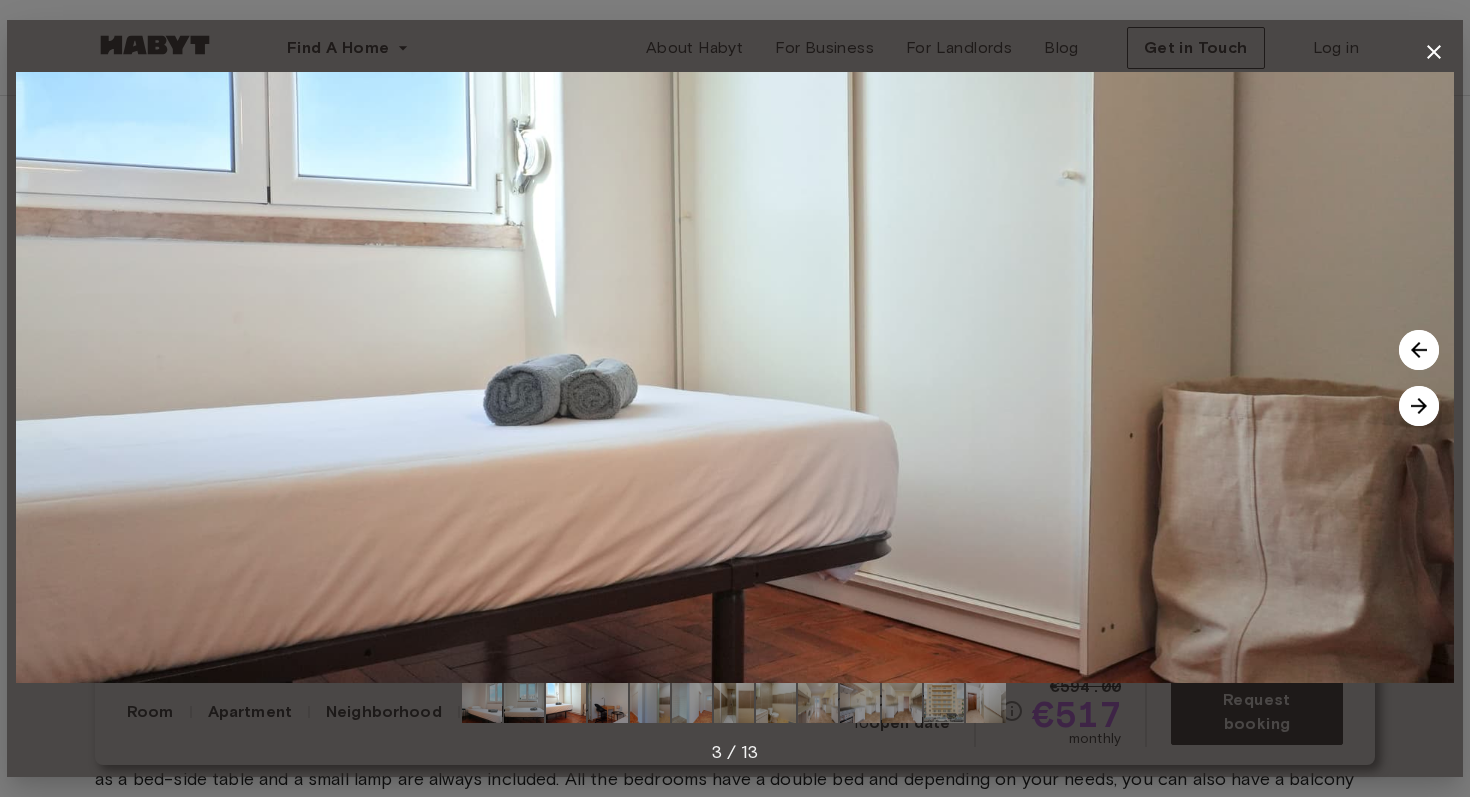 click at bounding box center [1419, 406] 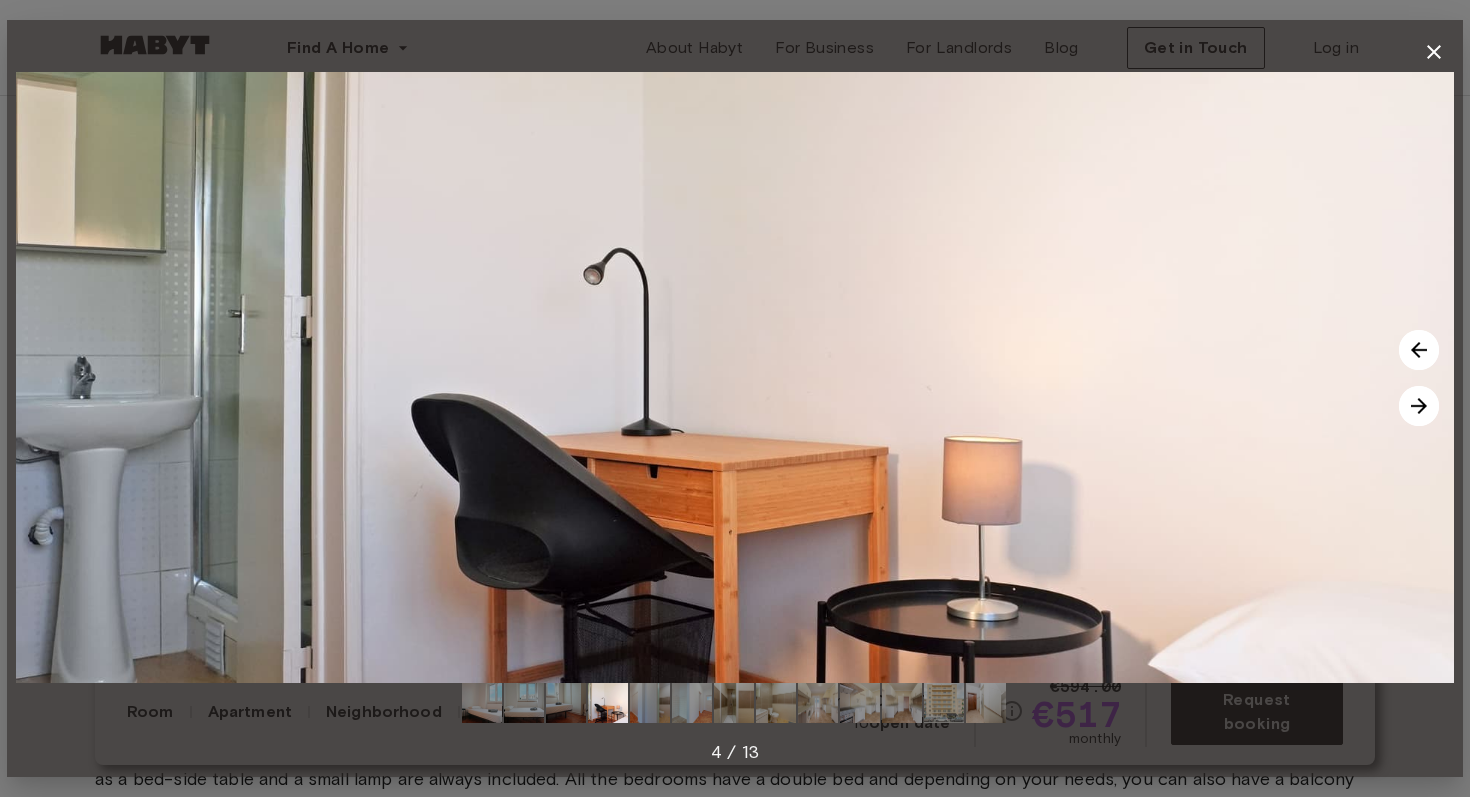 click at bounding box center (1419, 406) 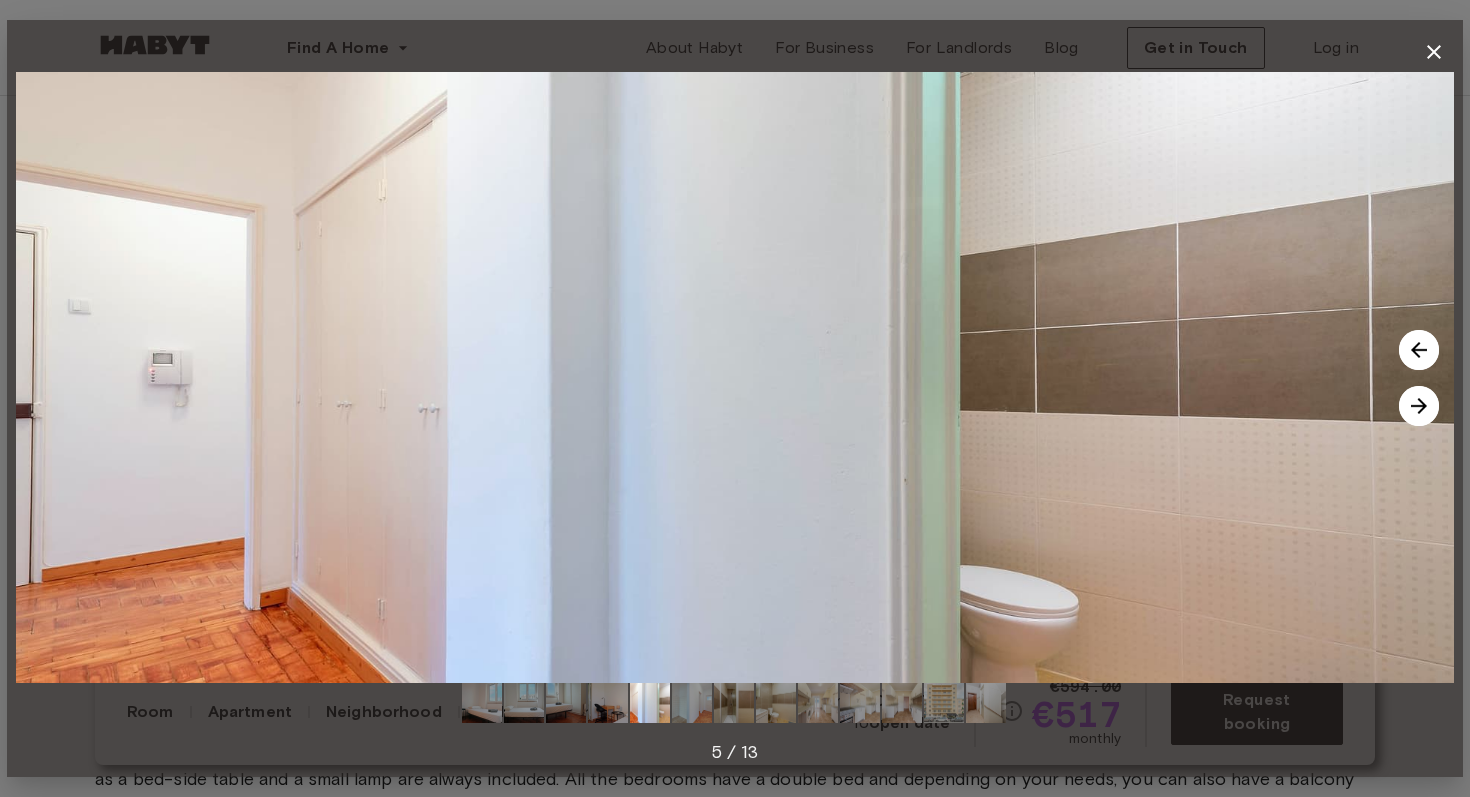 click at bounding box center [1419, 406] 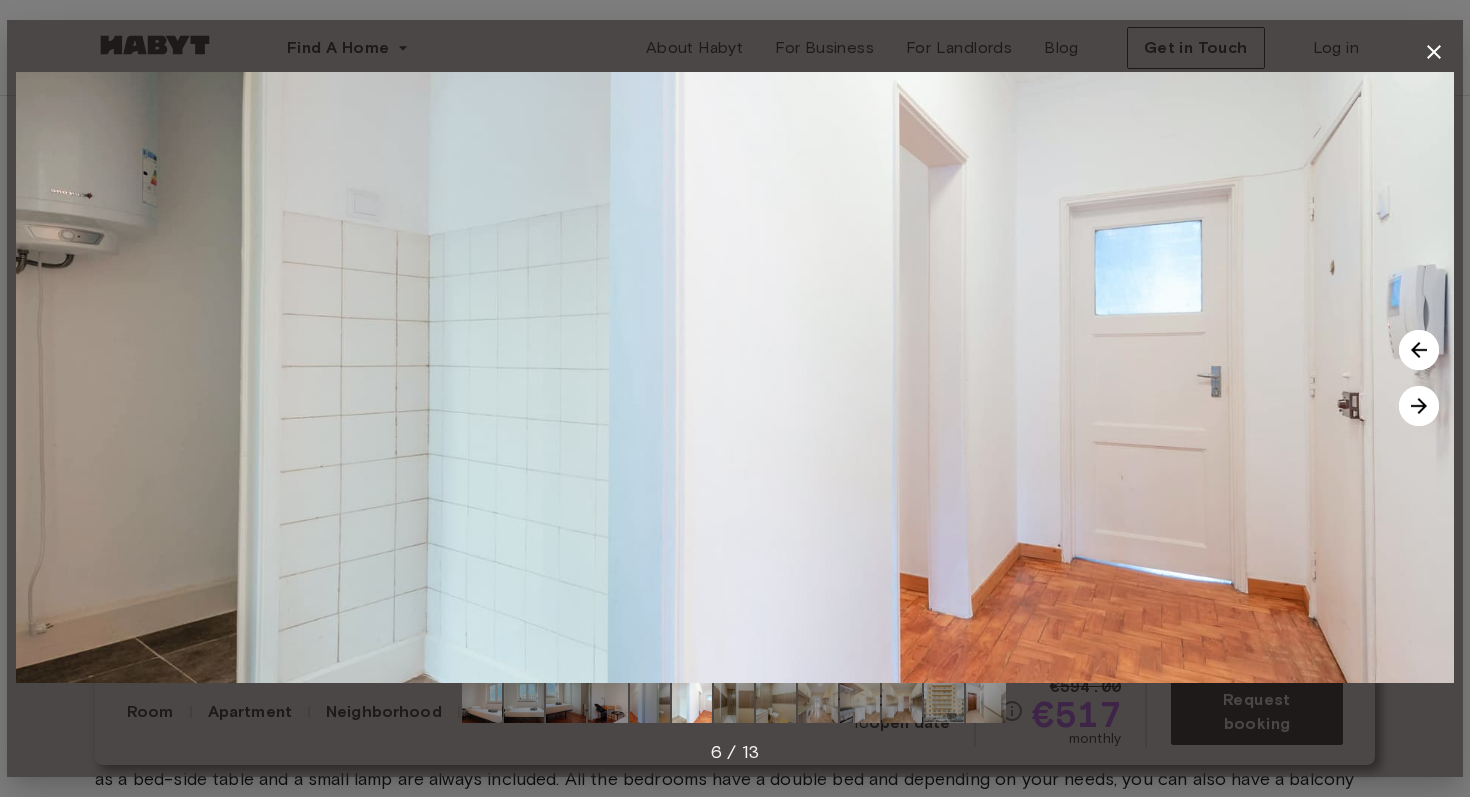 click at bounding box center [1419, 406] 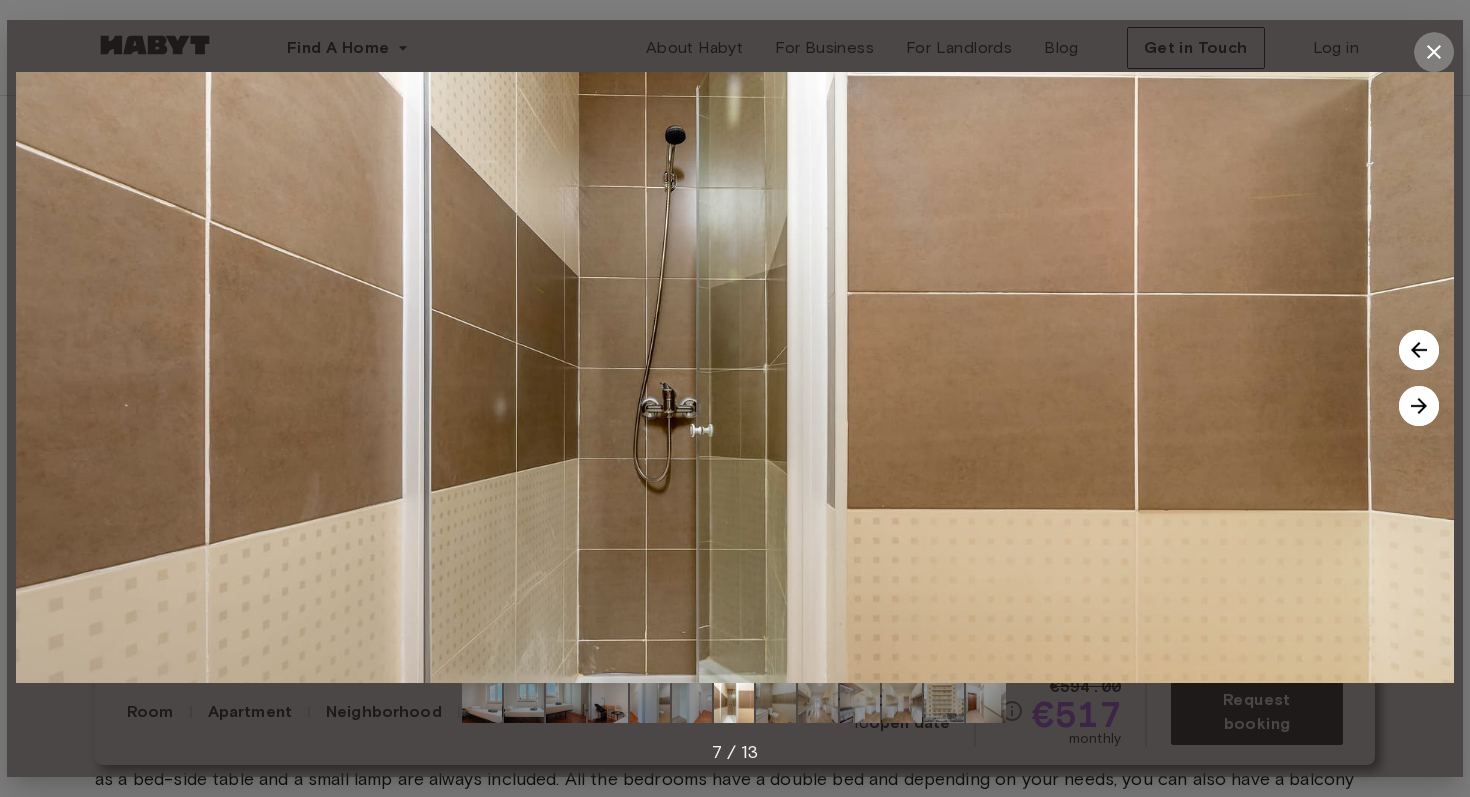 click 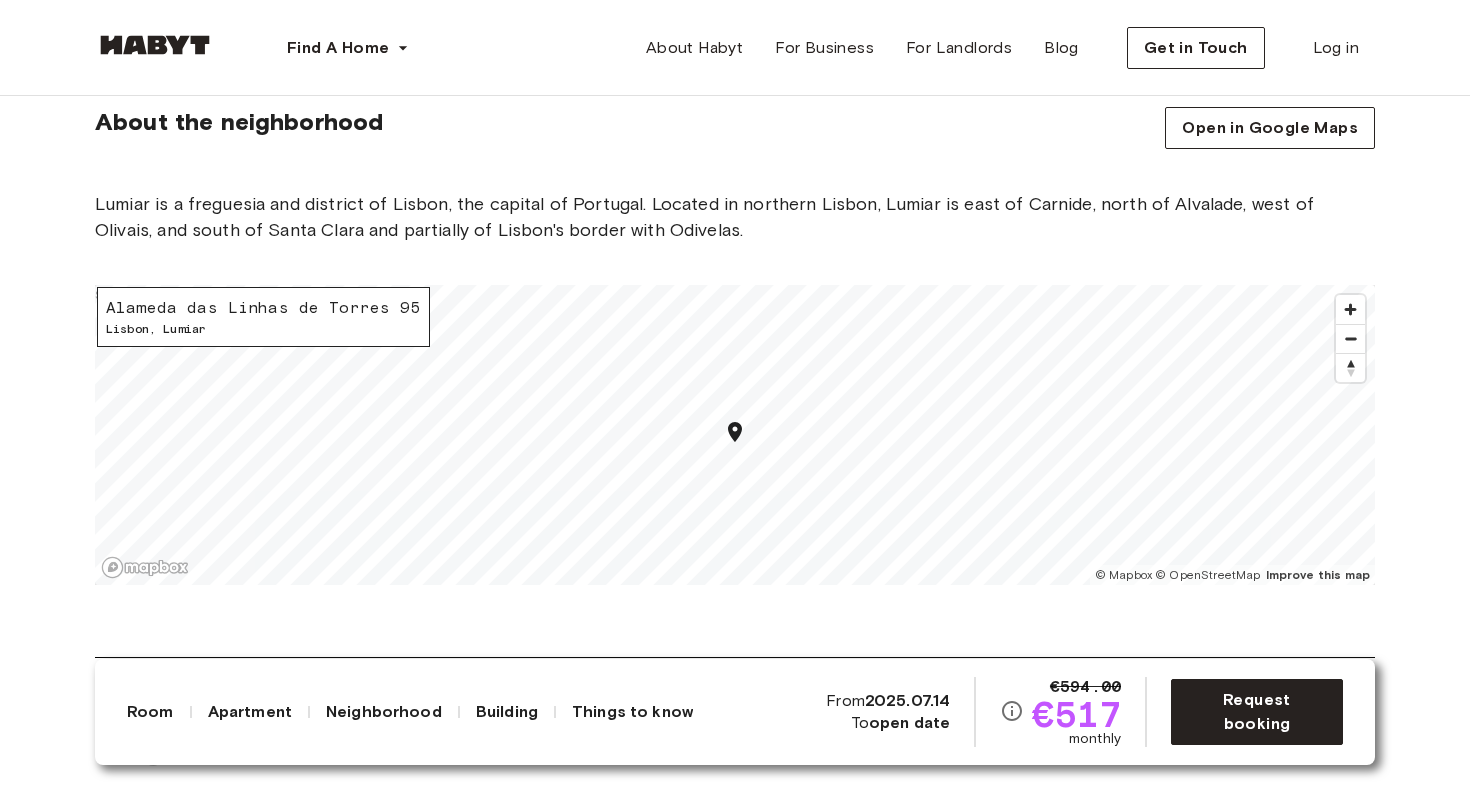 scroll, scrollTop: 2579, scrollLeft: 0, axis: vertical 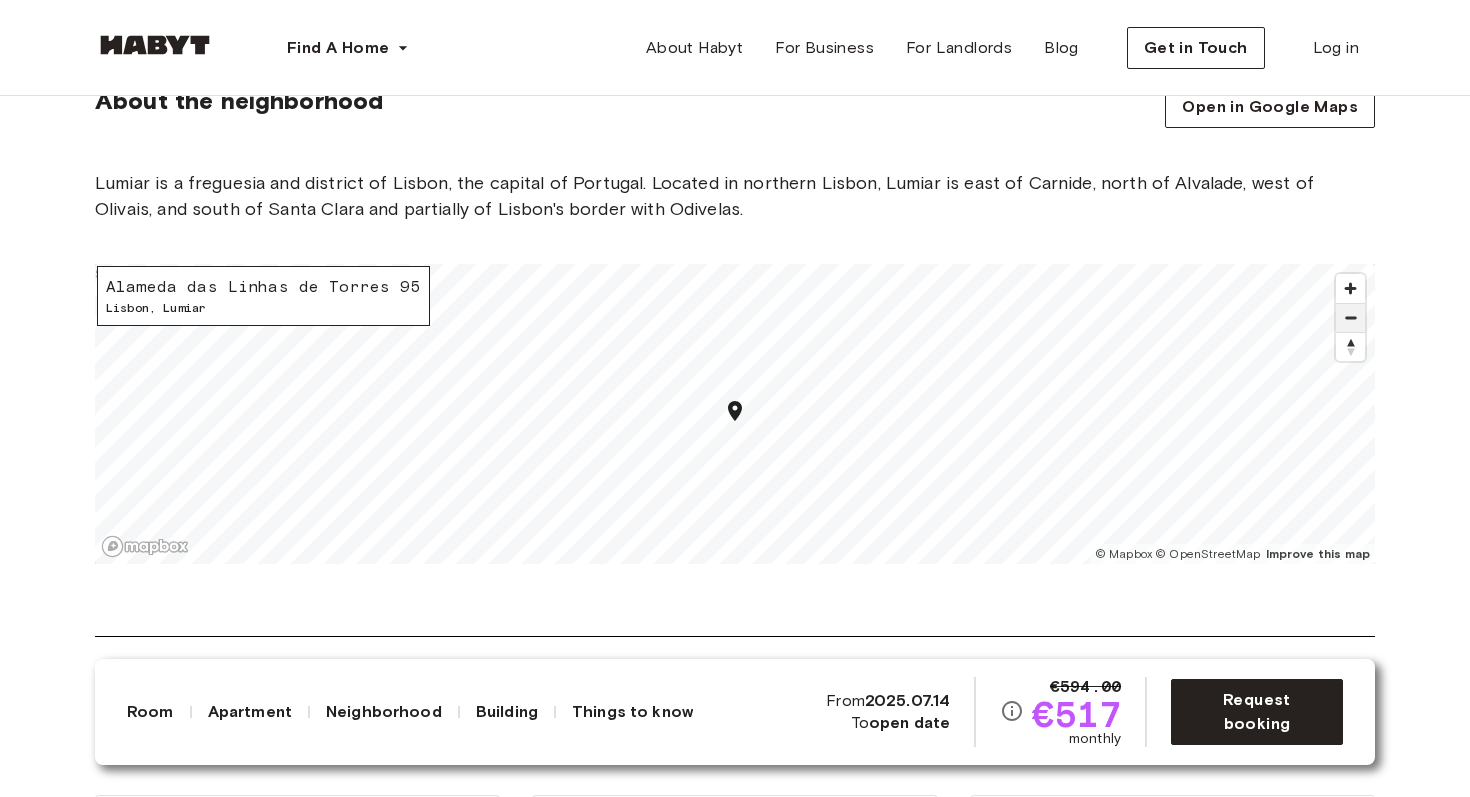 click at bounding box center [1350, 318] 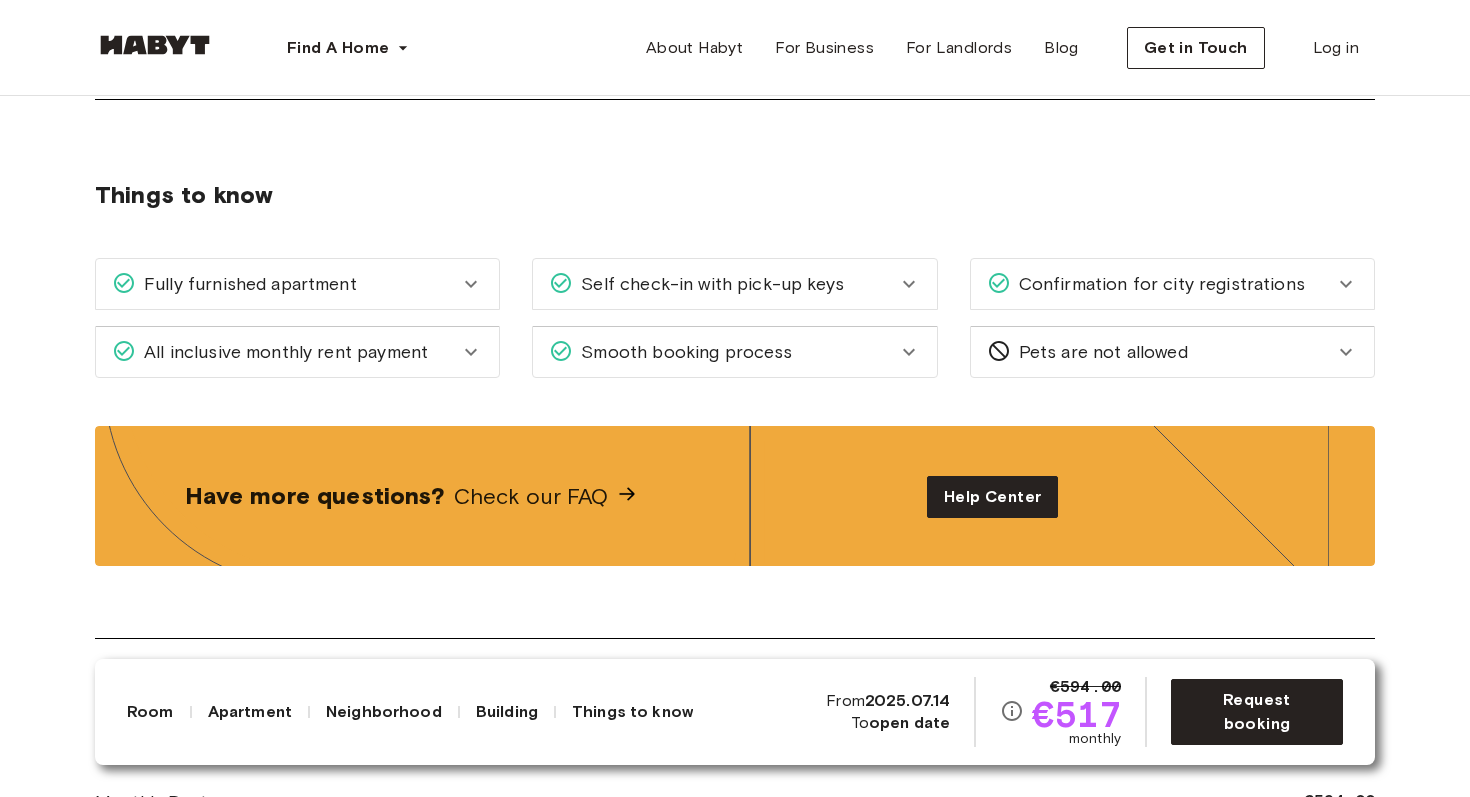 scroll, scrollTop: 3118, scrollLeft: 0, axis: vertical 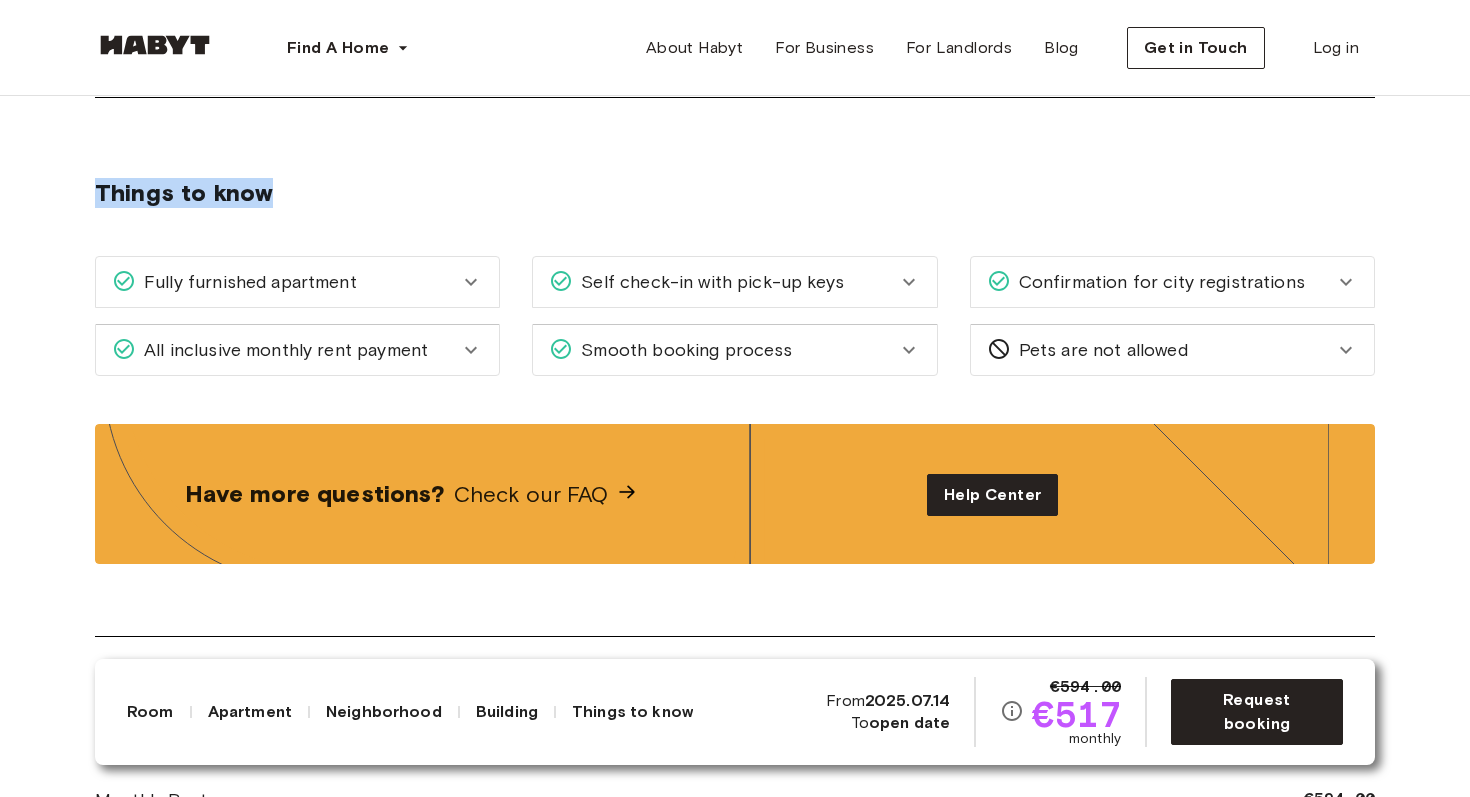 drag, startPoint x: 1374, startPoint y: 162, endPoint x: 1382, endPoint y: 172, distance: 12.806249 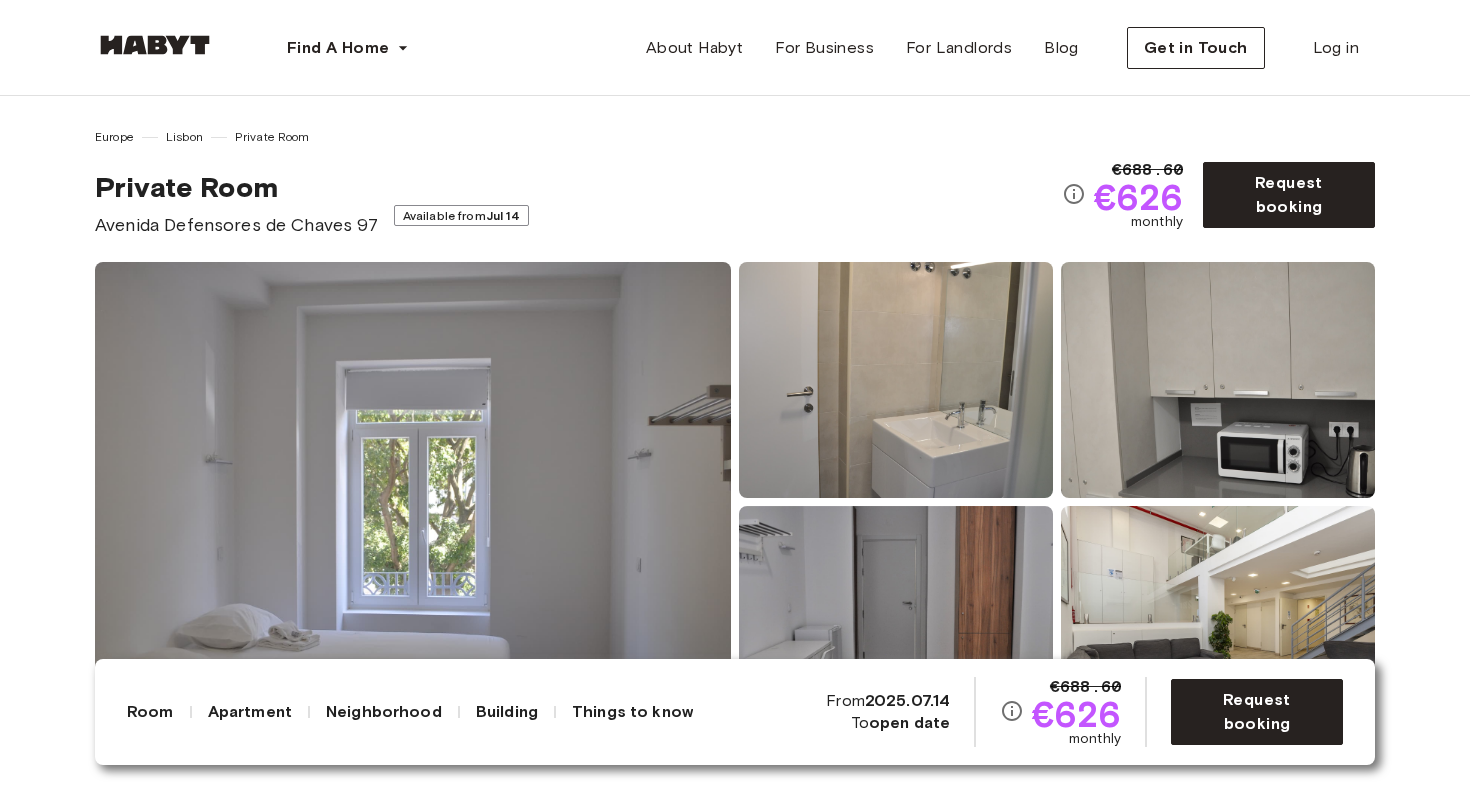 scroll, scrollTop: 128, scrollLeft: 0, axis: vertical 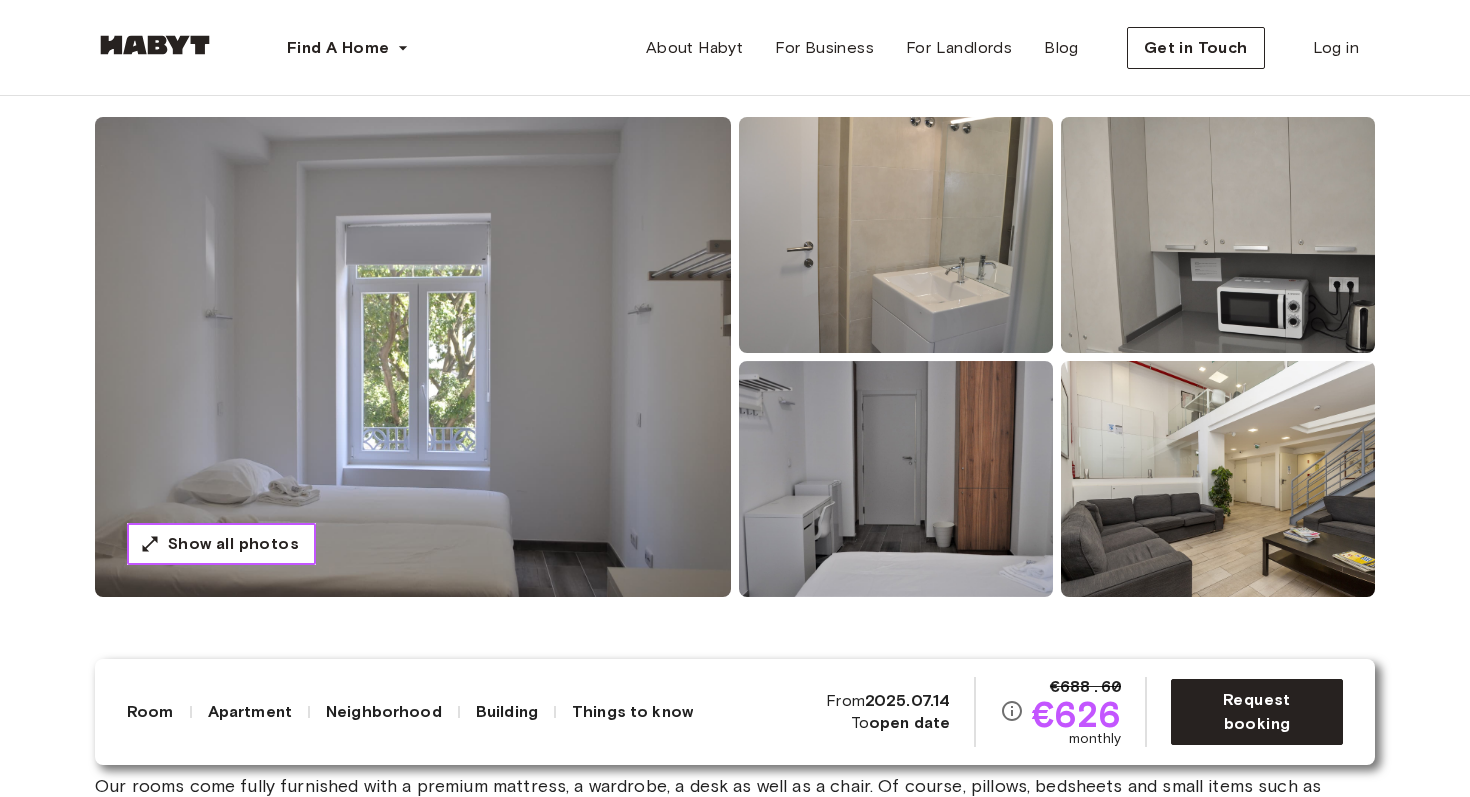 click on "Show all photos" at bounding box center (233, 544) 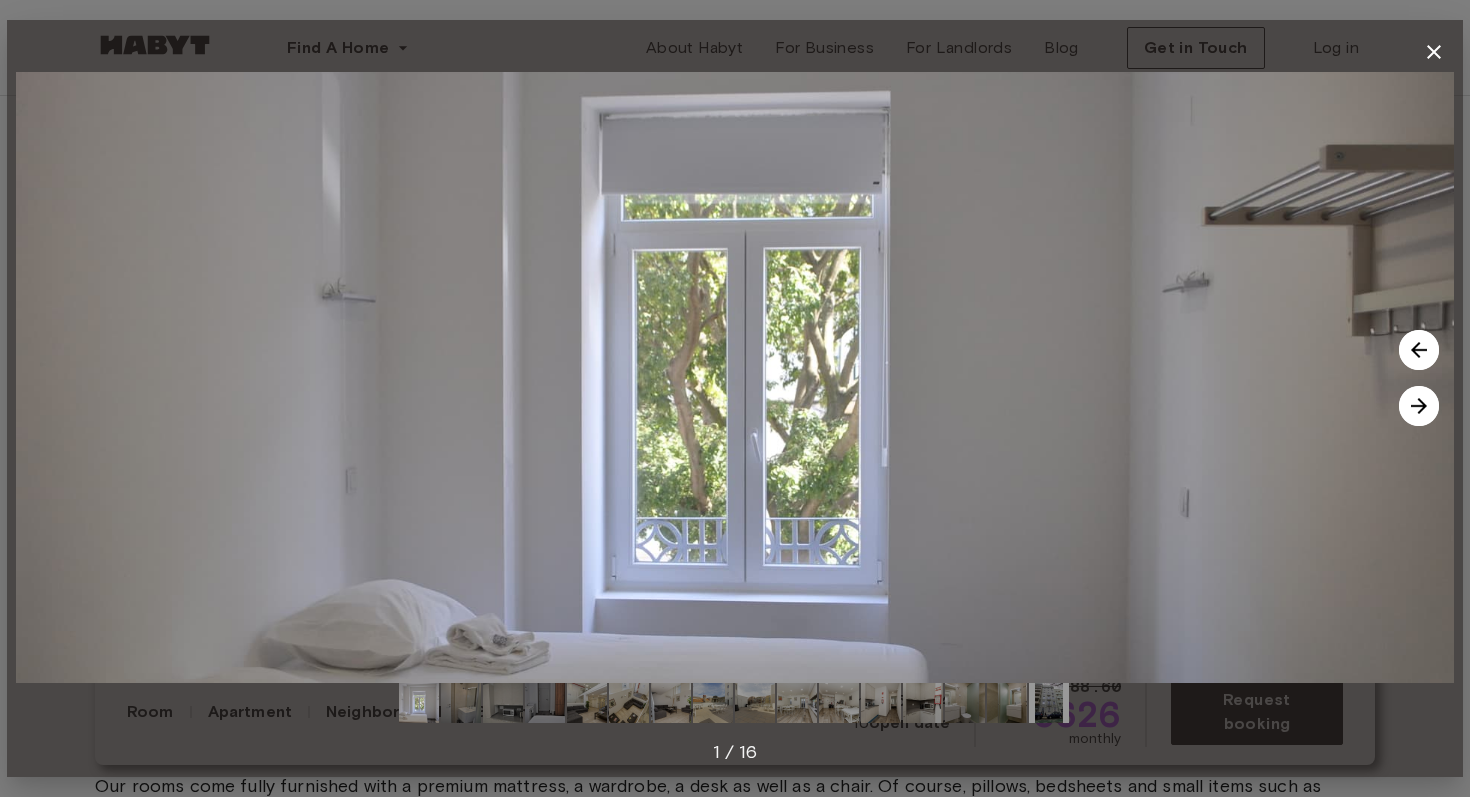 click at bounding box center (1419, 406) 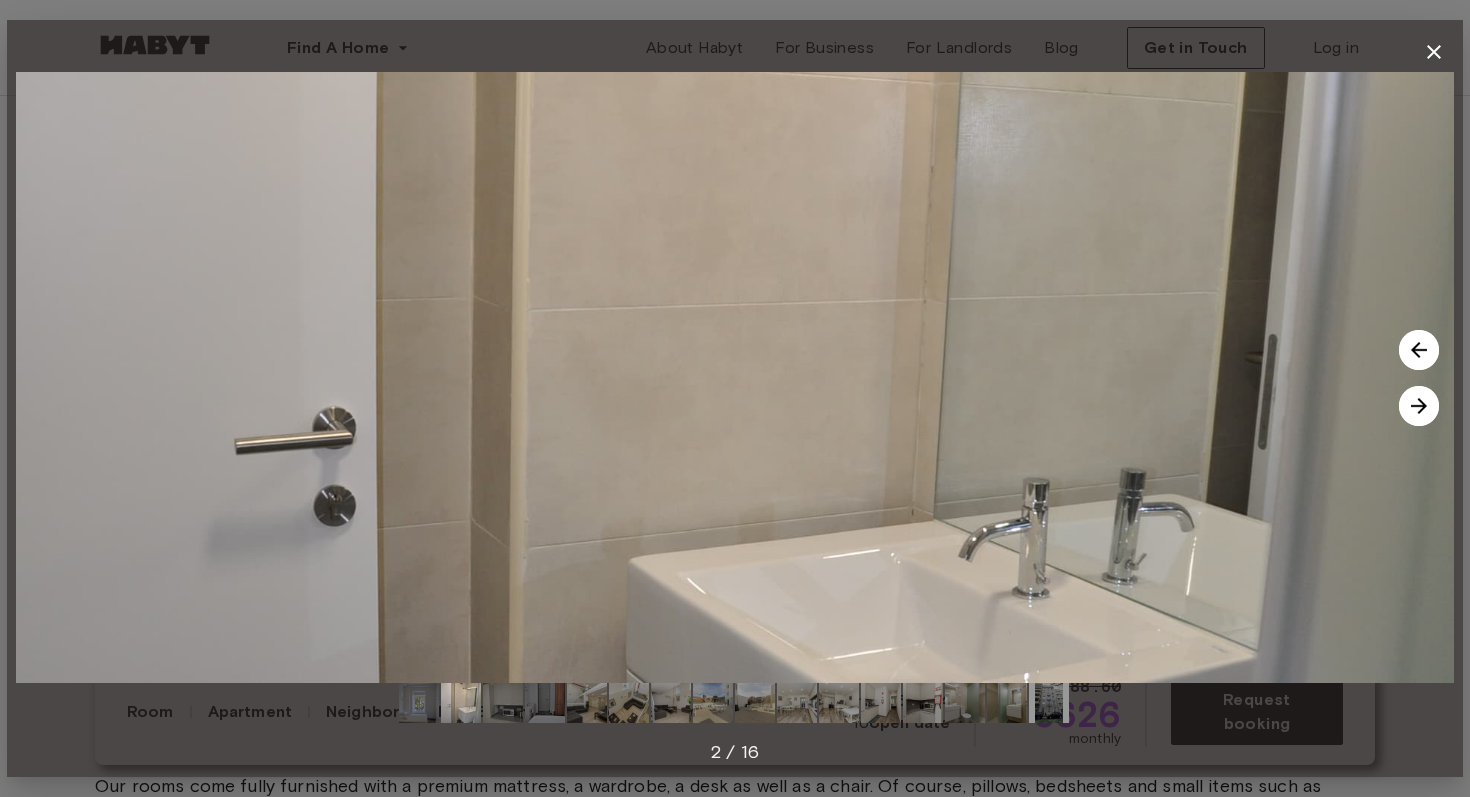 click at bounding box center [1419, 406] 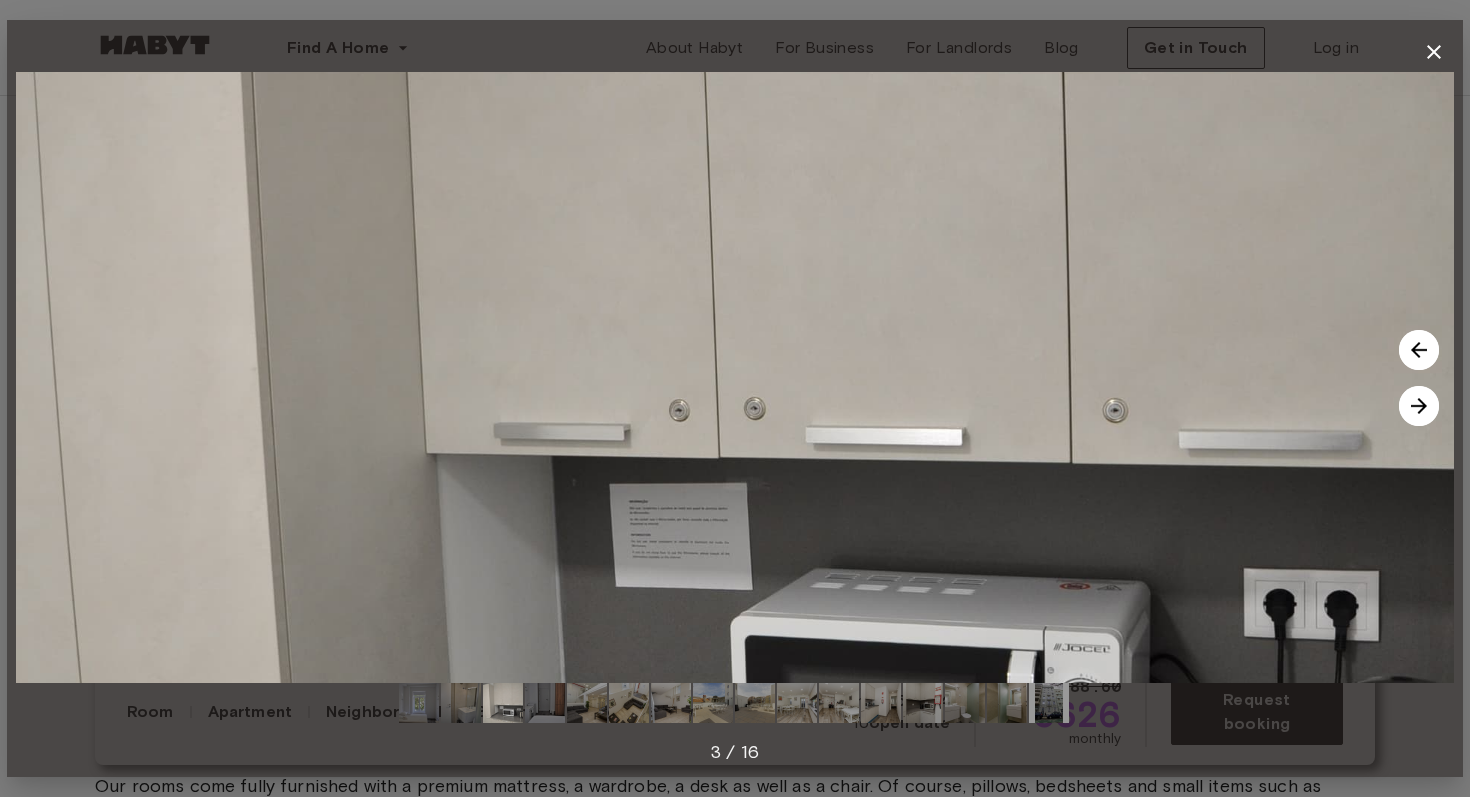 click at bounding box center (1419, 406) 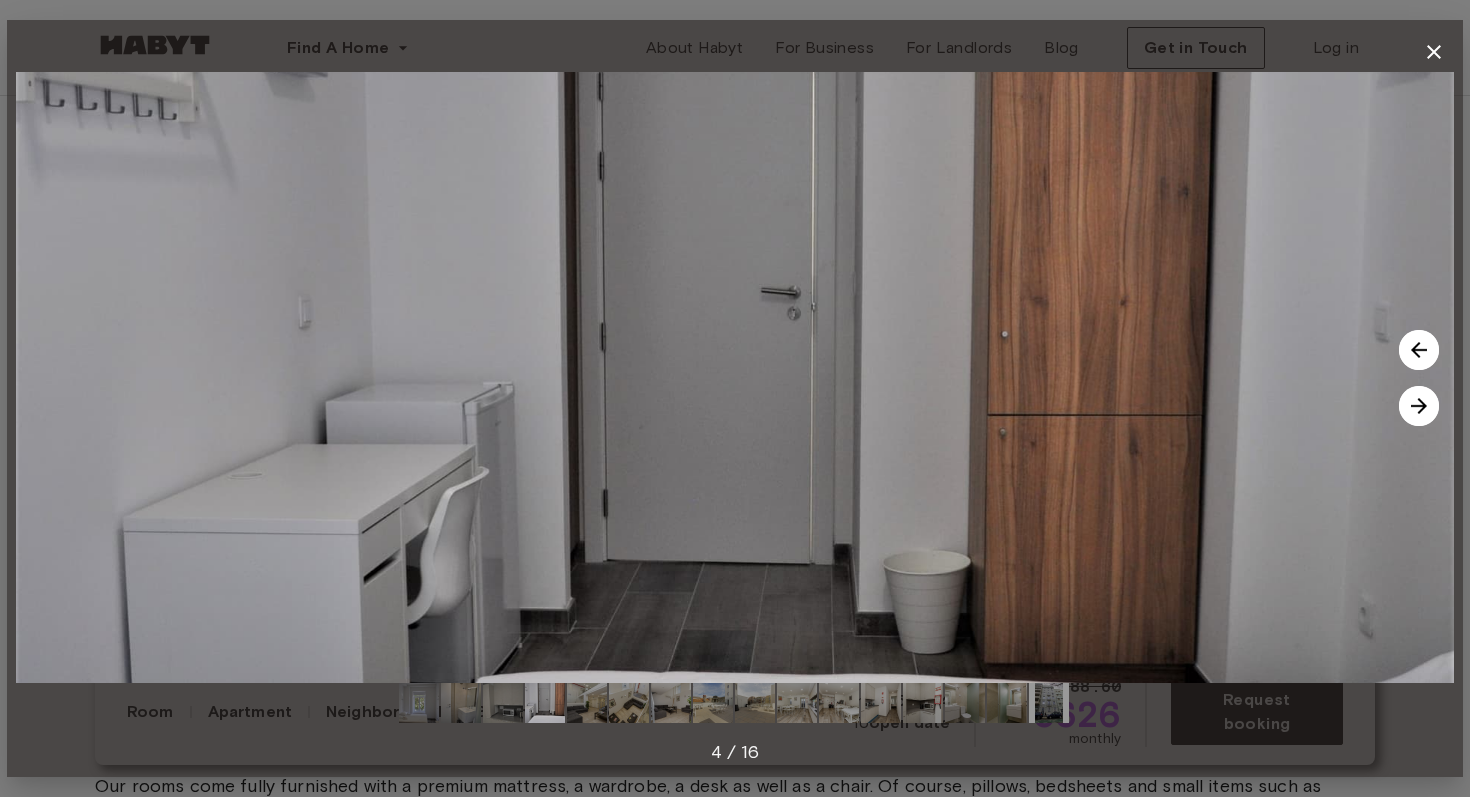 click at bounding box center [1419, 406] 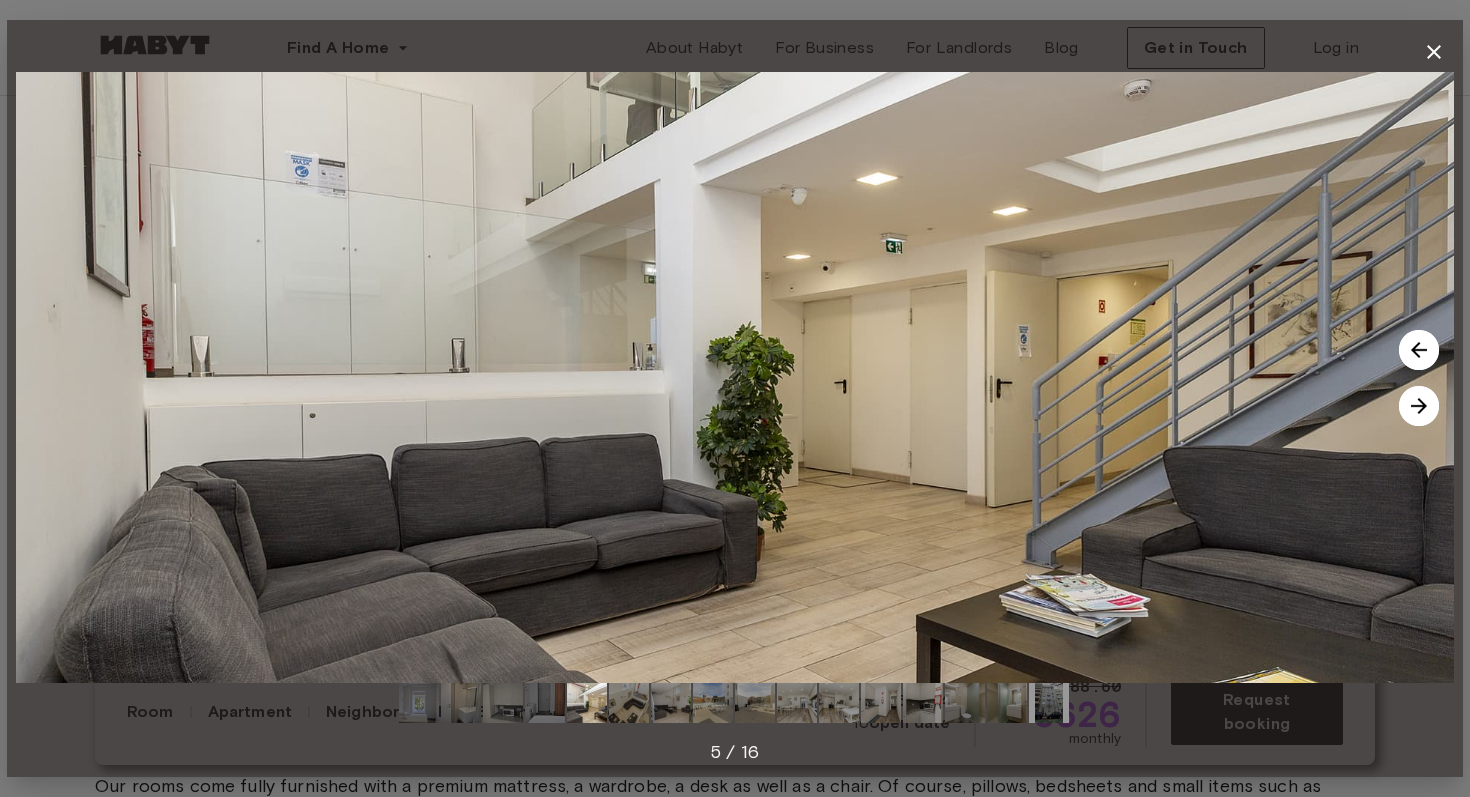 click at bounding box center [1419, 406] 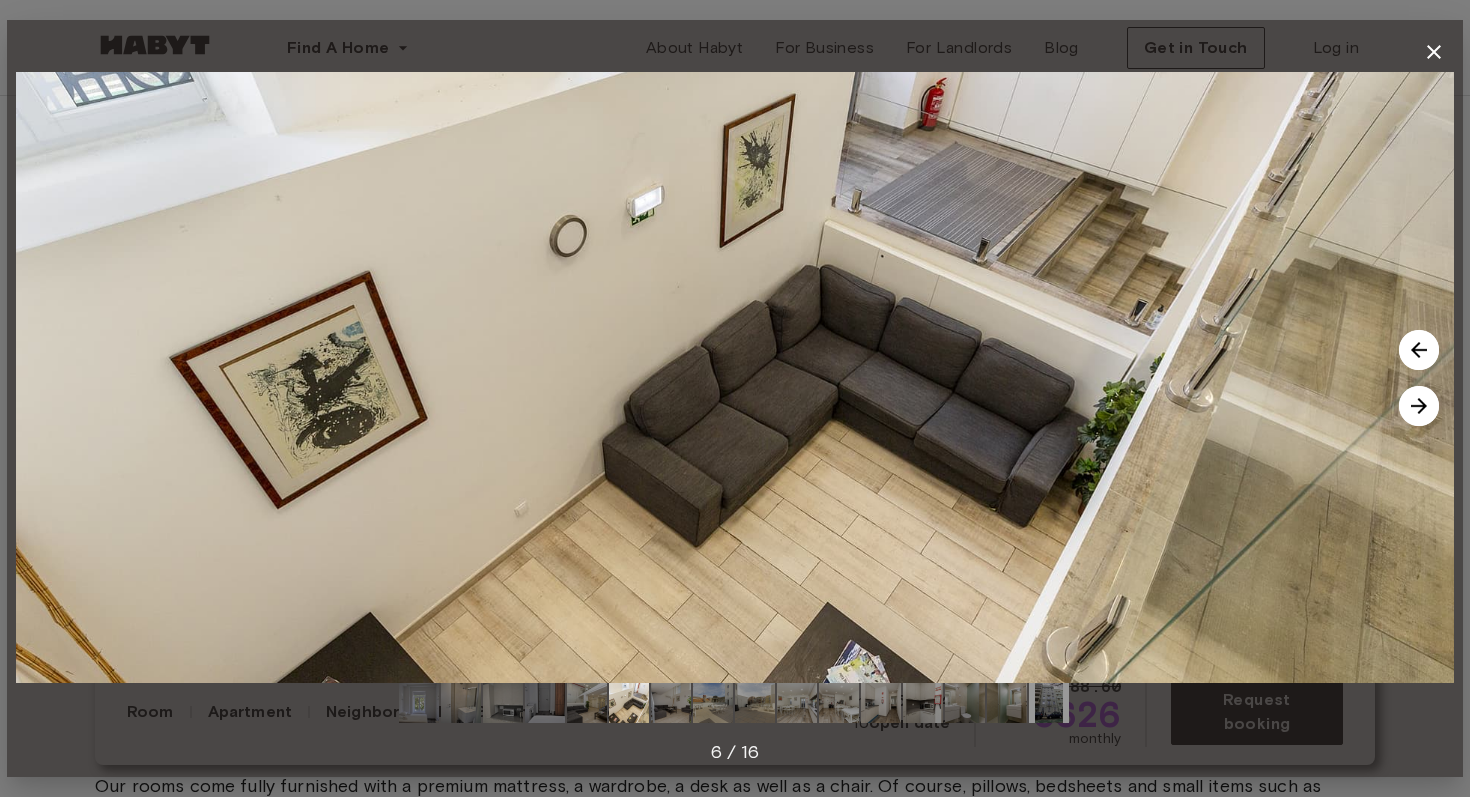 click at bounding box center [1419, 406] 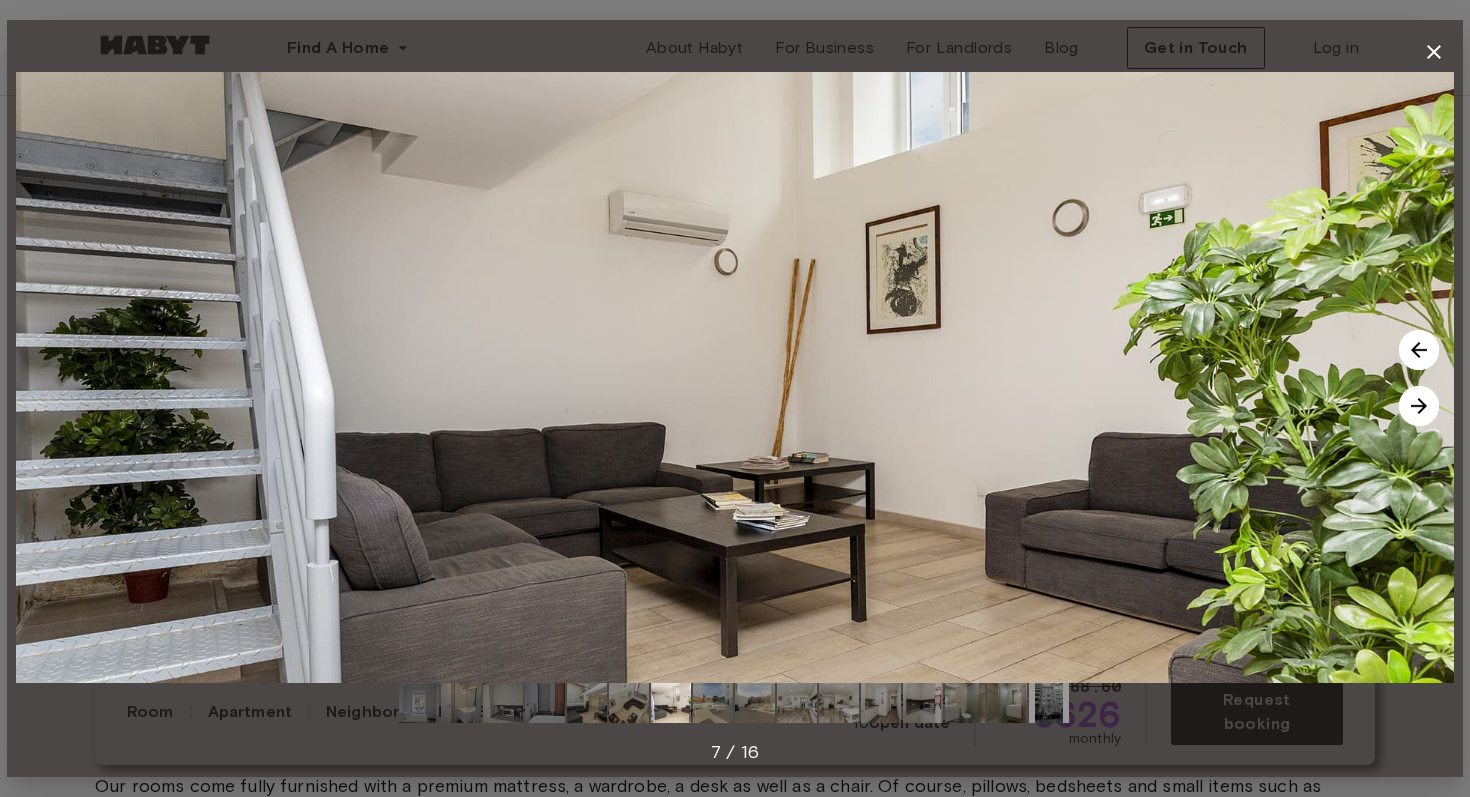 click at bounding box center [1419, 406] 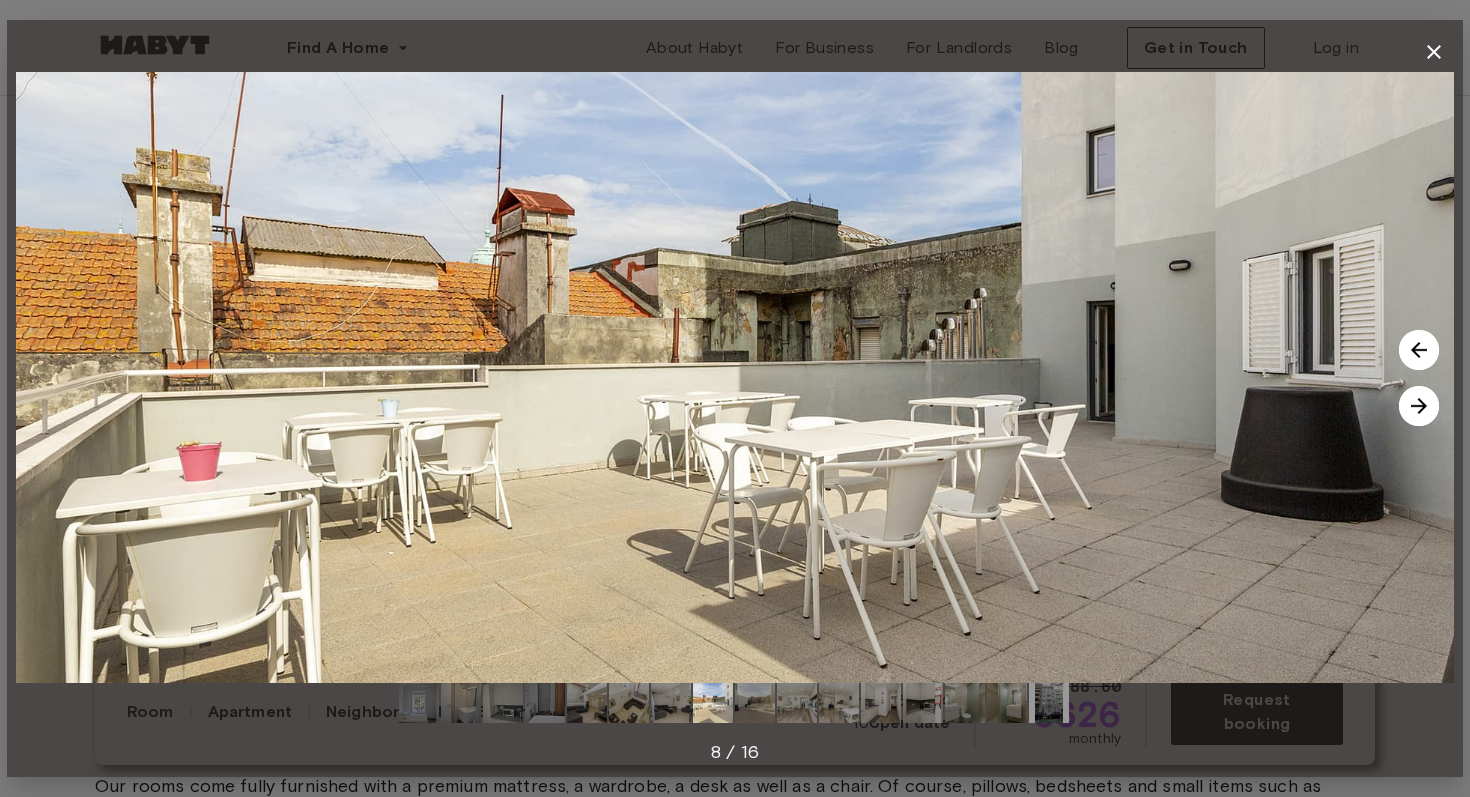 click at bounding box center [1419, 406] 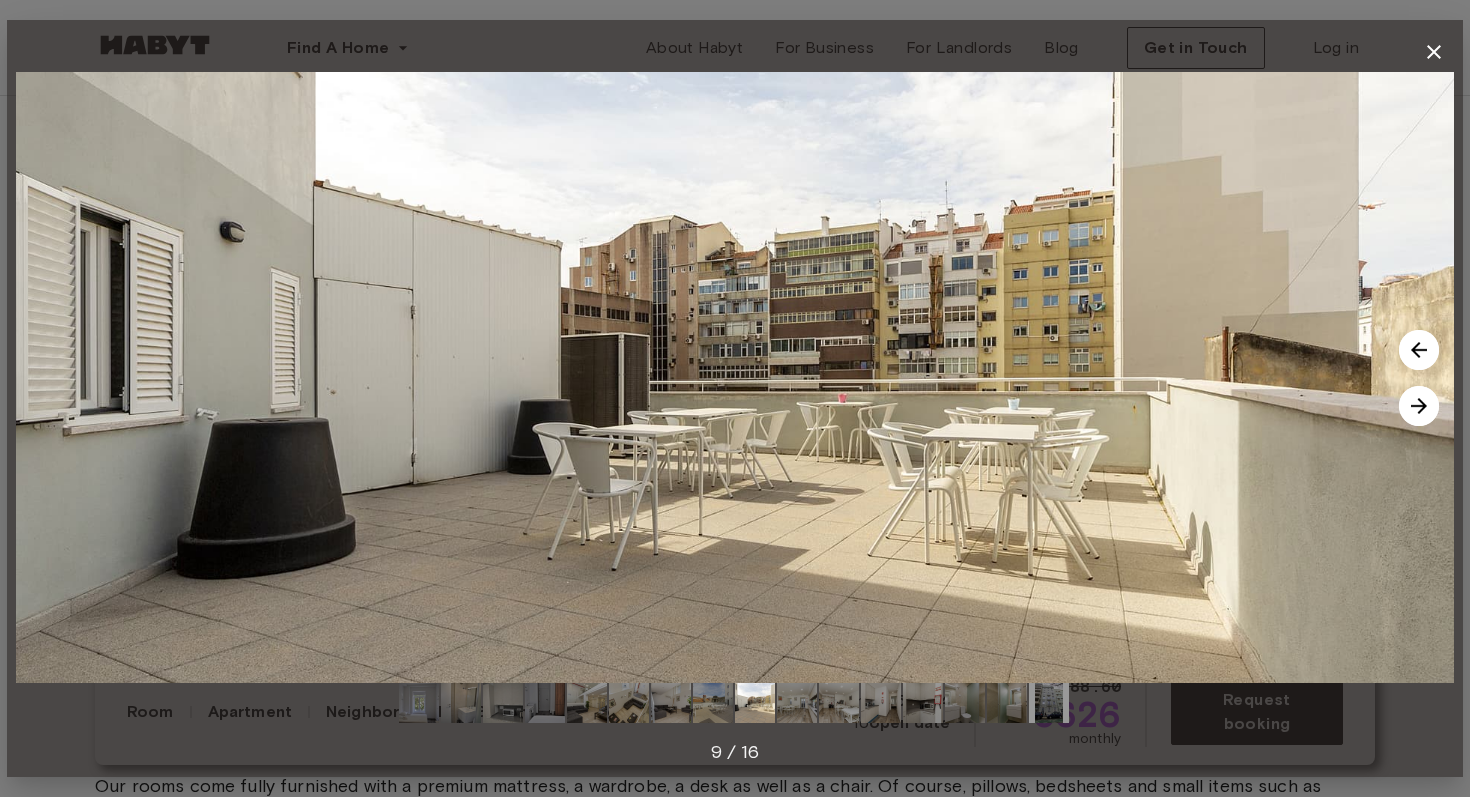 click at bounding box center [735, 377] 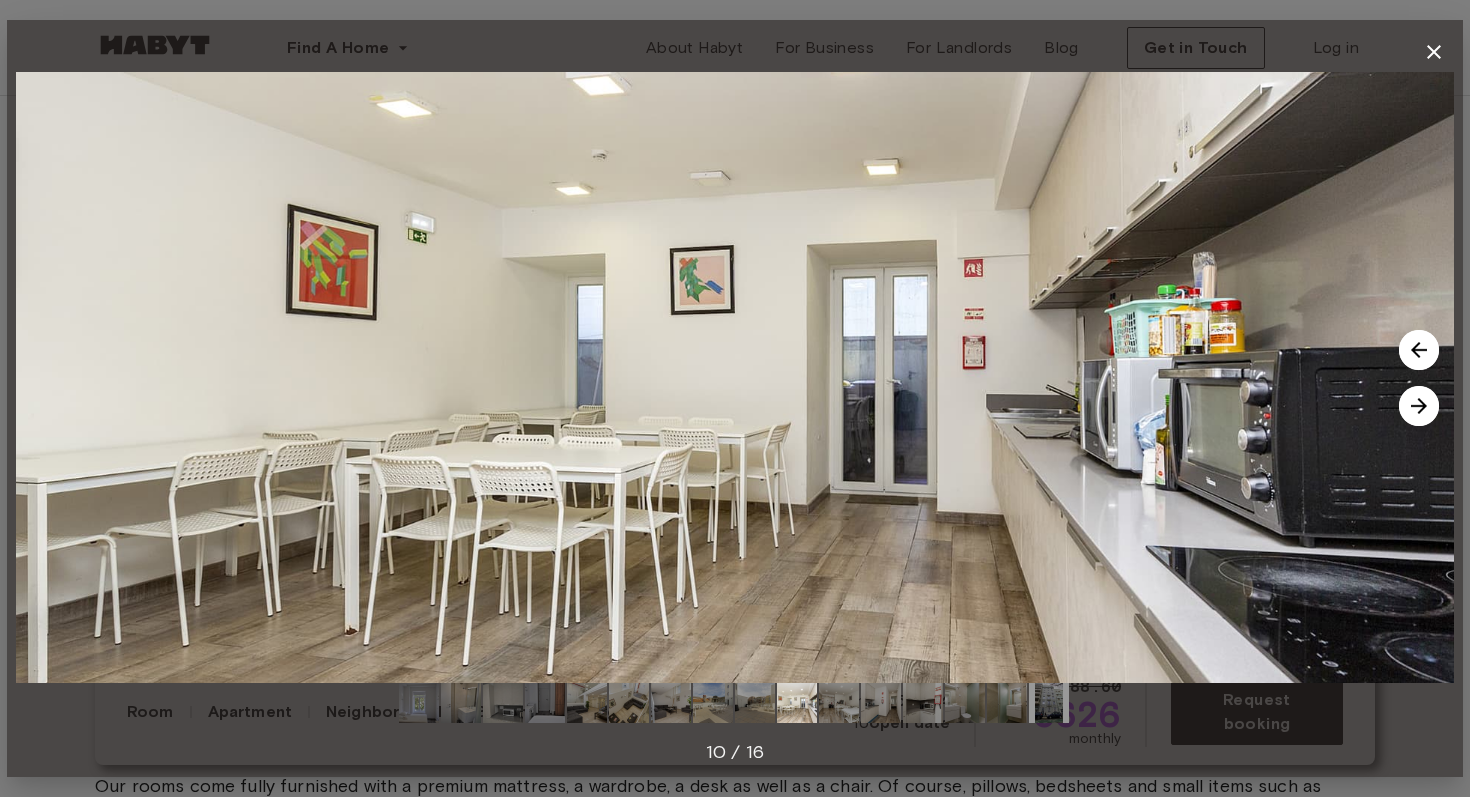 click at bounding box center [1419, 406] 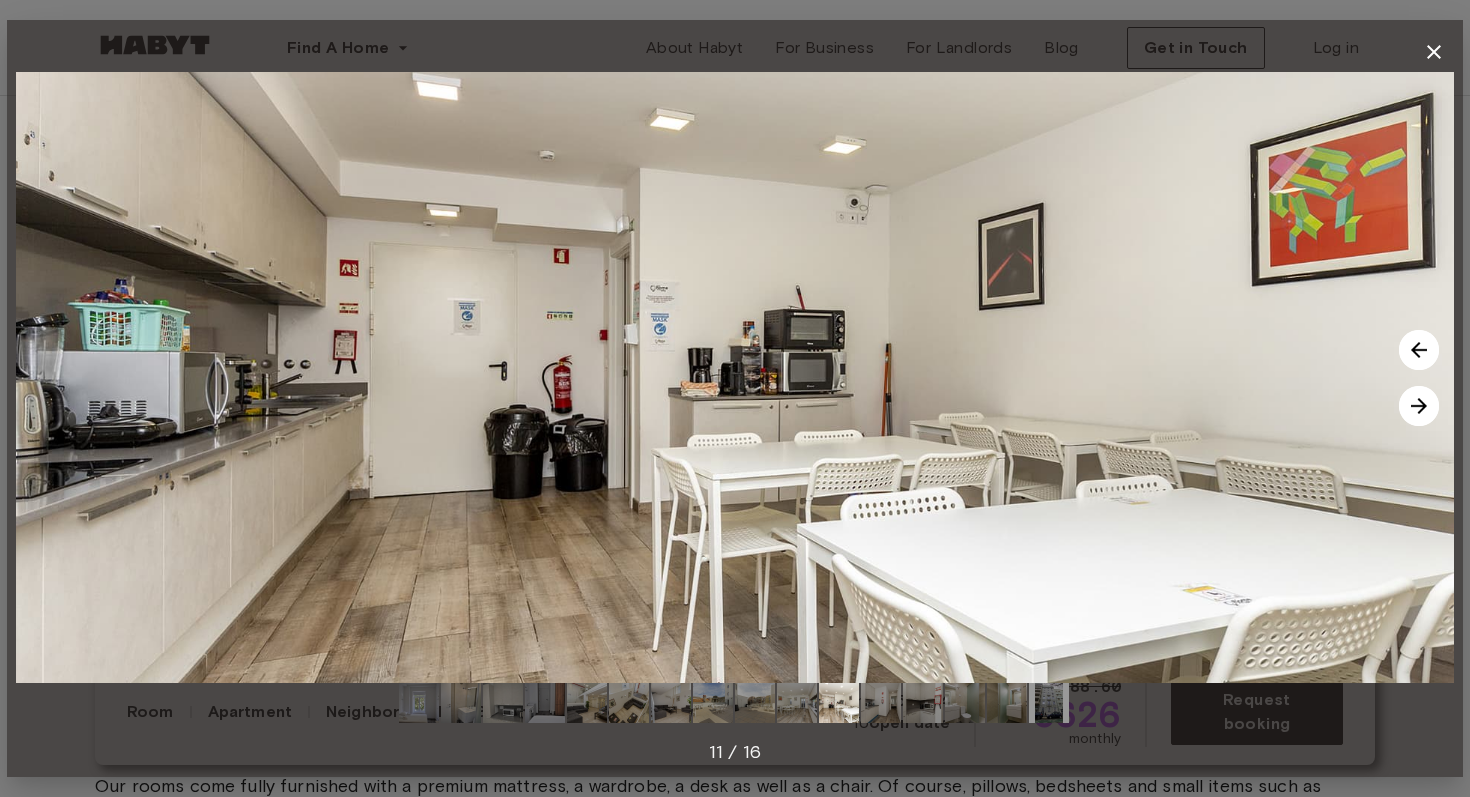 click at bounding box center [1419, 406] 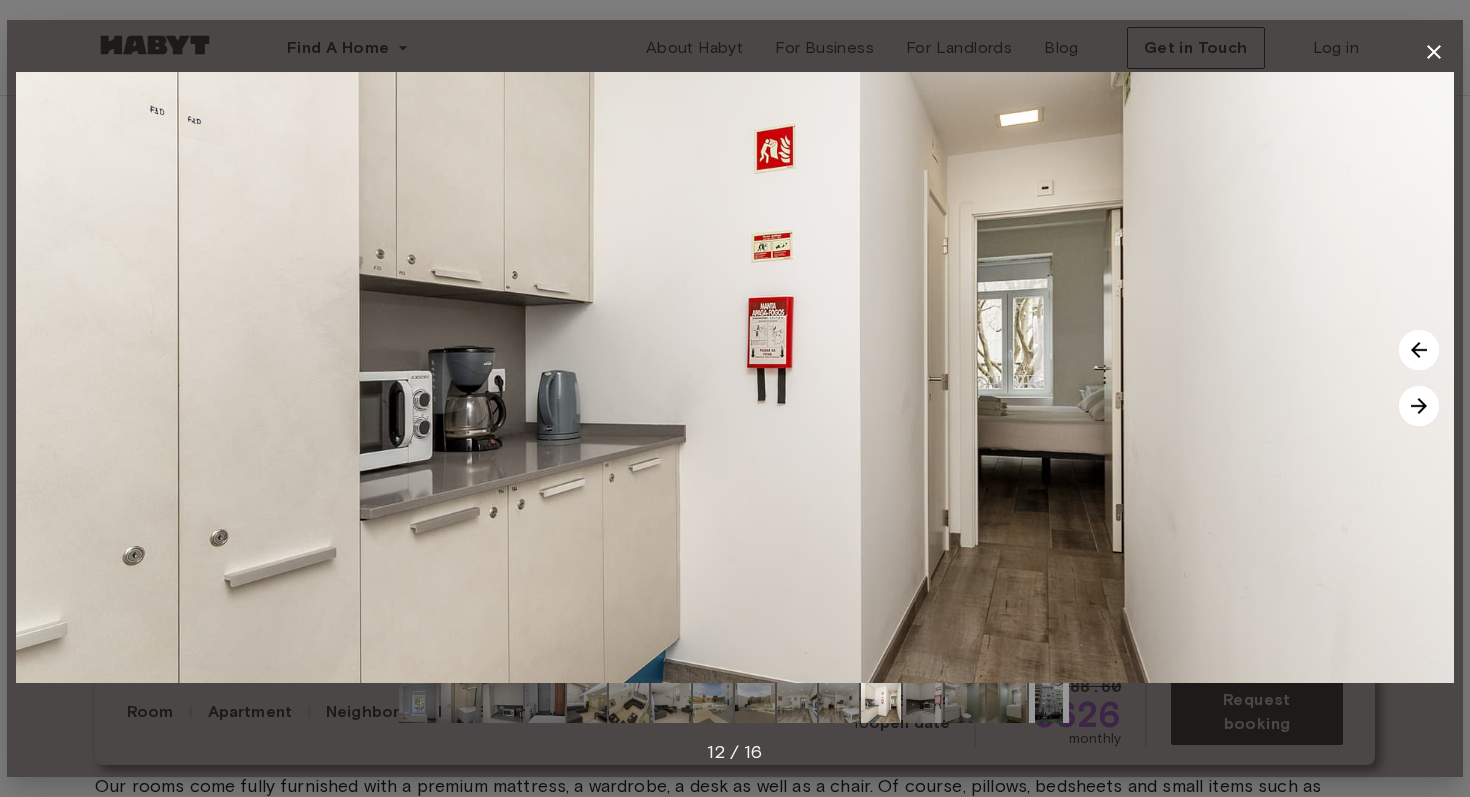 click at bounding box center [1419, 406] 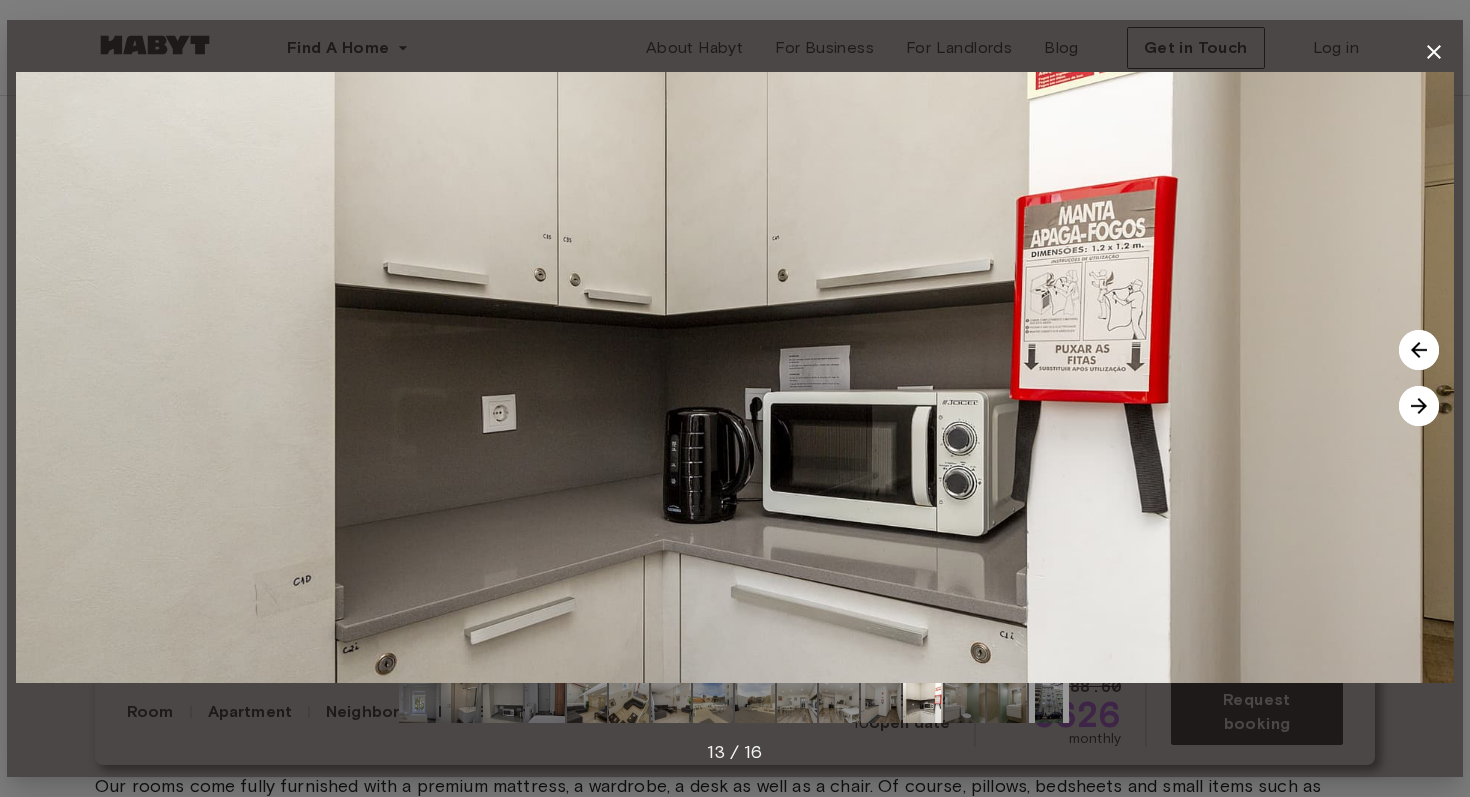 click at bounding box center (1419, 406) 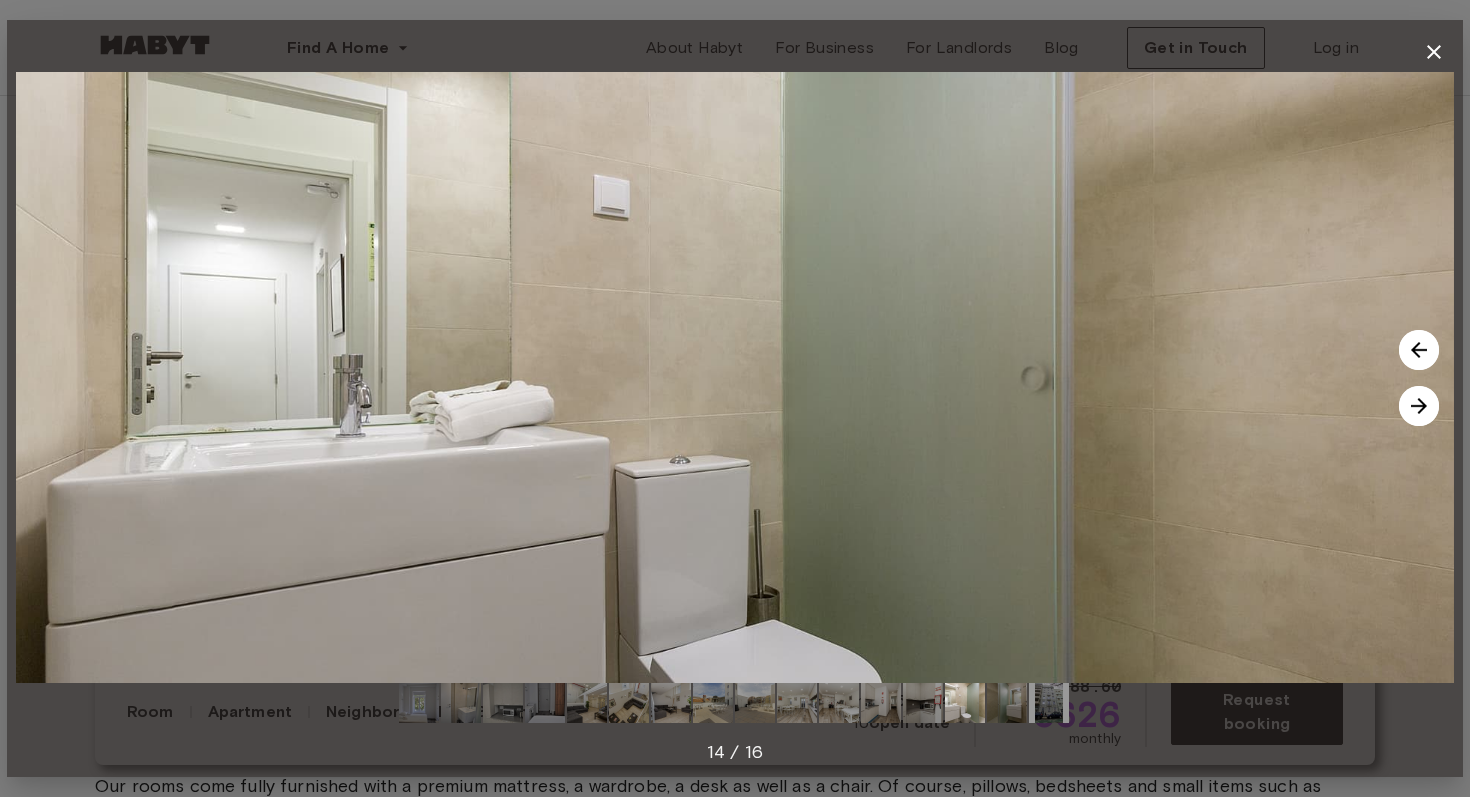 click at bounding box center [1419, 406] 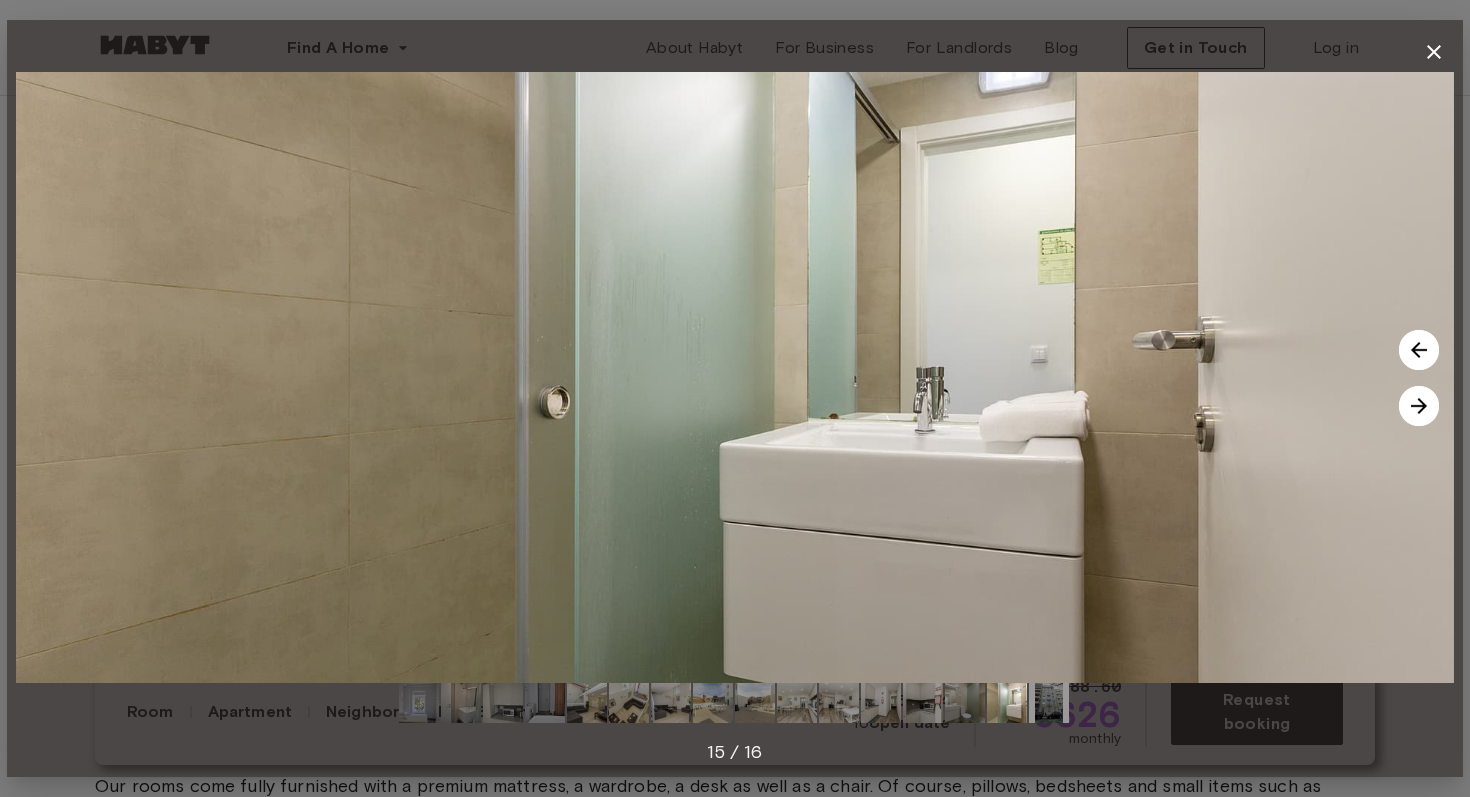 click at bounding box center (1419, 406) 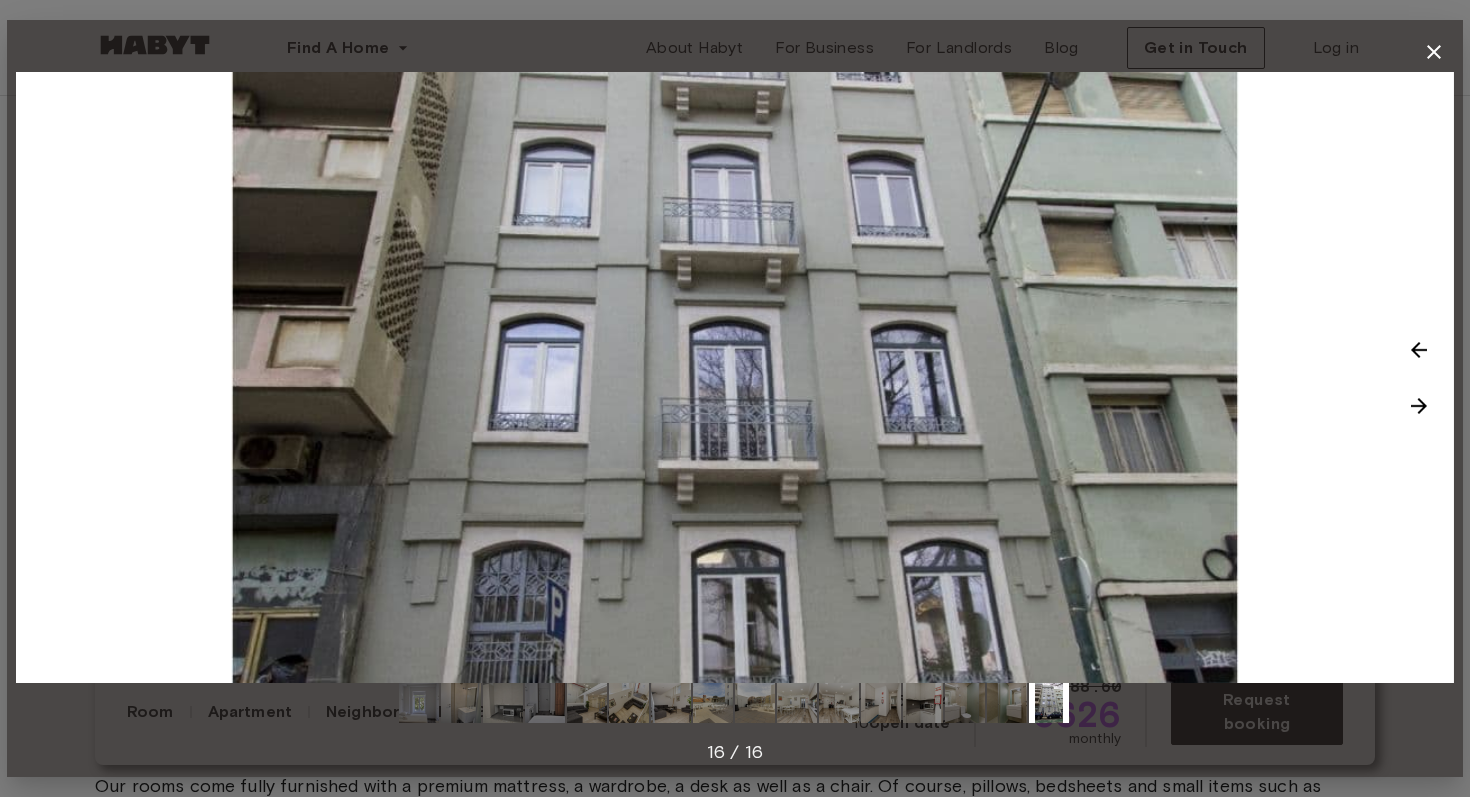 click at bounding box center [1419, 406] 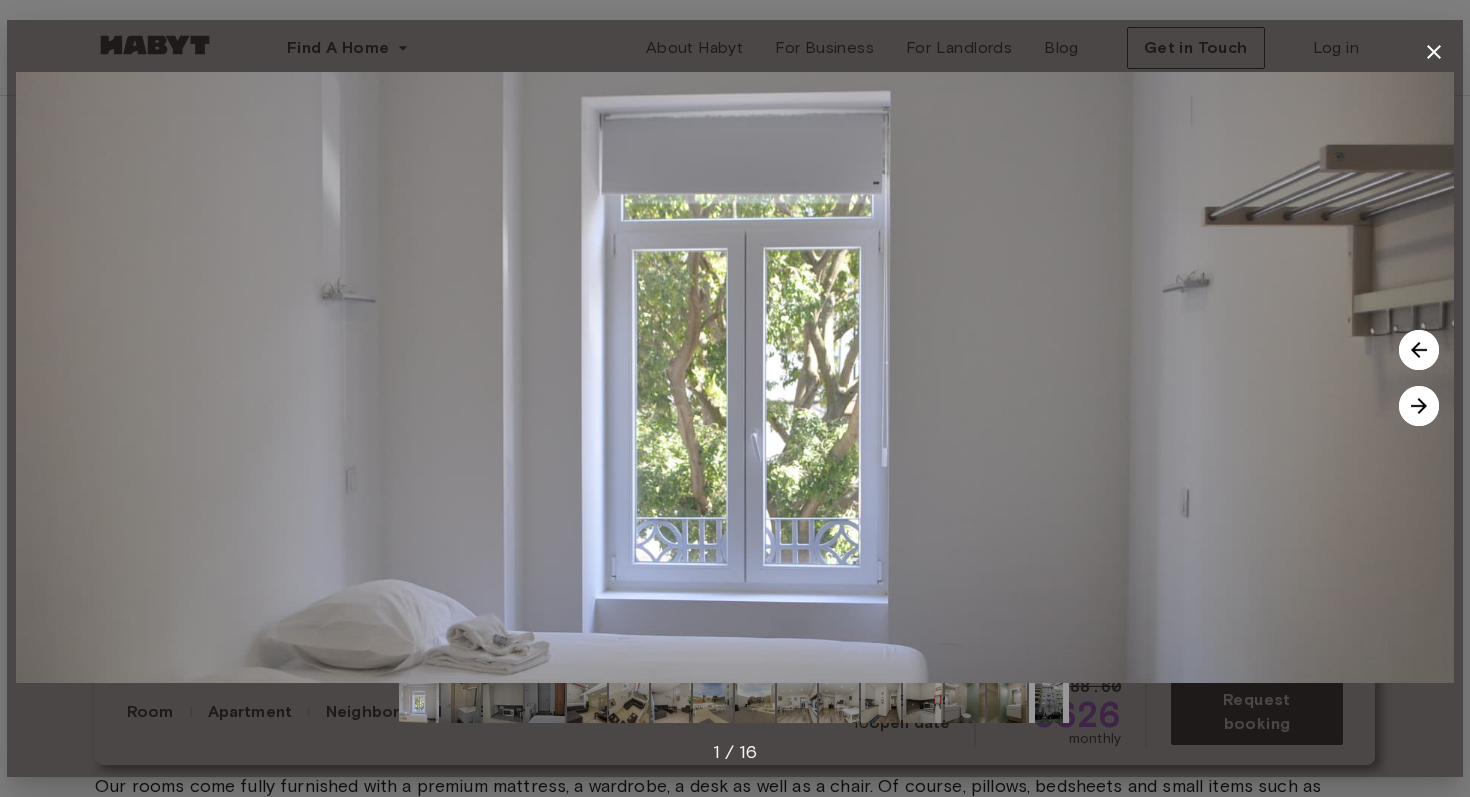 click at bounding box center [1419, 406] 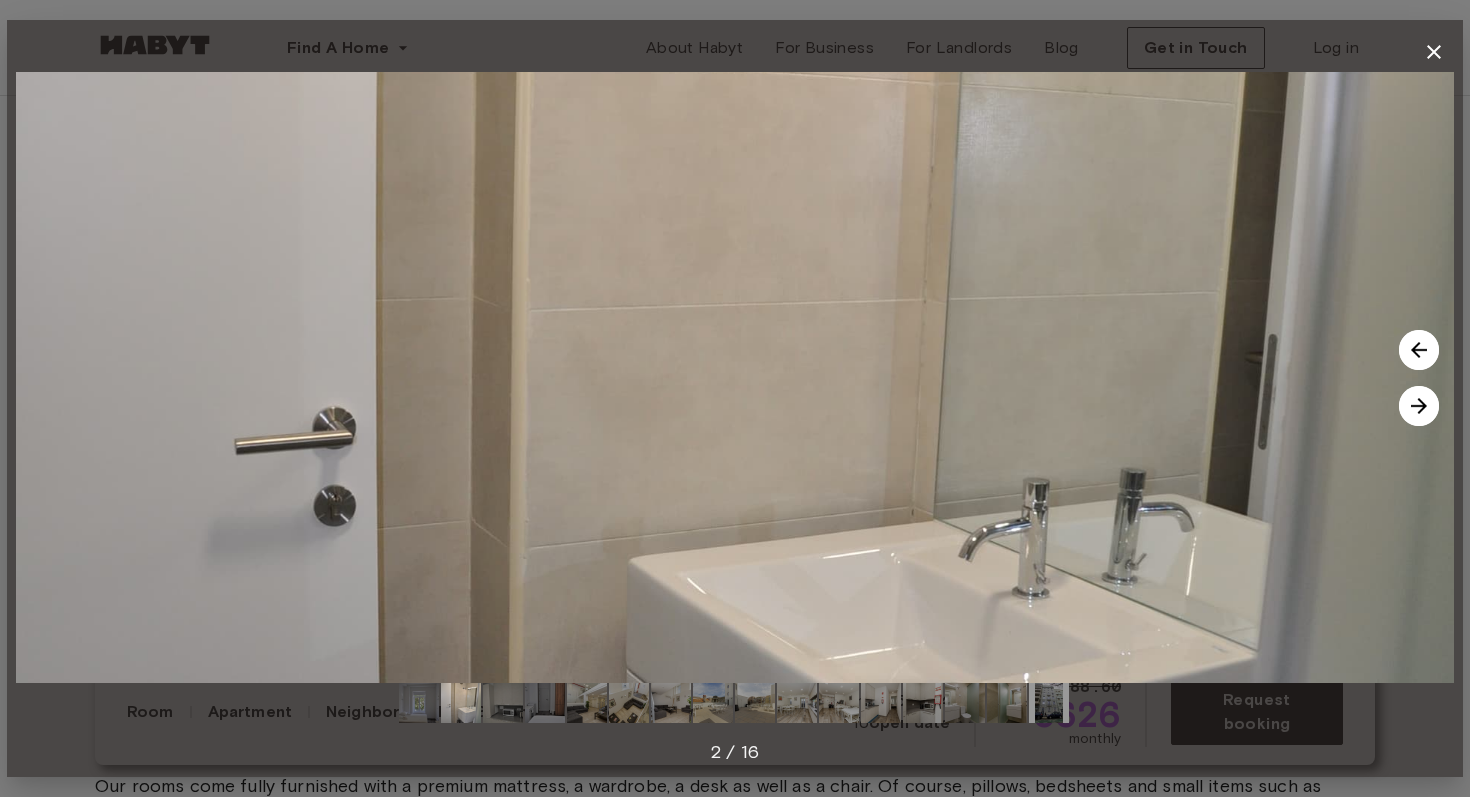 click at bounding box center [1419, 406] 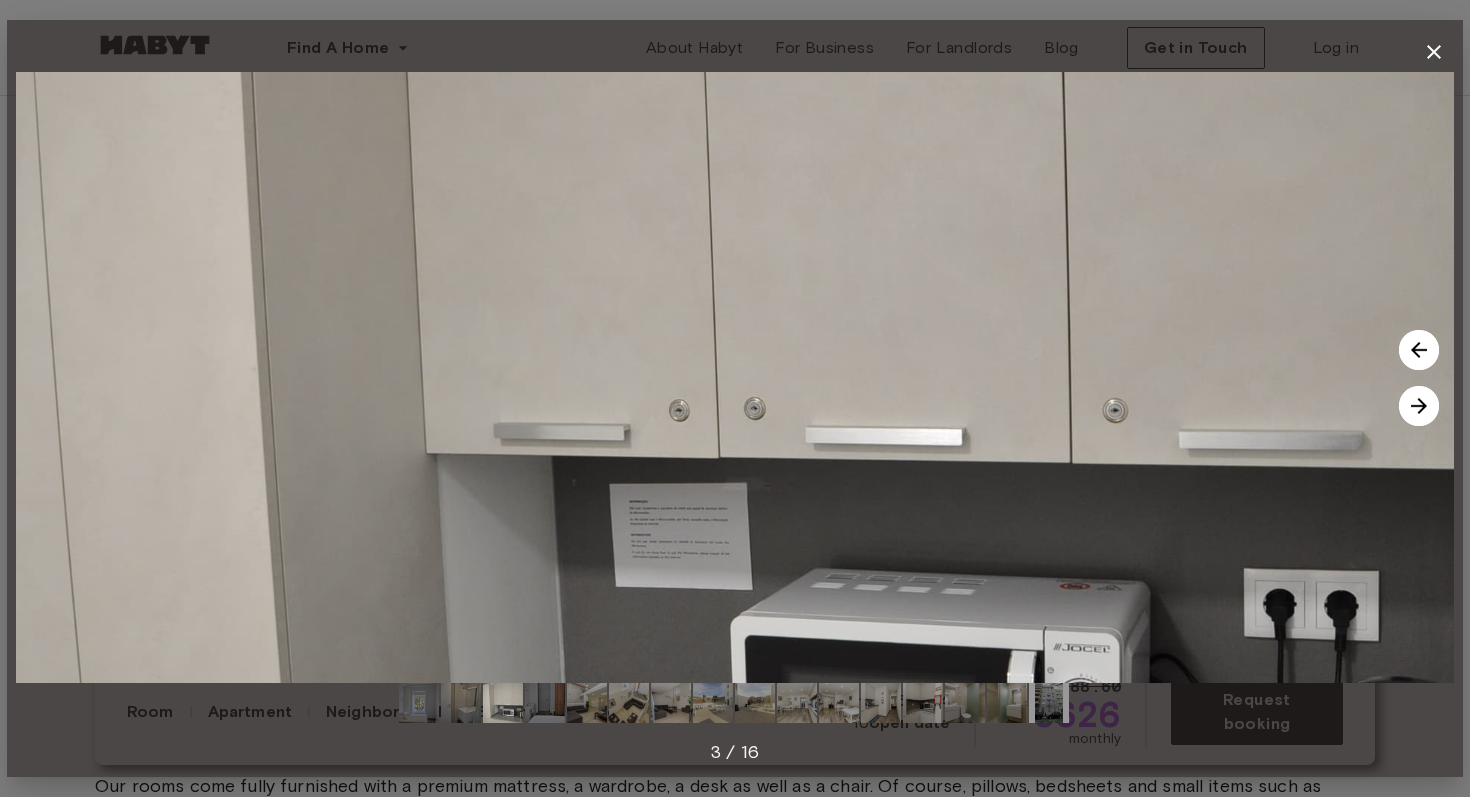 click at bounding box center (1419, 406) 